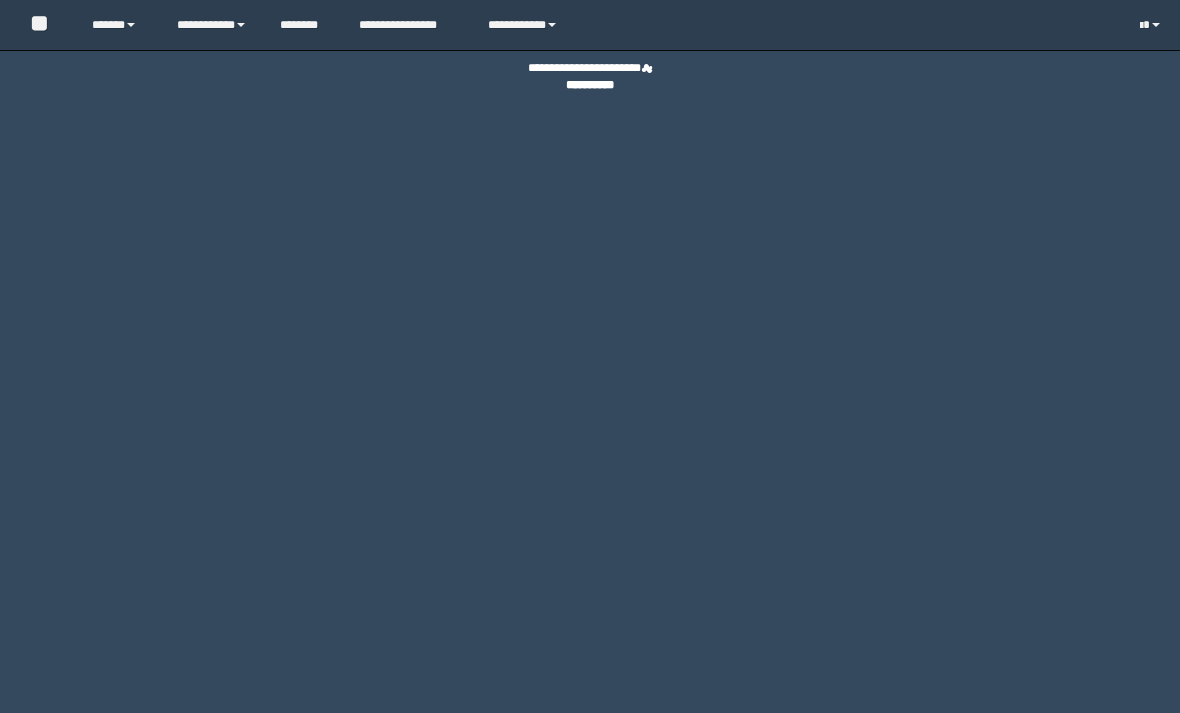 scroll, scrollTop: 0, scrollLeft: 0, axis: both 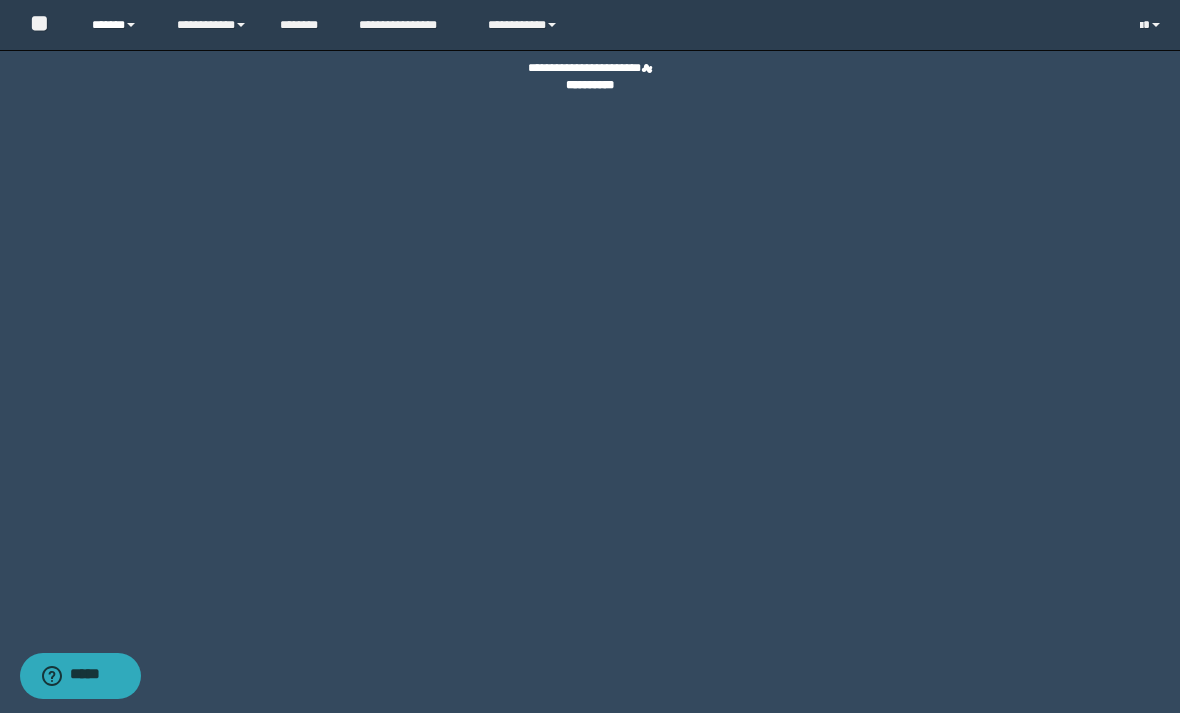 click at bounding box center [131, 25] 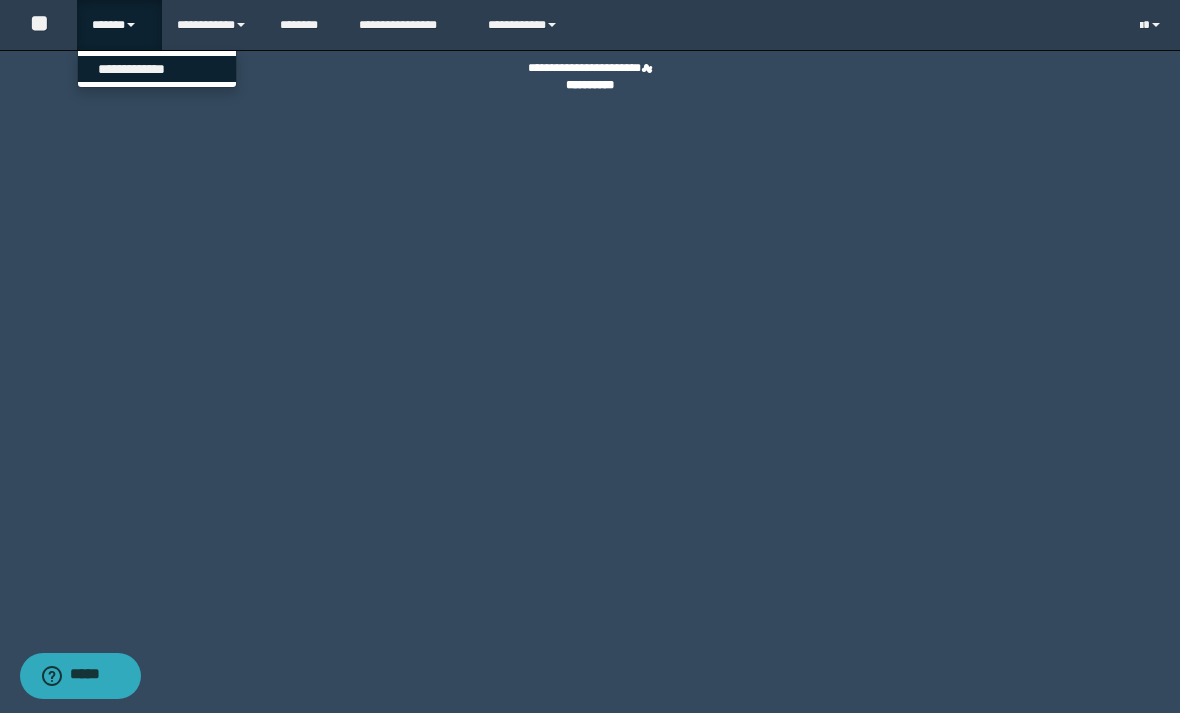 click on "**********" at bounding box center (157, 69) 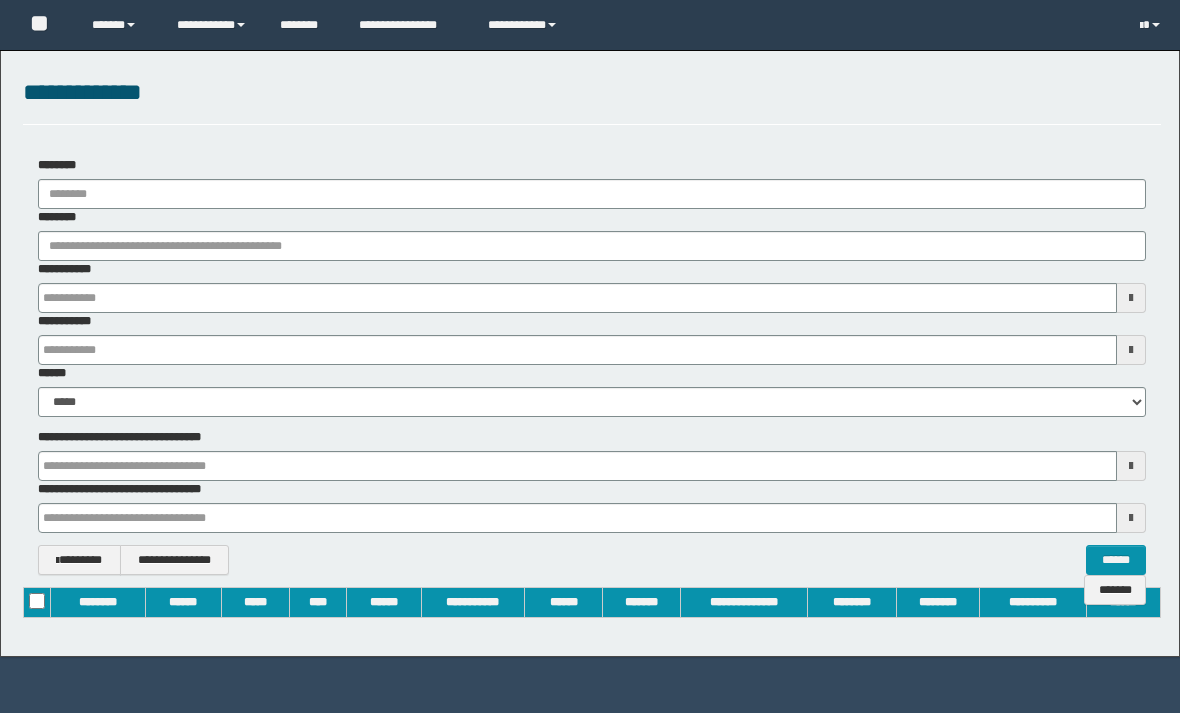 scroll, scrollTop: 0, scrollLeft: 0, axis: both 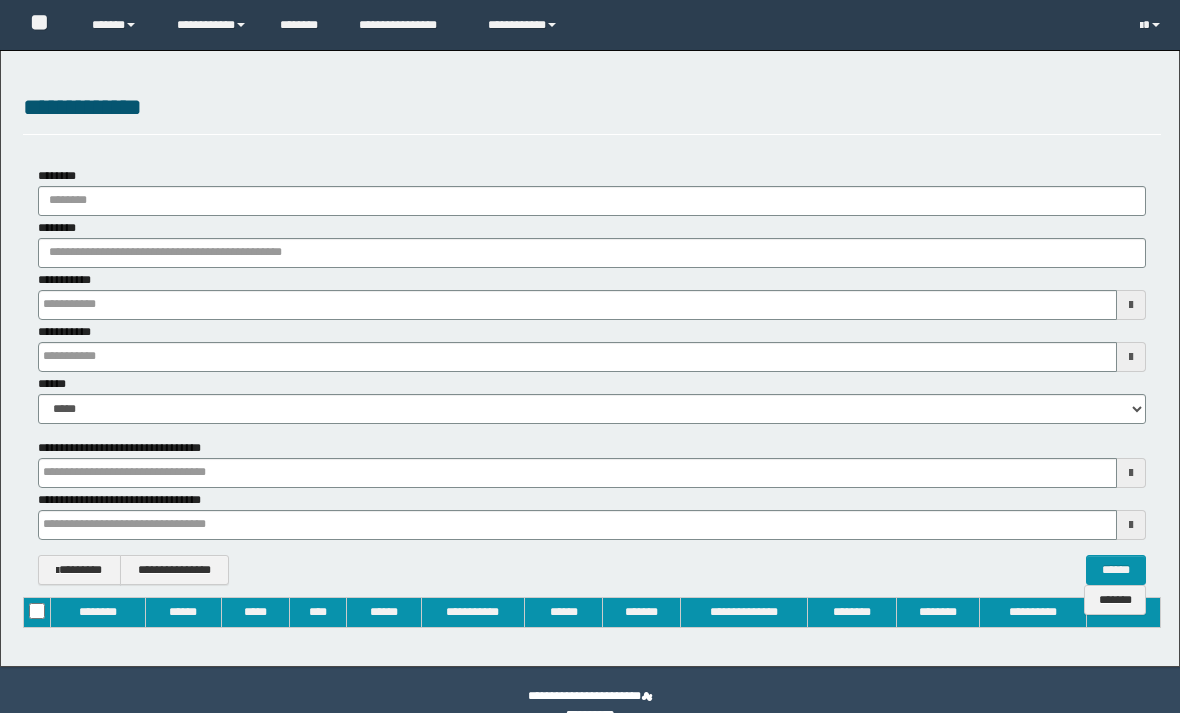 type on "**********" 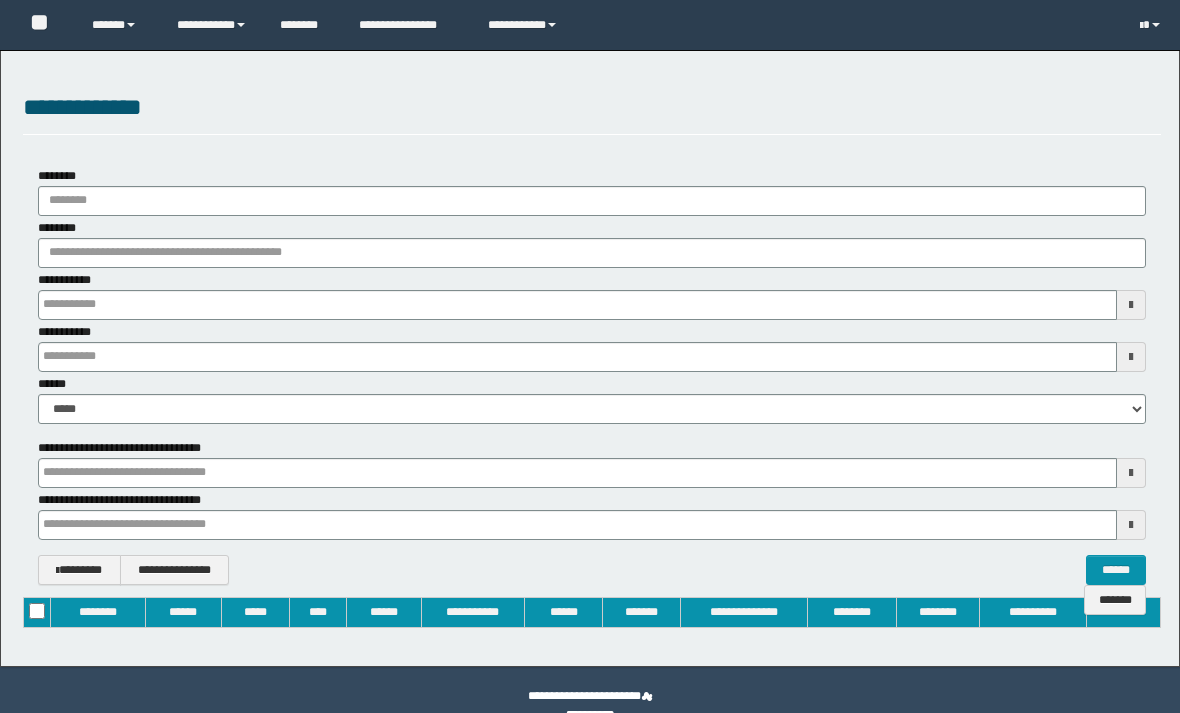 type on "**********" 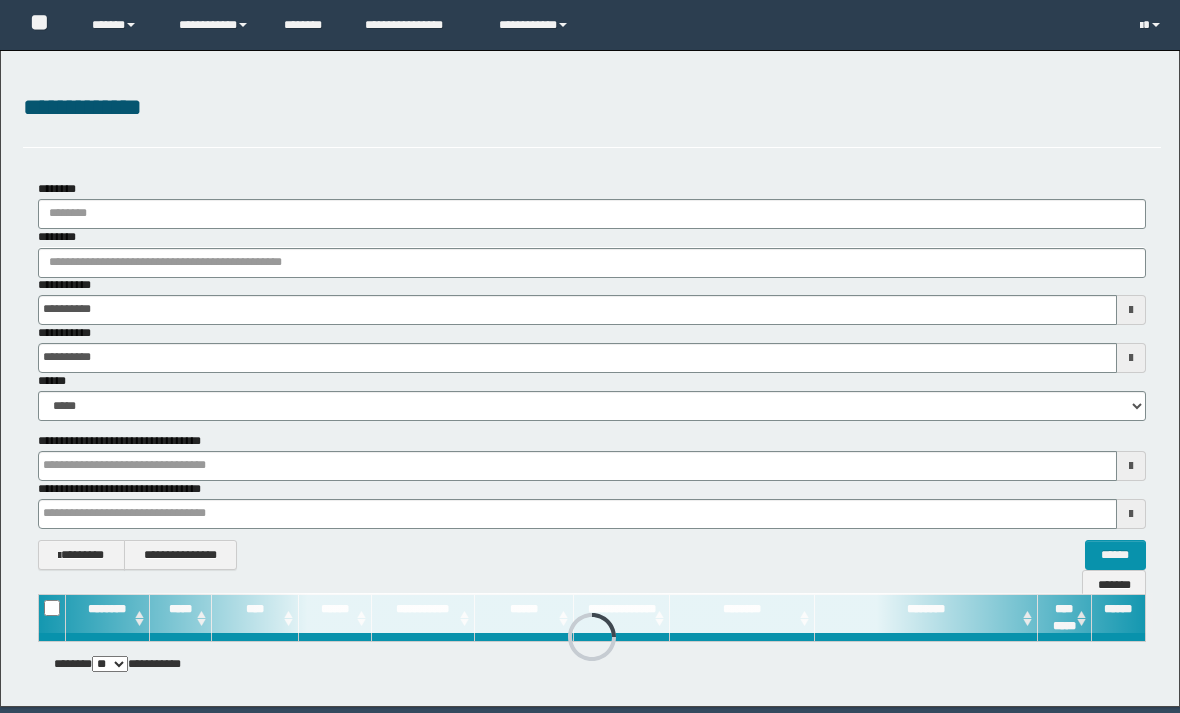scroll, scrollTop: 0, scrollLeft: 0, axis: both 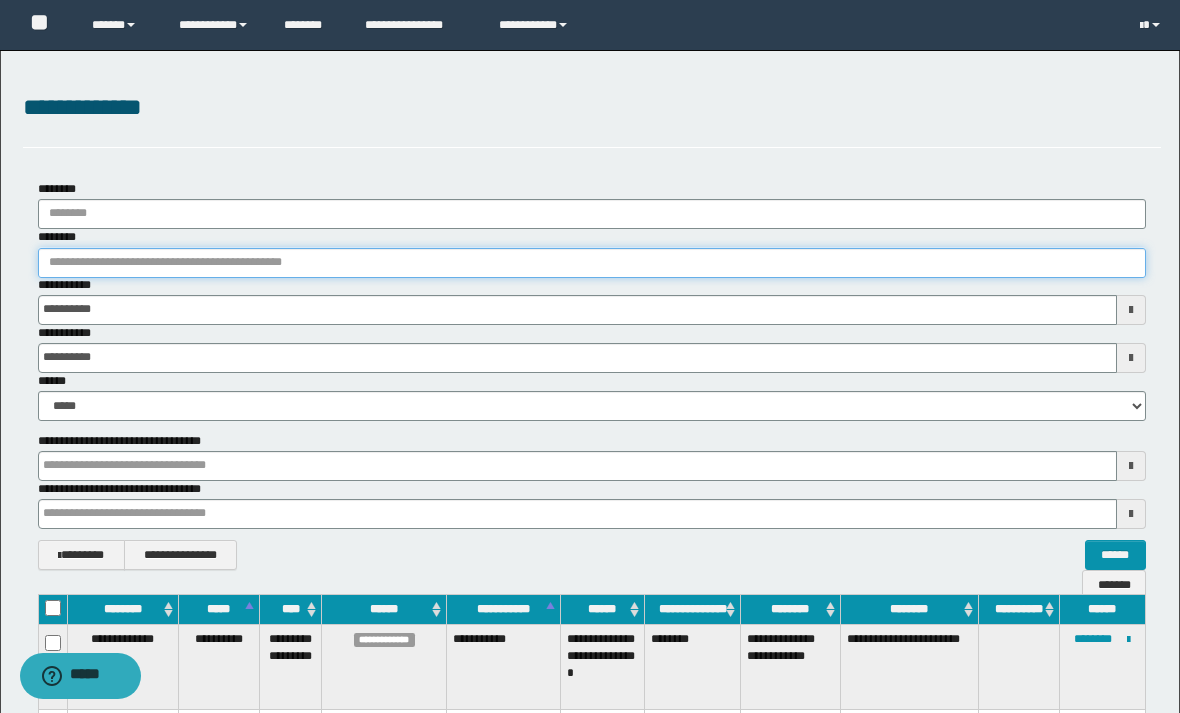 click on "********" at bounding box center (592, 263) 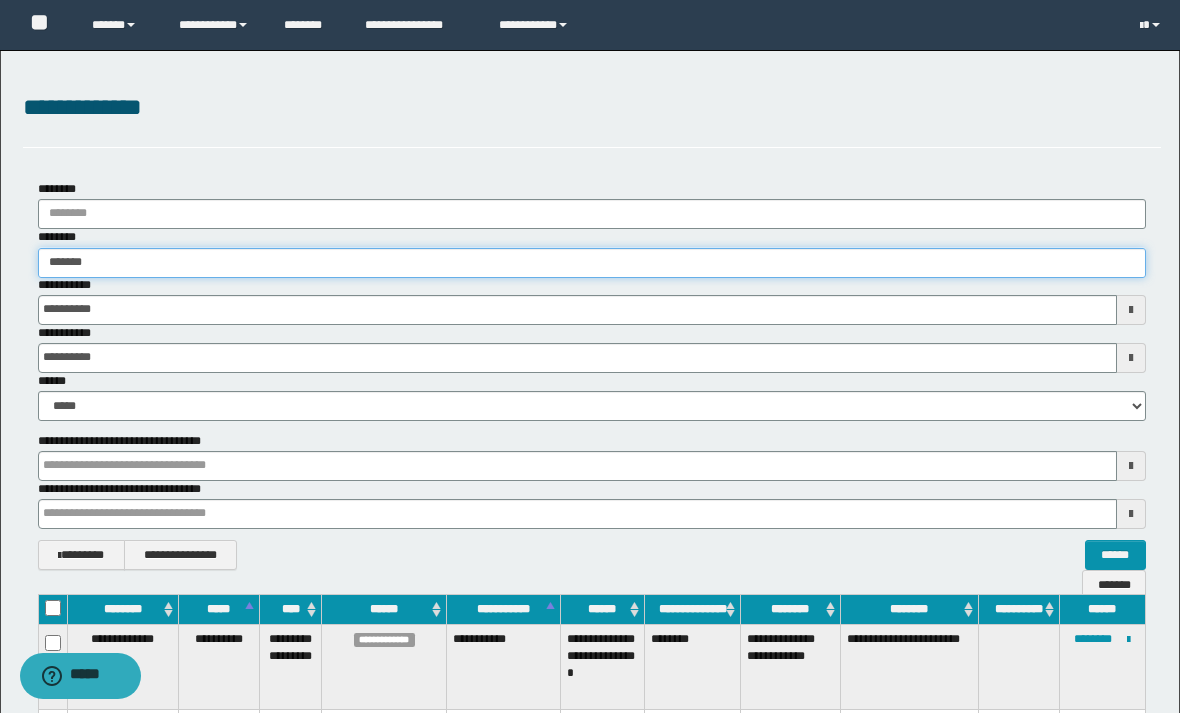 type on "*****" 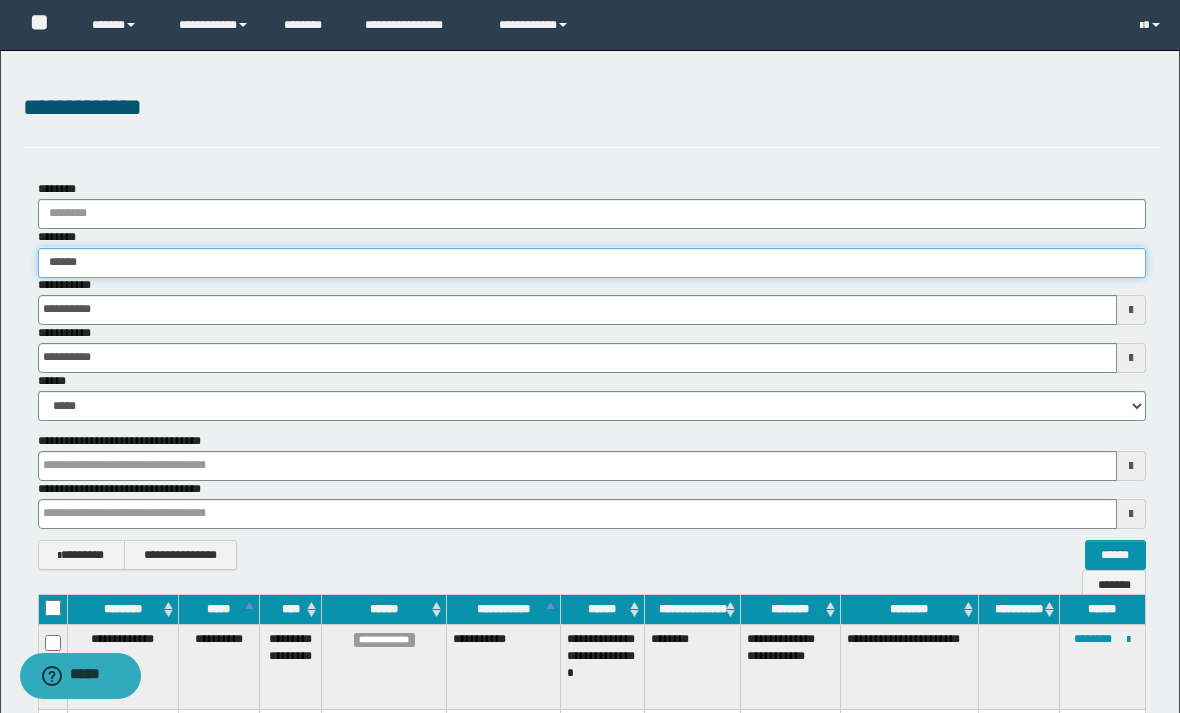 type on "*****" 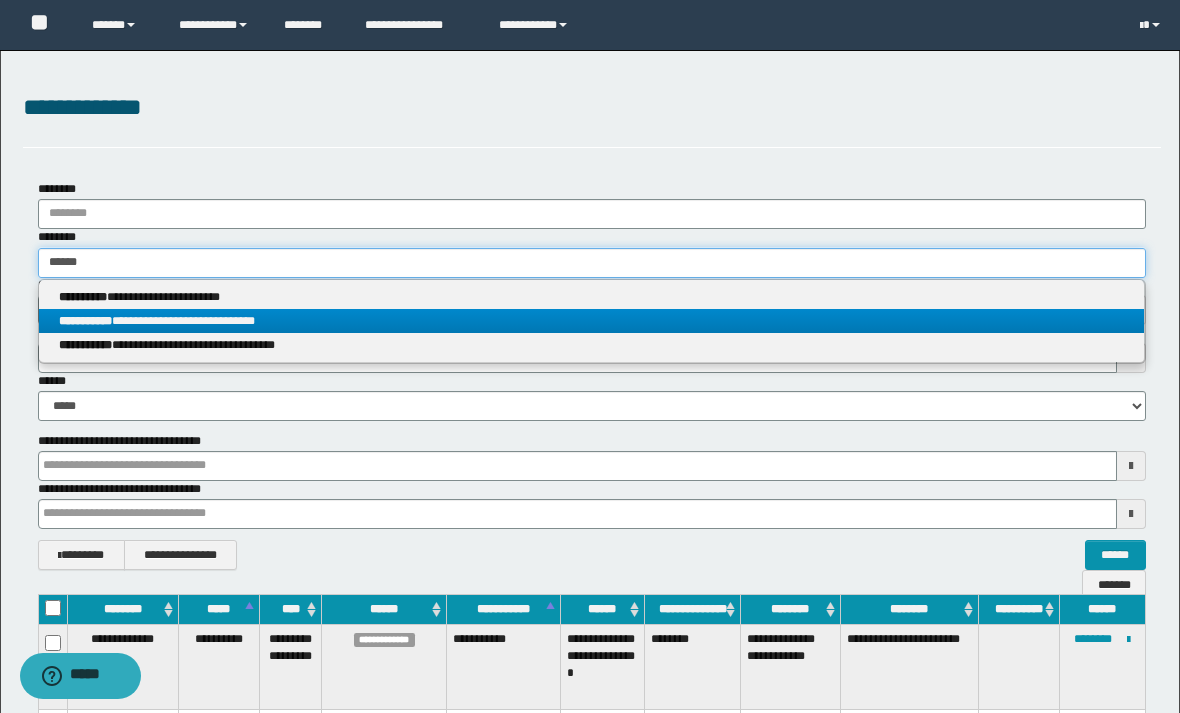type on "*****" 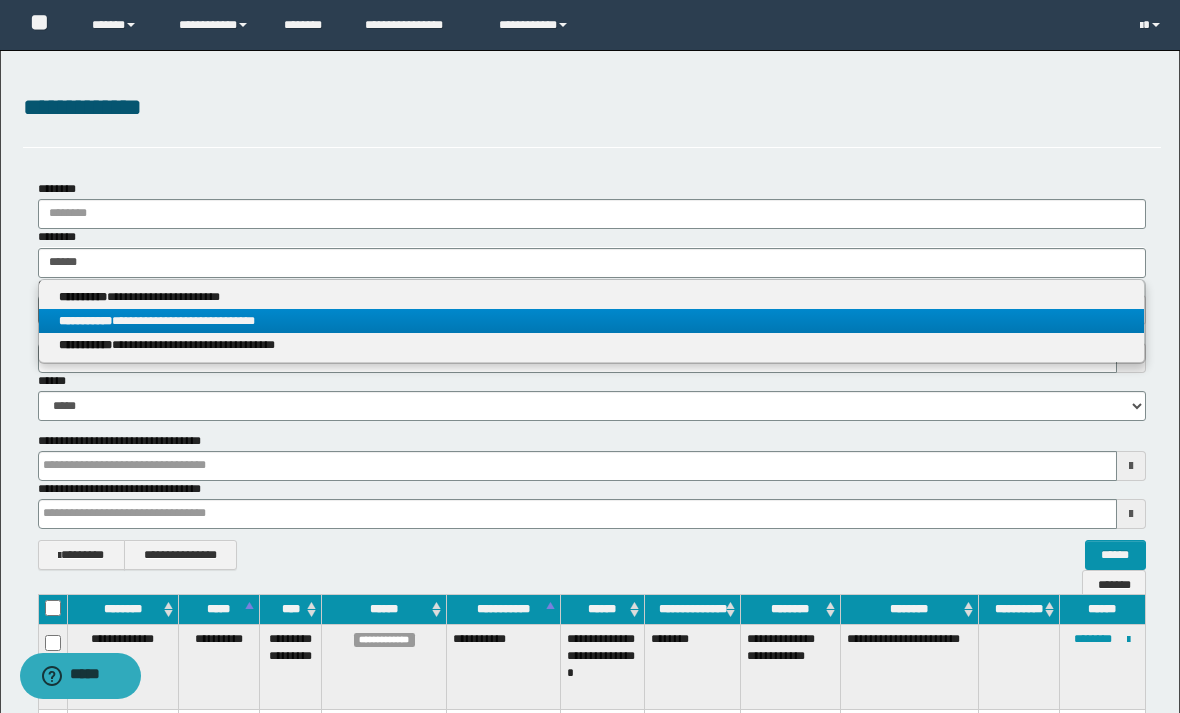 click on "**********" at bounding box center [85, 321] 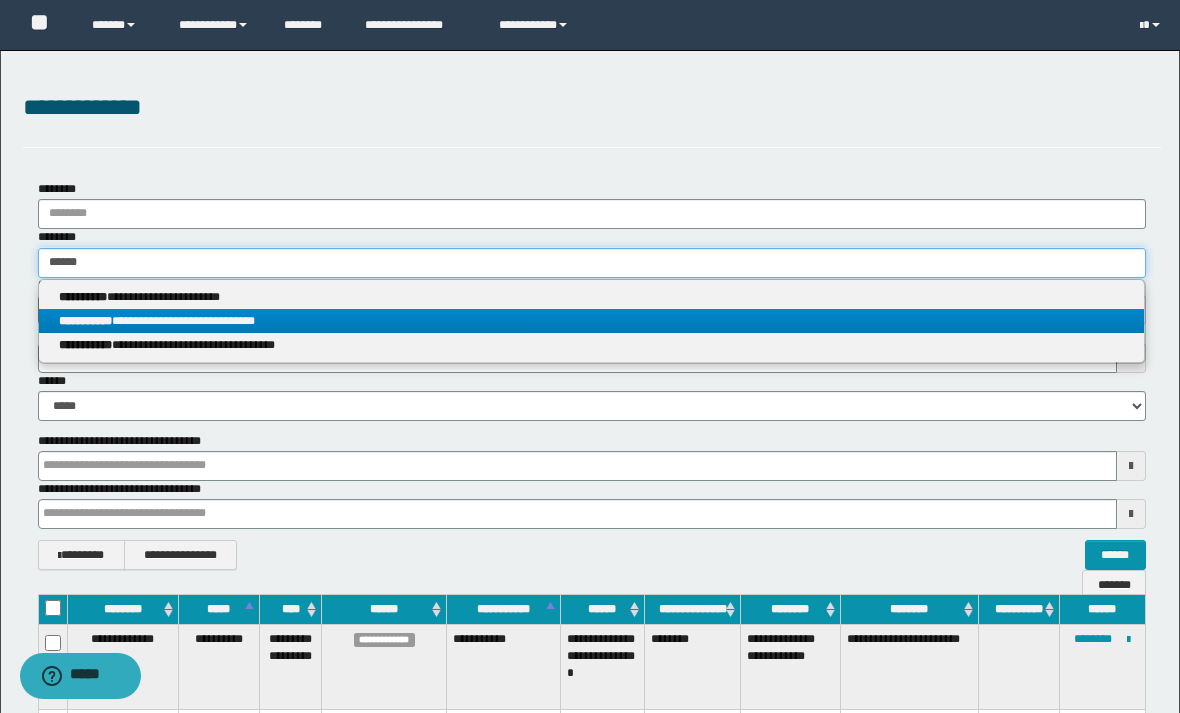 type 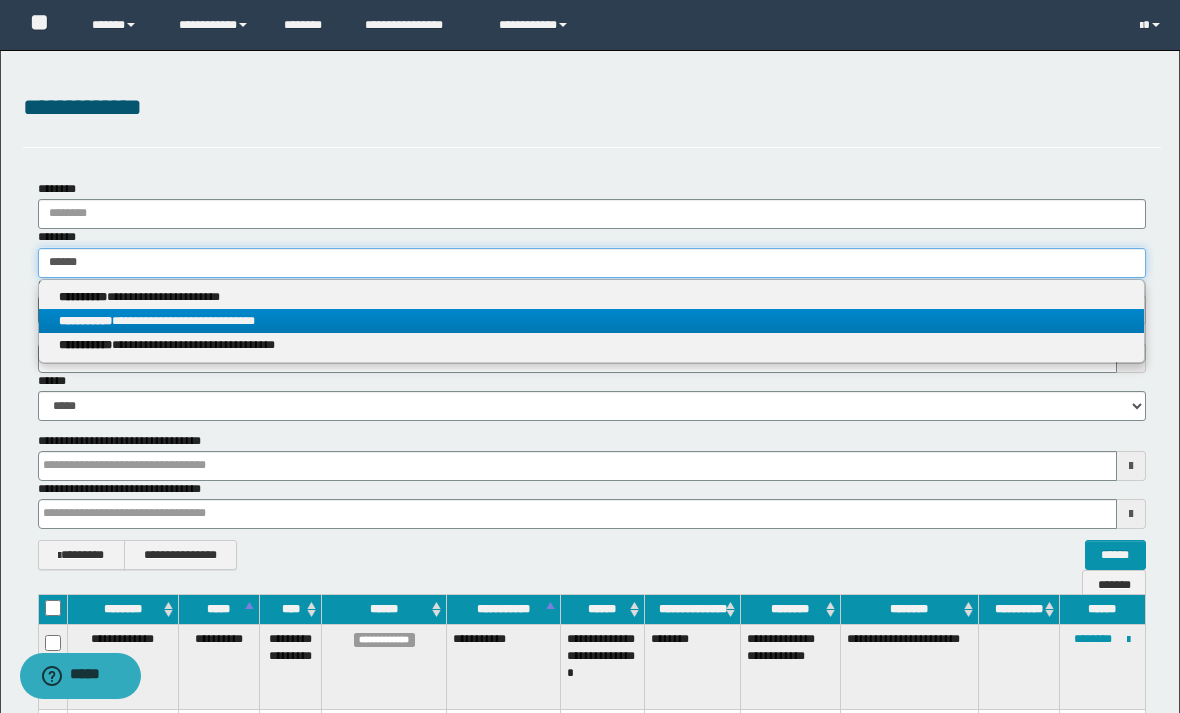 type 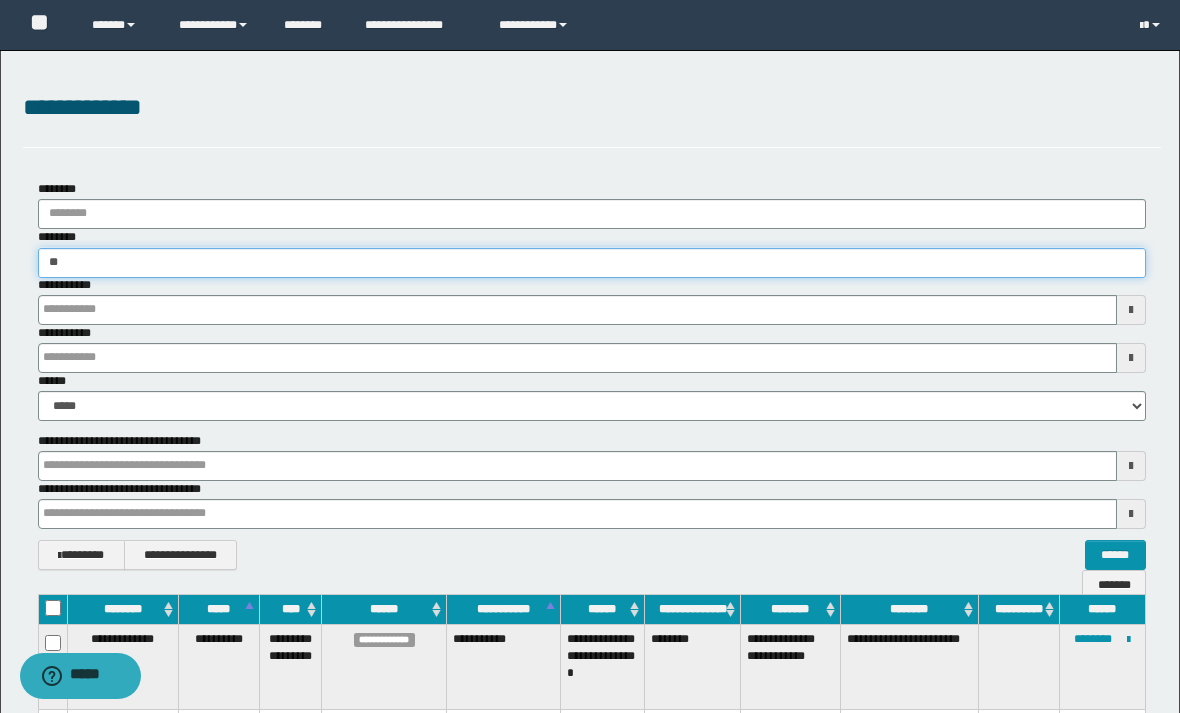 type on "*" 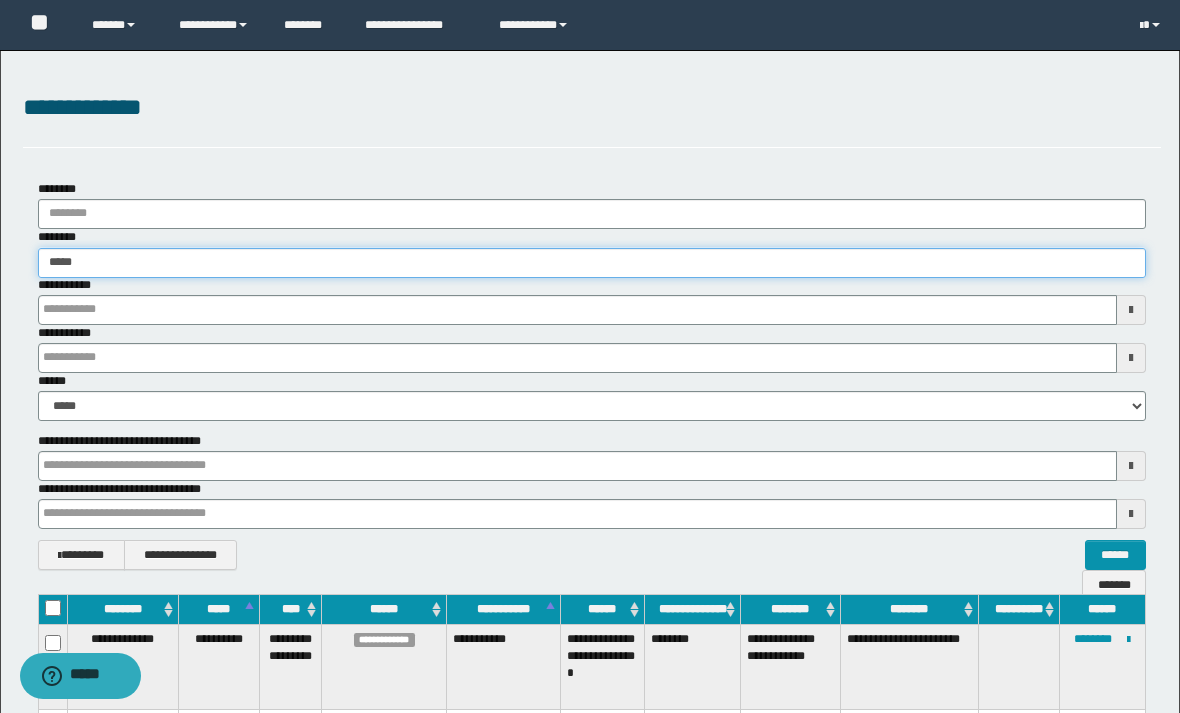 type on "*****" 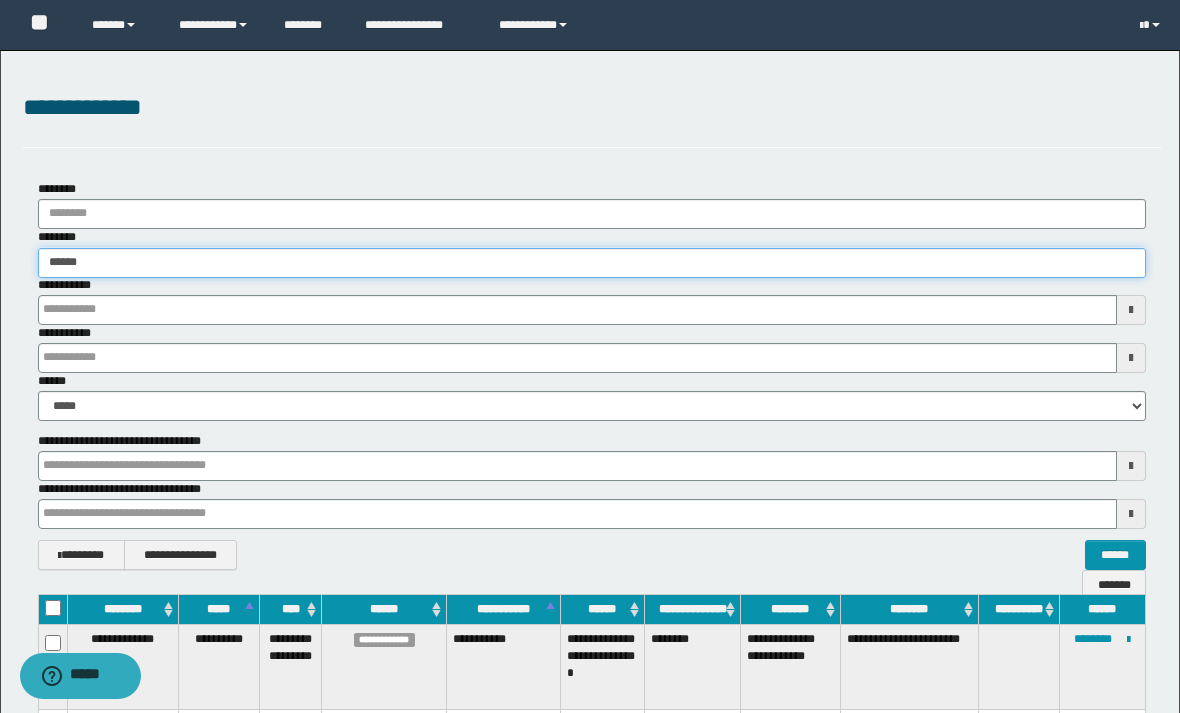 type on "*****" 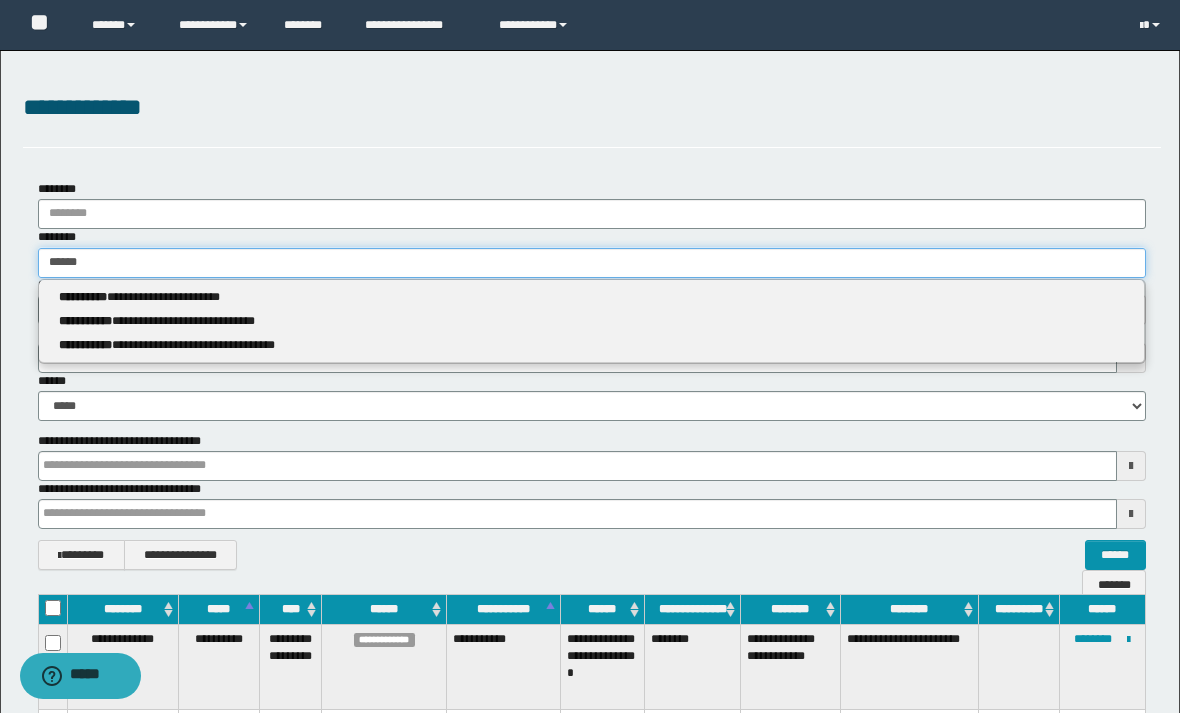 type on "*****" 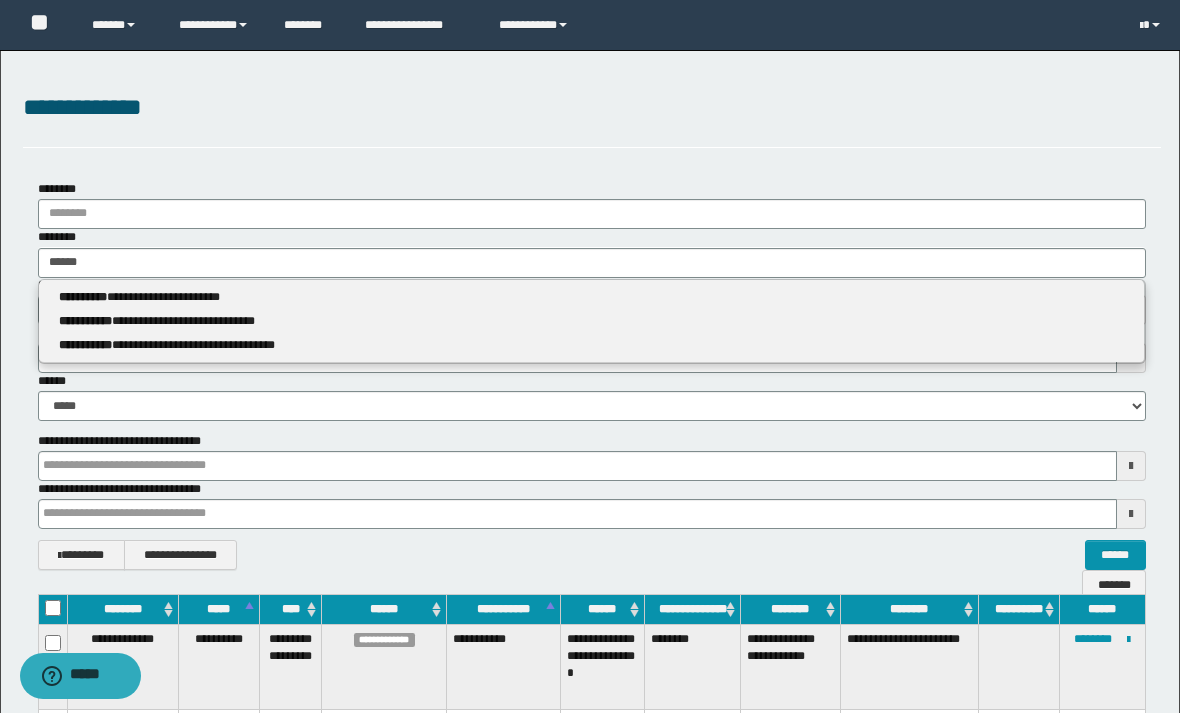 click on "**********" at bounding box center [591, 297] 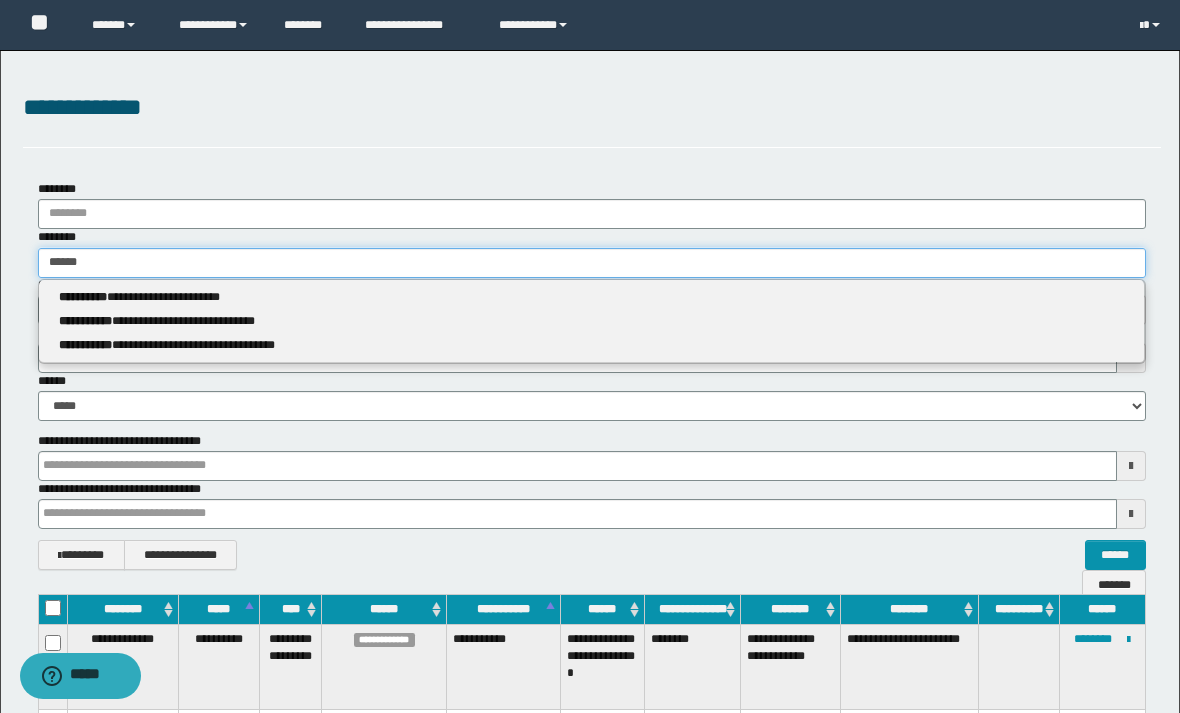 type 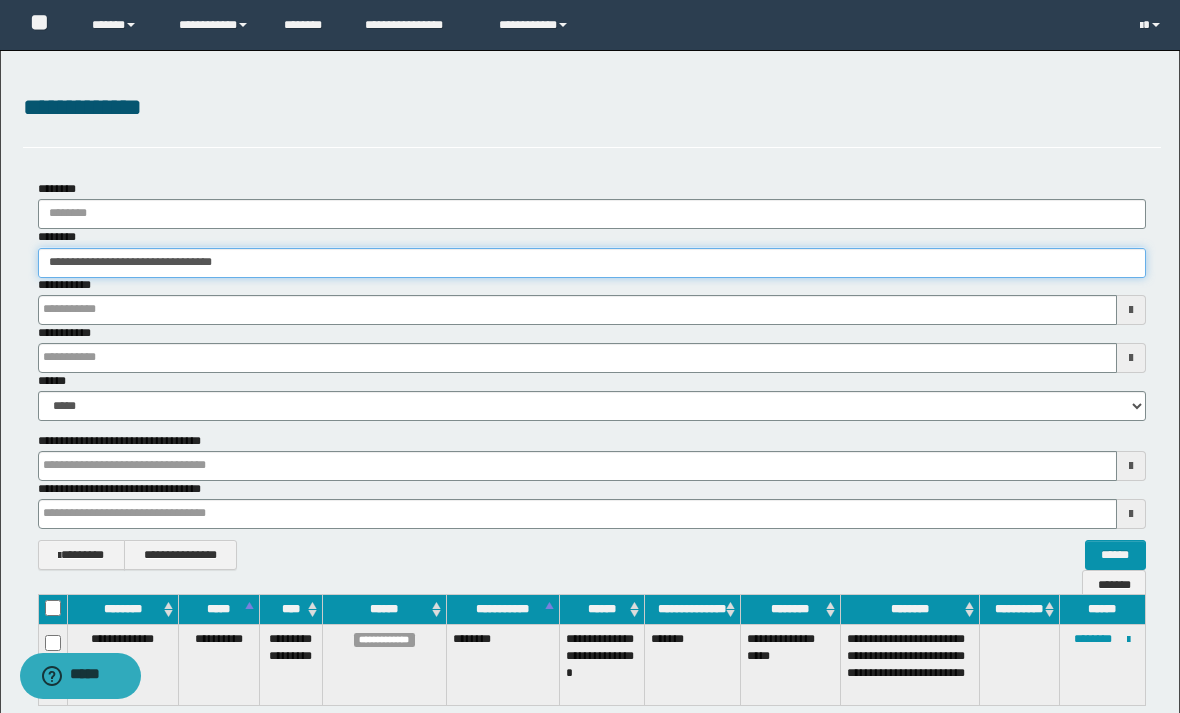 scroll, scrollTop: 149, scrollLeft: 0, axis: vertical 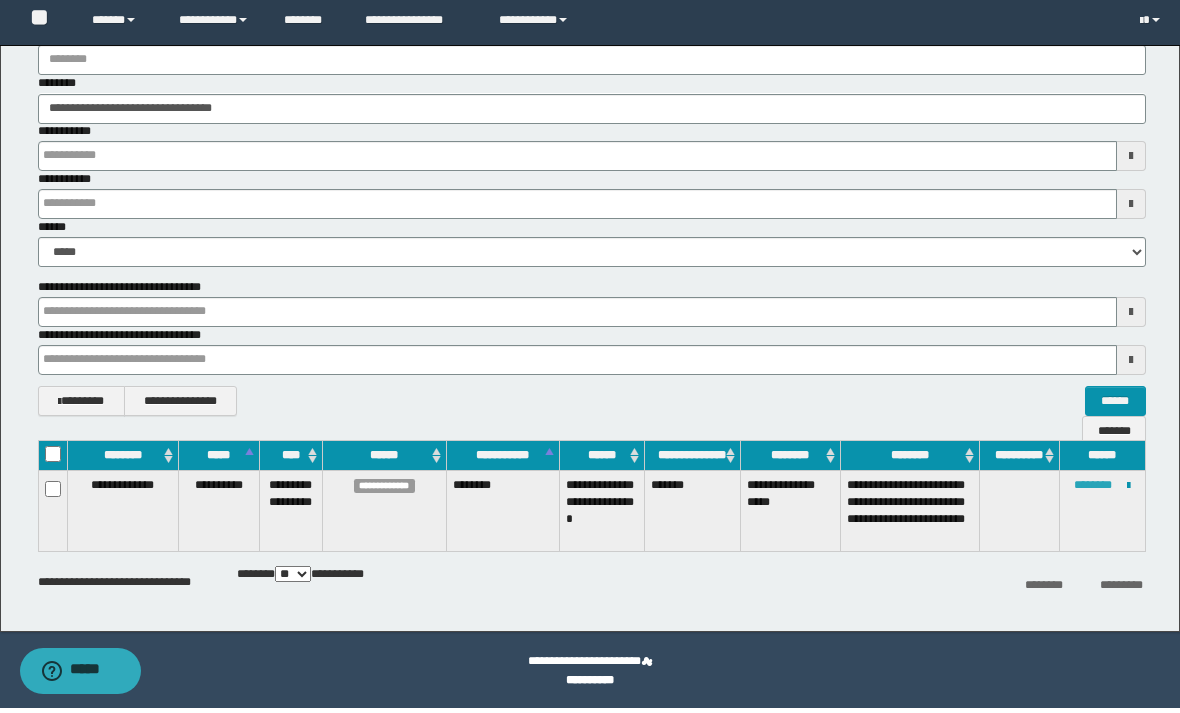 click on "********" at bounding box center (1093, 490) 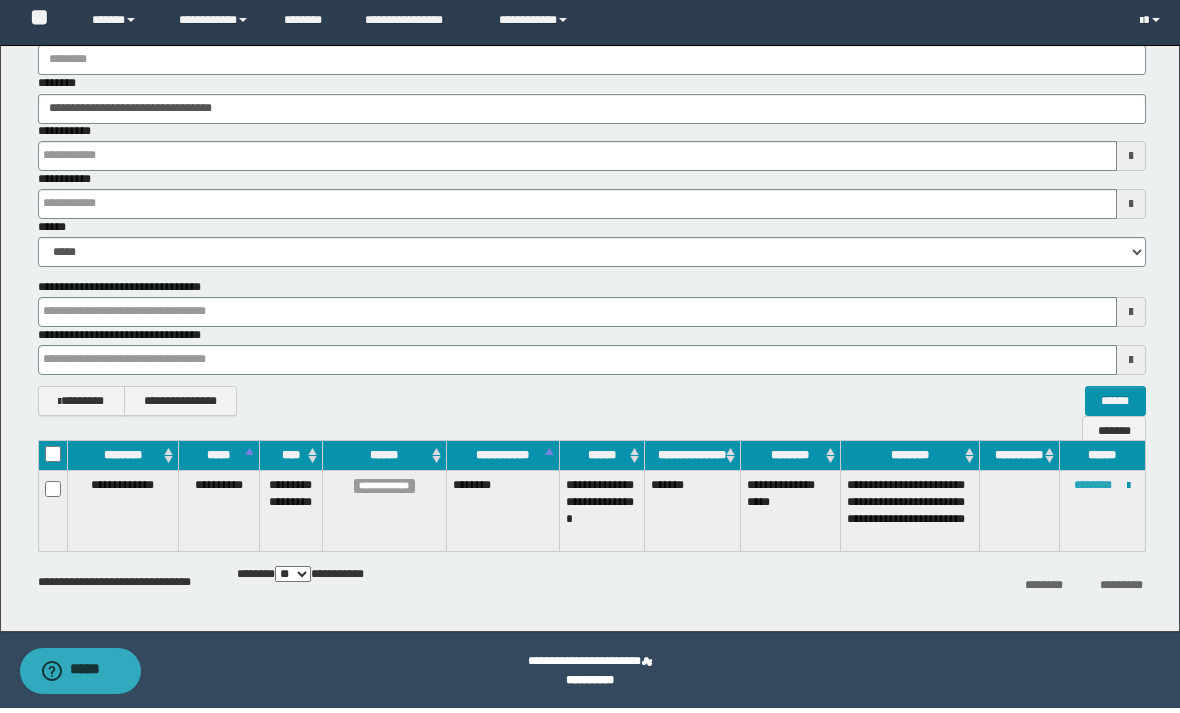scroll, scrollTop: 149, scrollLeft: 0, axis: vertical 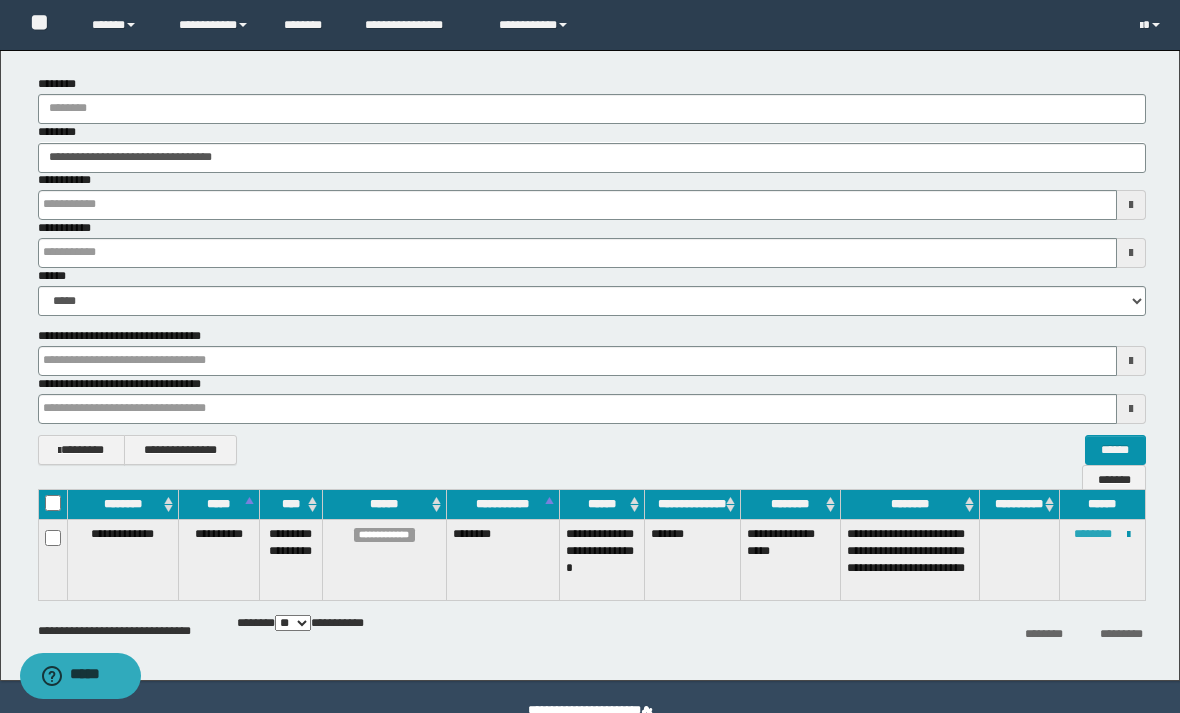 type 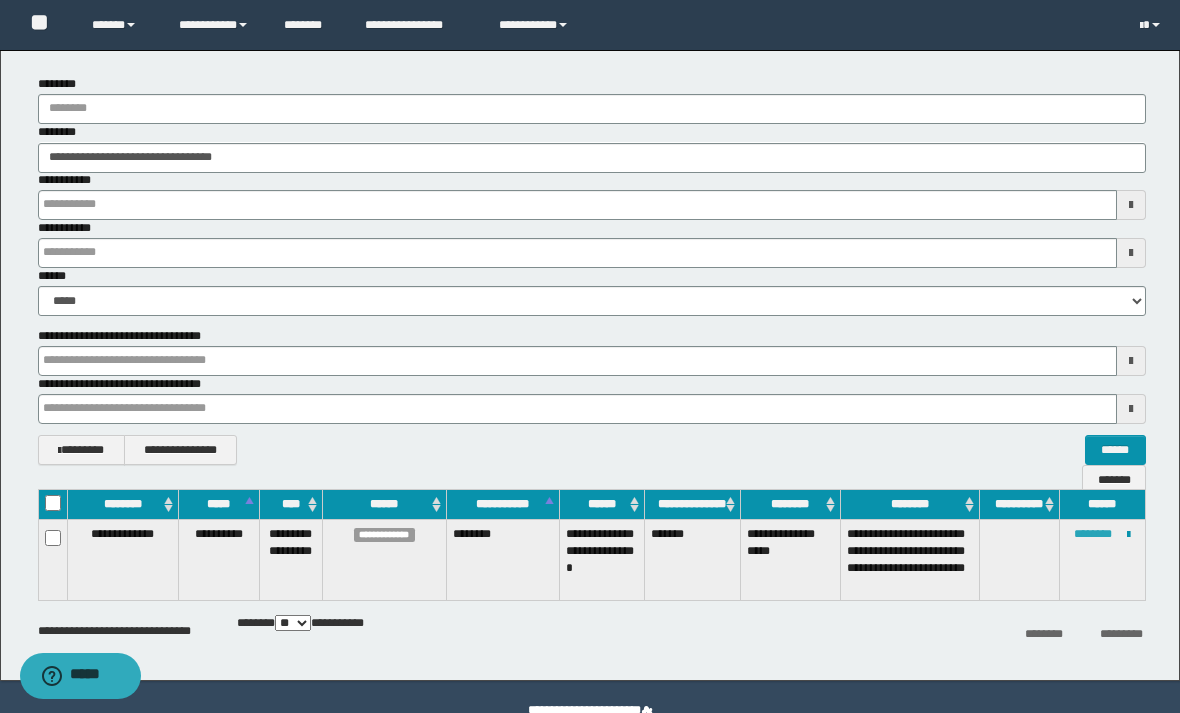 type 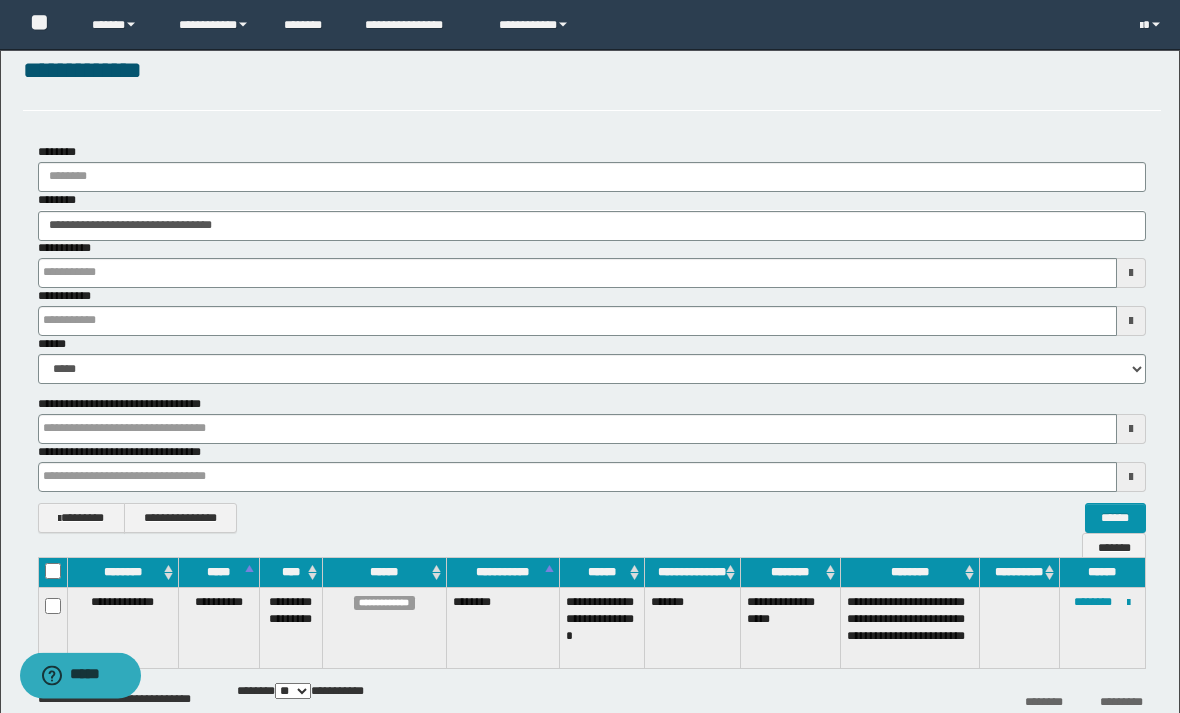 scroll, scrollTop: 36, scrollLeft: 0, axis: vertical 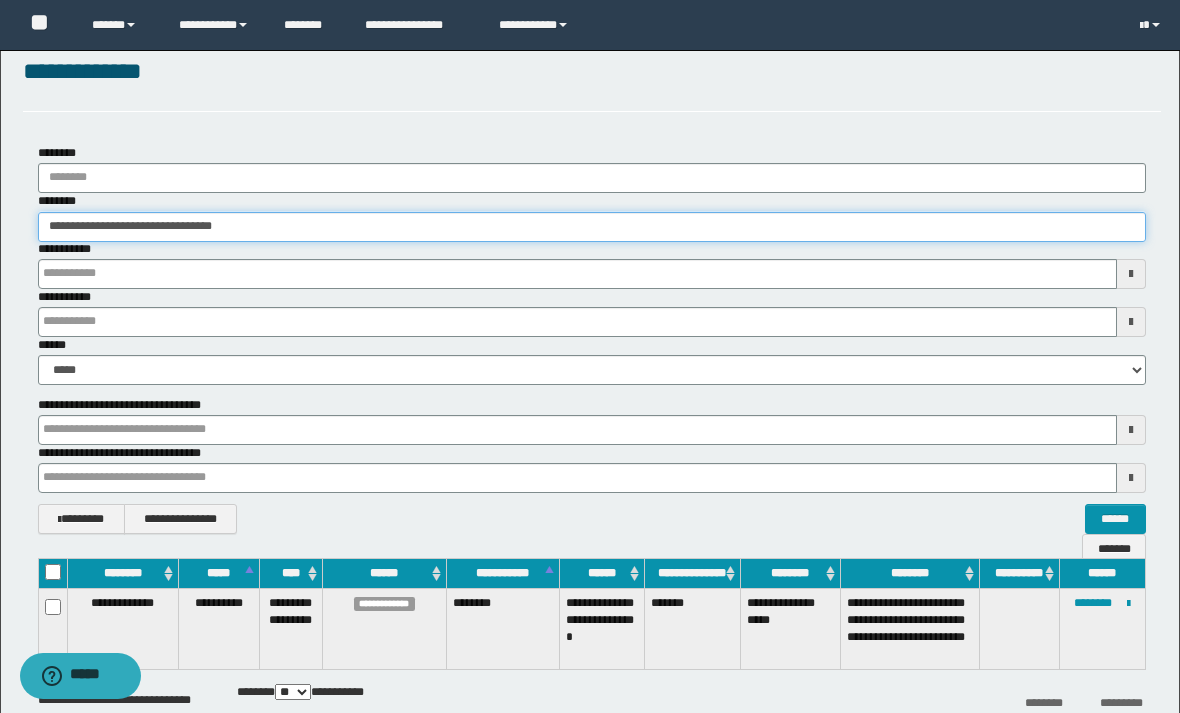 click on "**********" at bounding box center [592, 227] 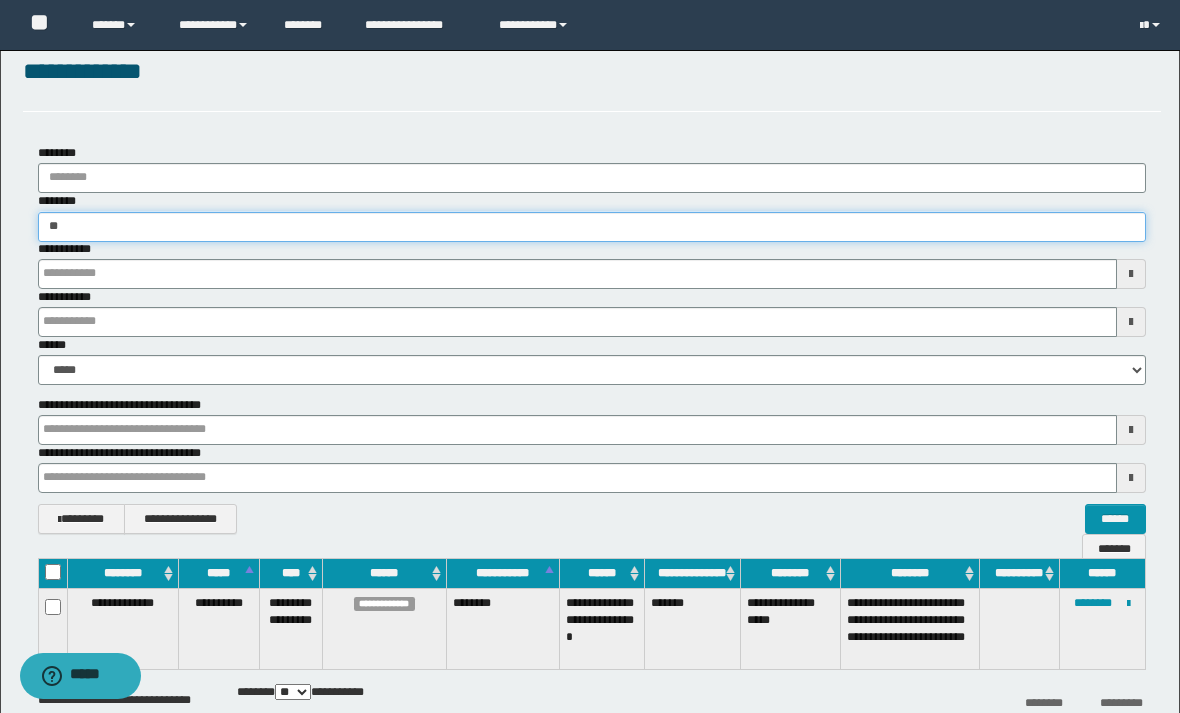 type on "*" 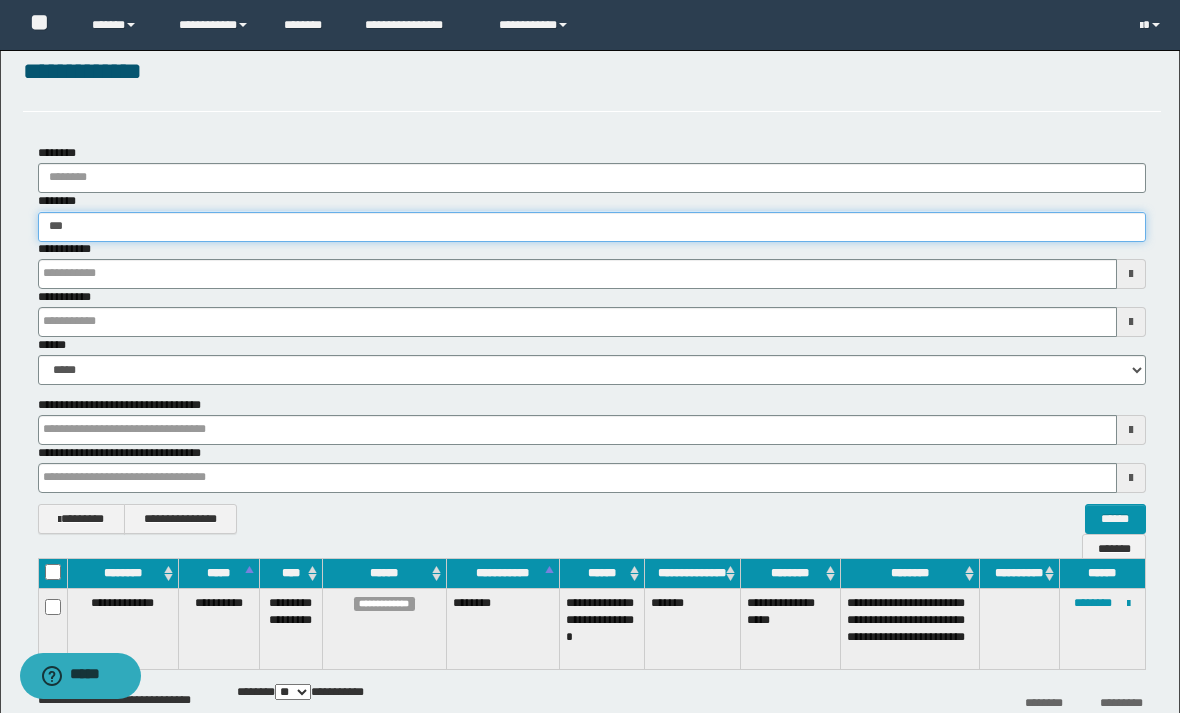 type on "****" 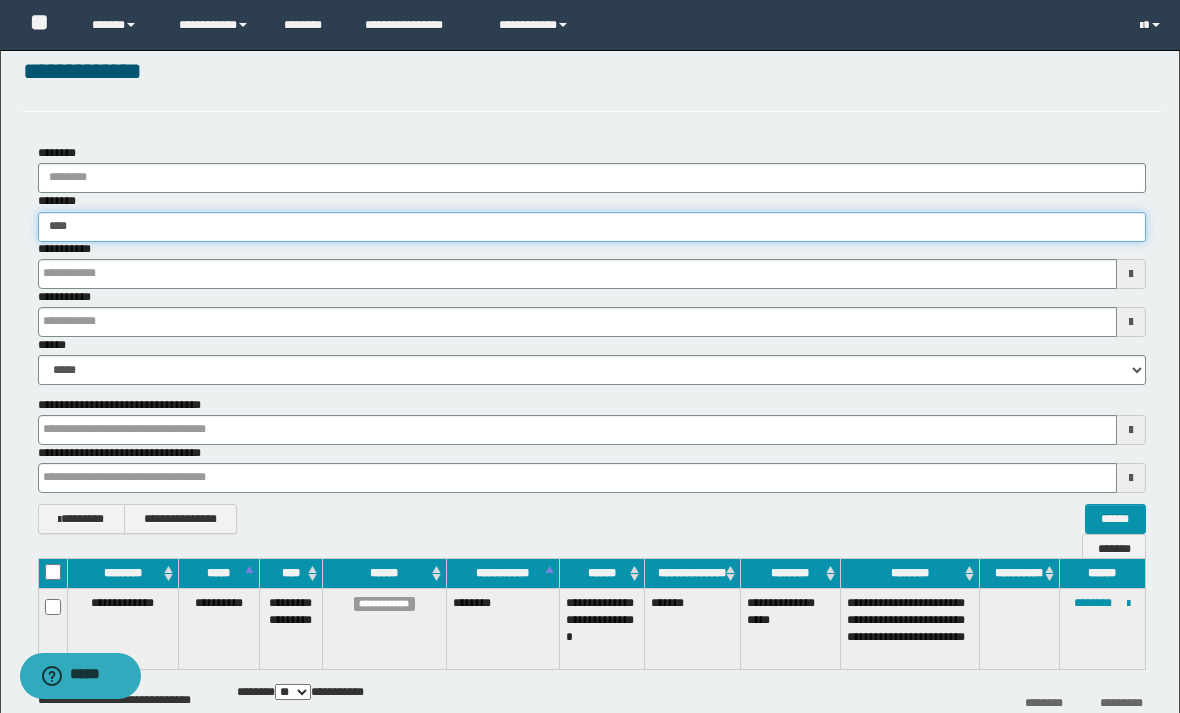 type 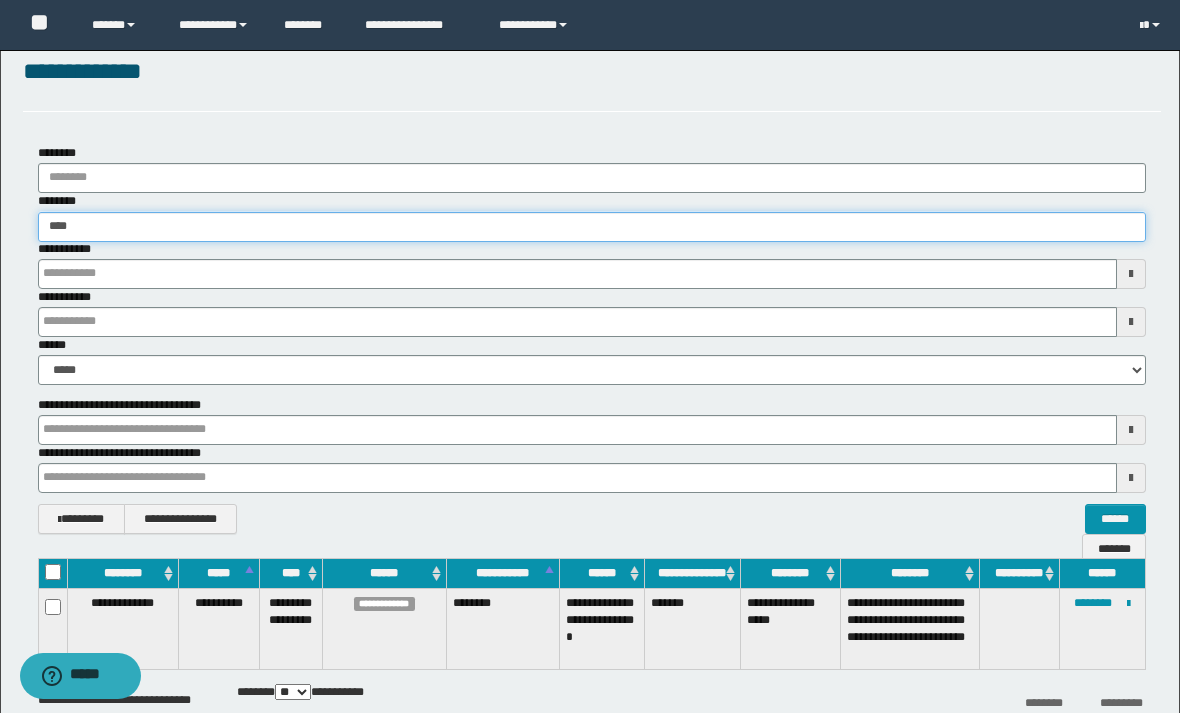 type 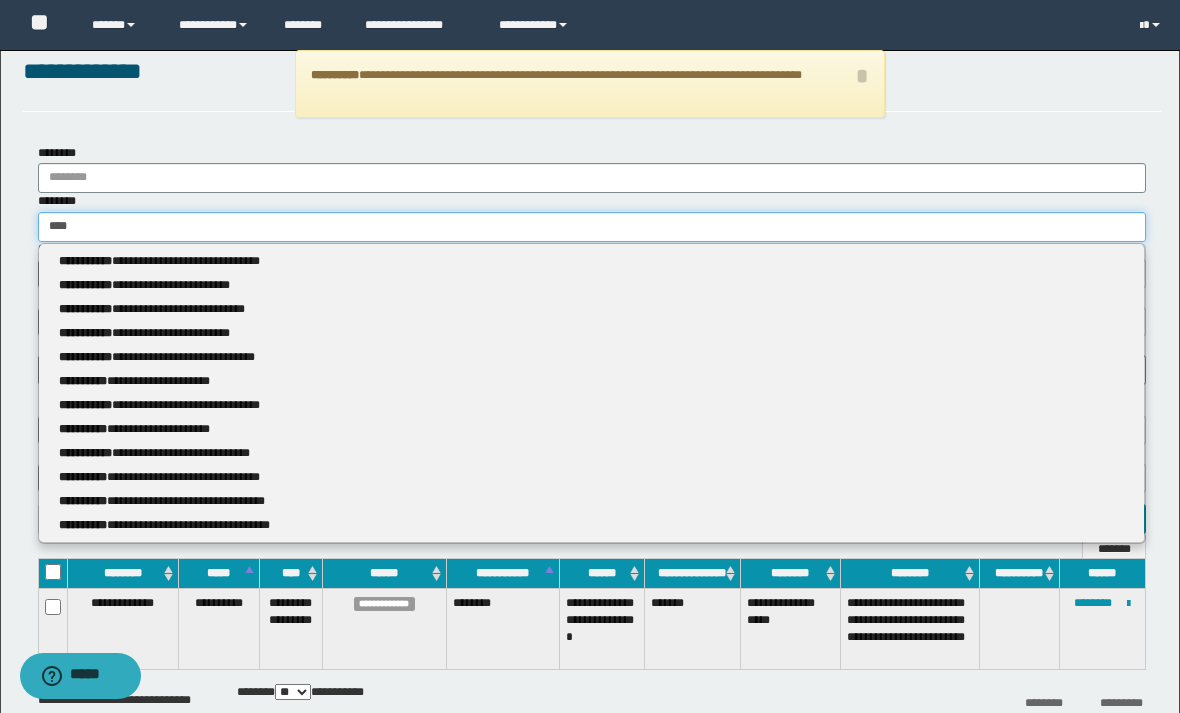 type 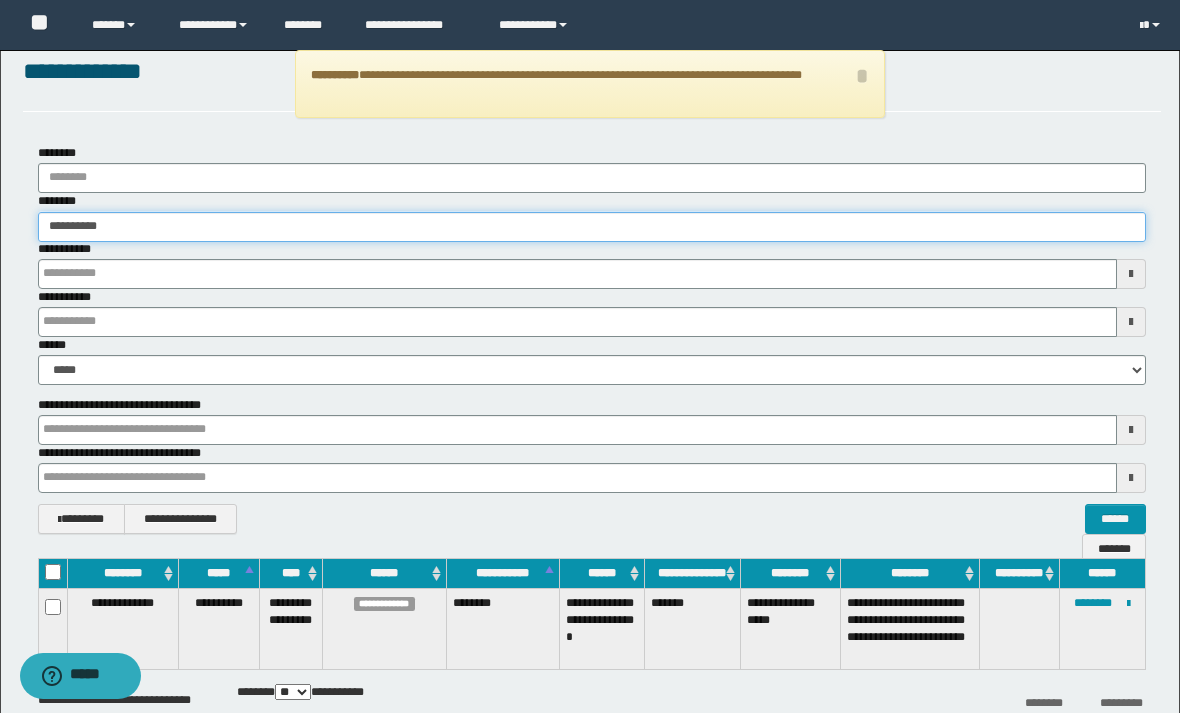 type on "**********" 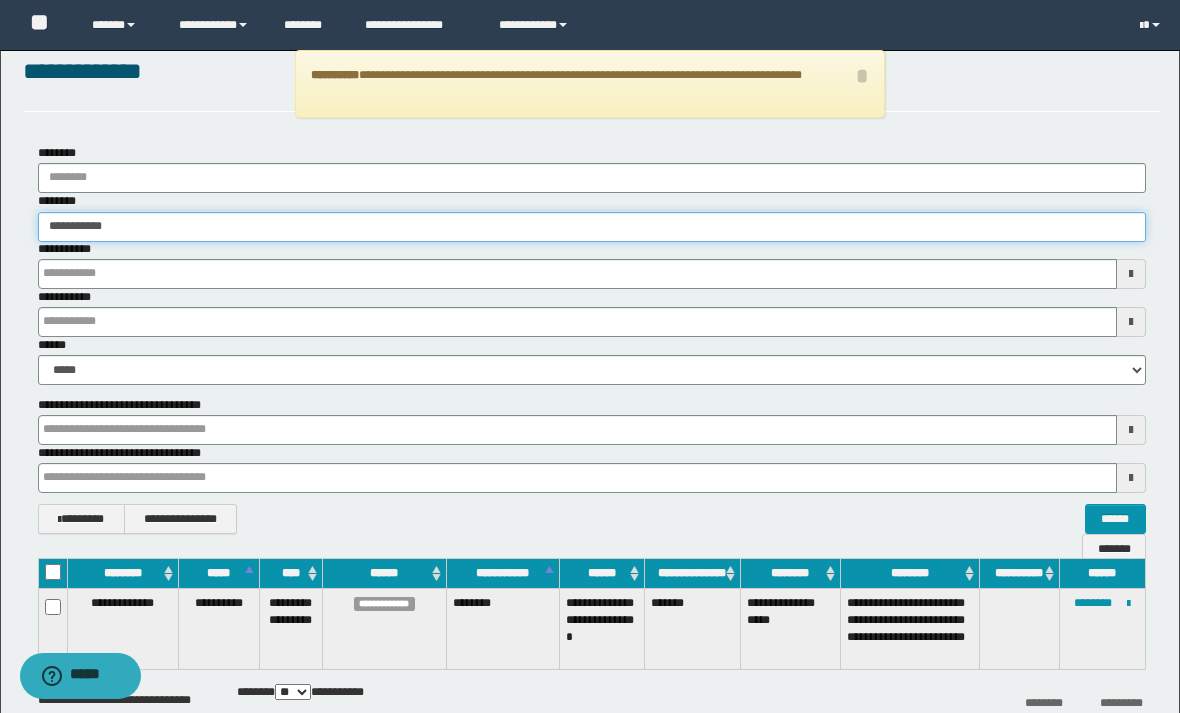 type on "**********" 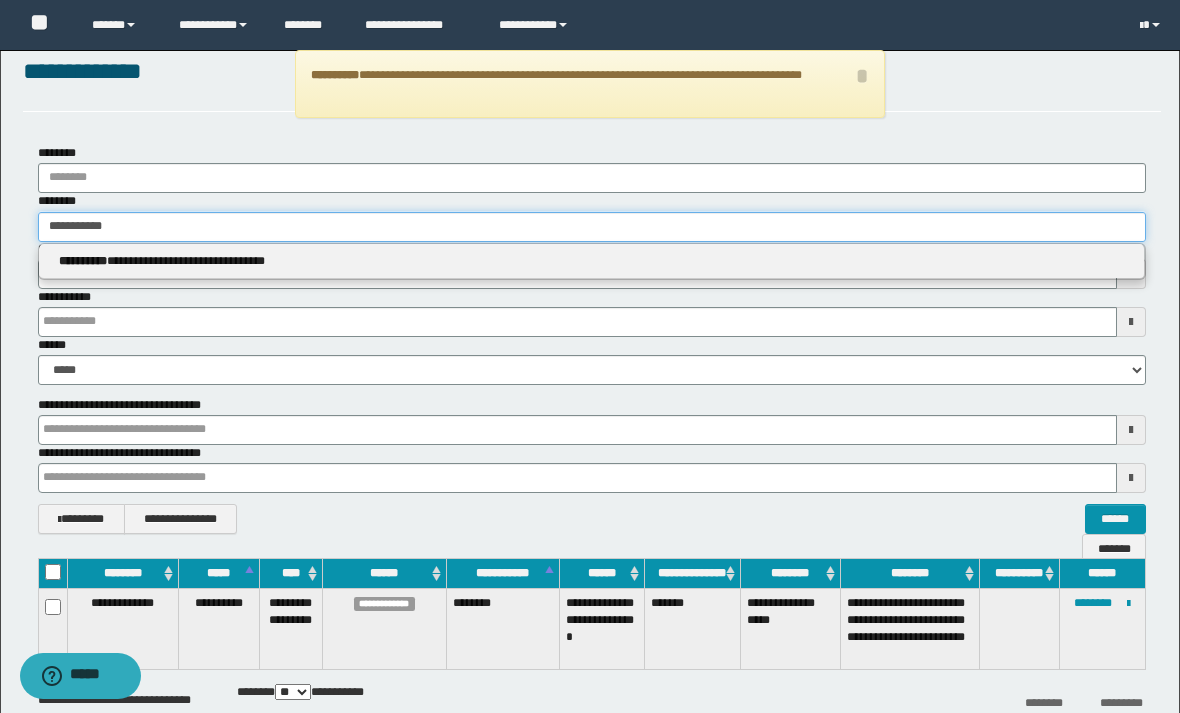 type on "**********" 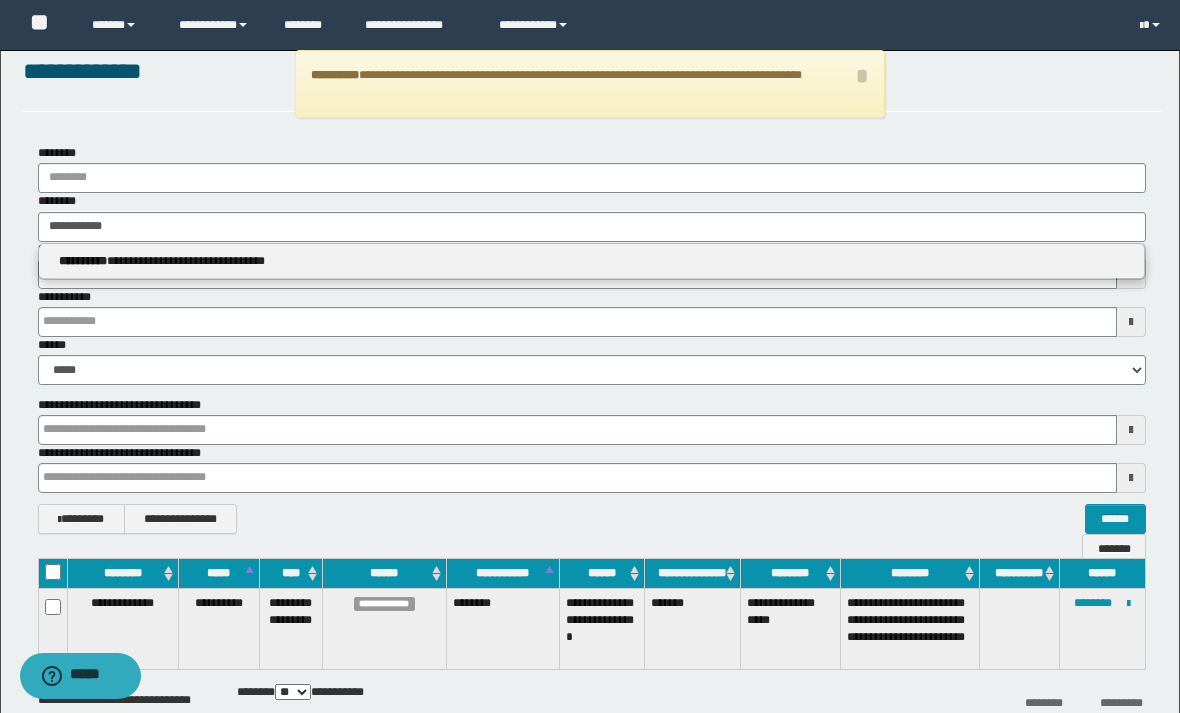 click on "**********" at bounding box center [592, 261] 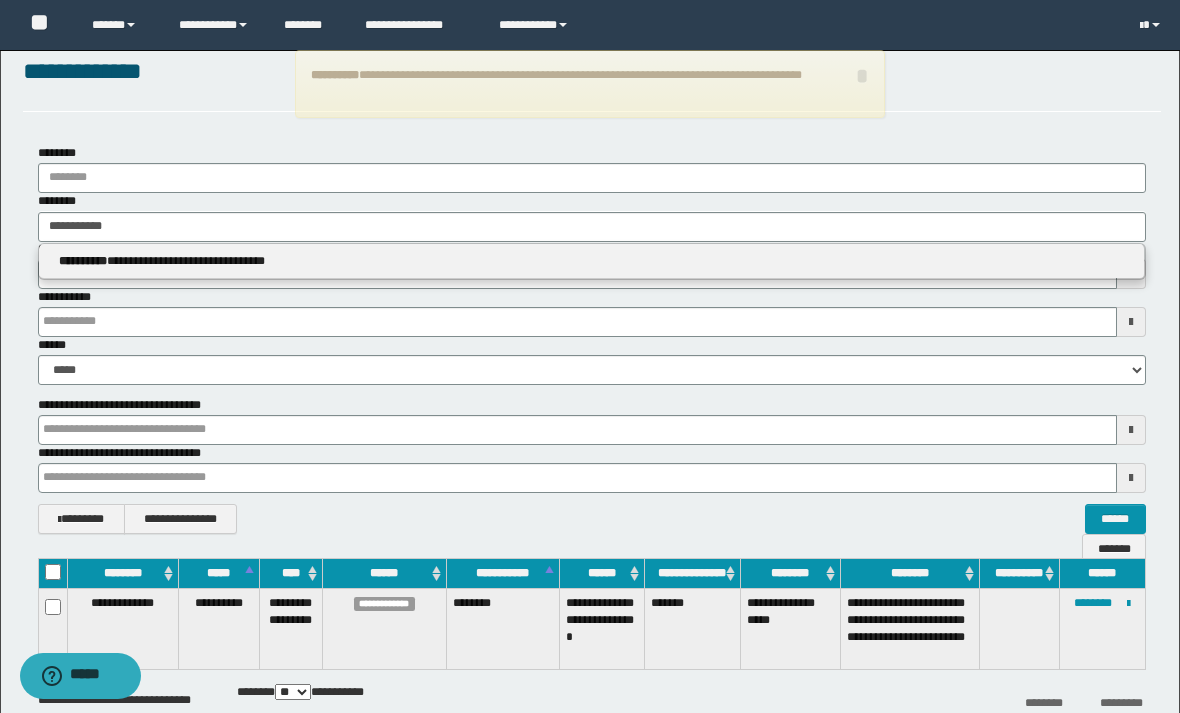 click on "**********" at bounding box center (592, 261) 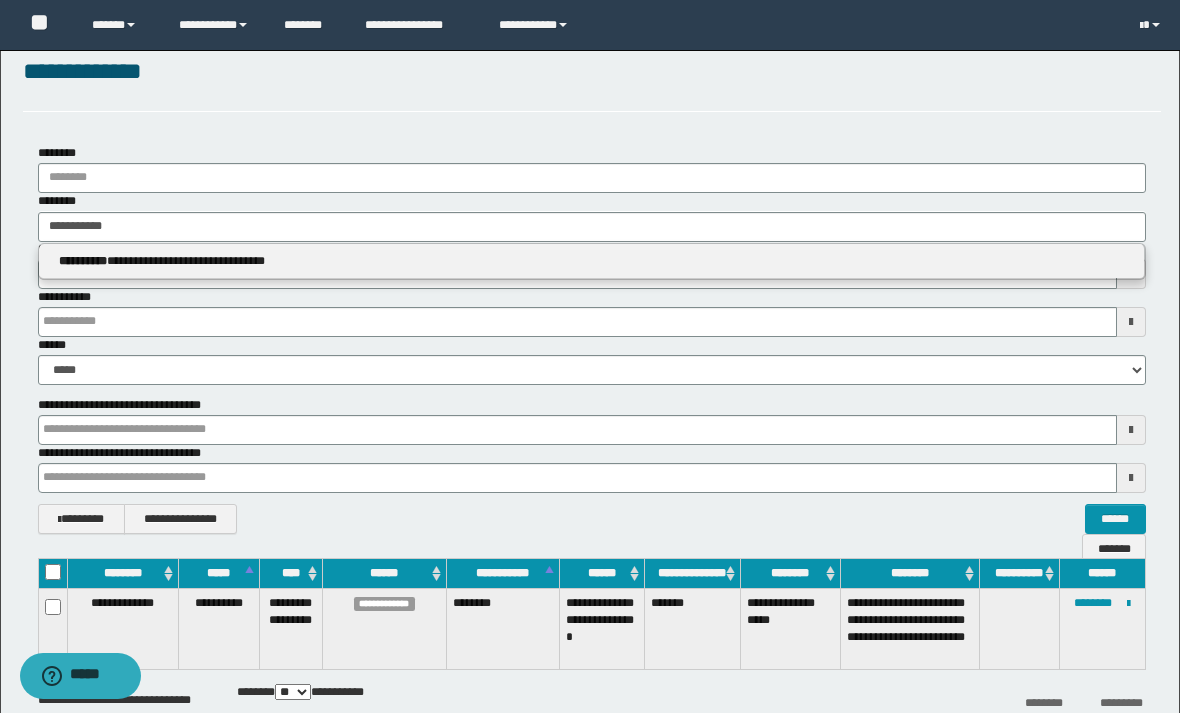 click on "**********" at bounding box center (591, 261) 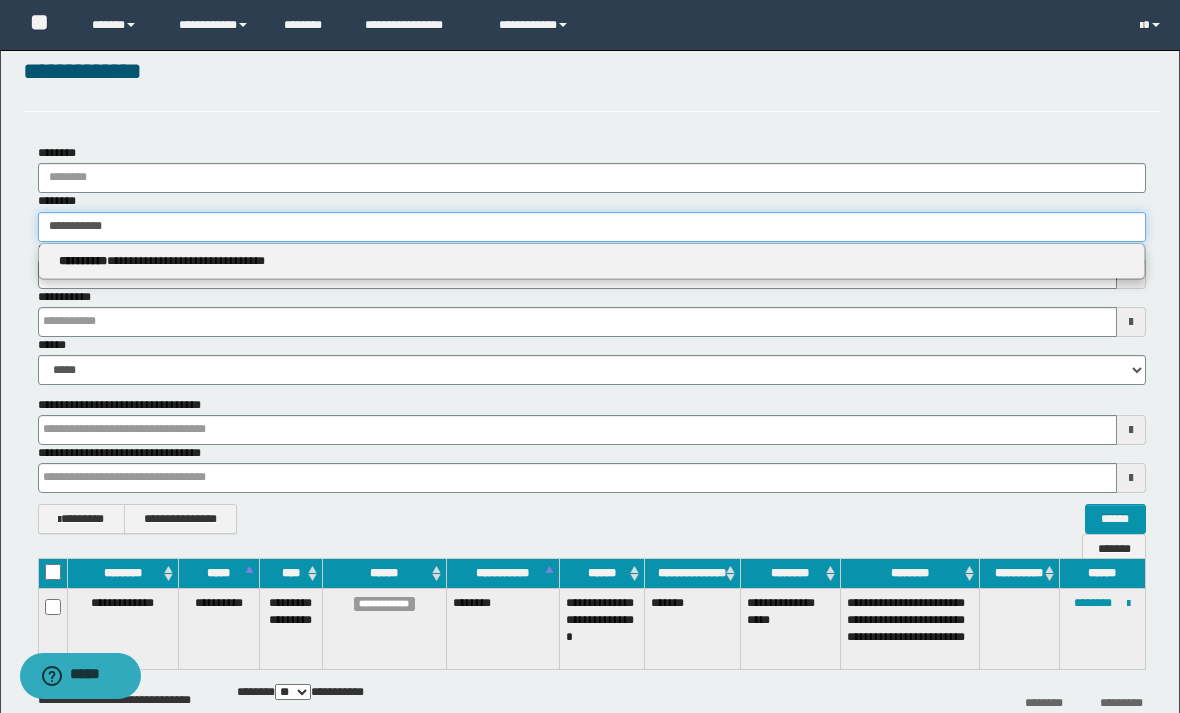 type 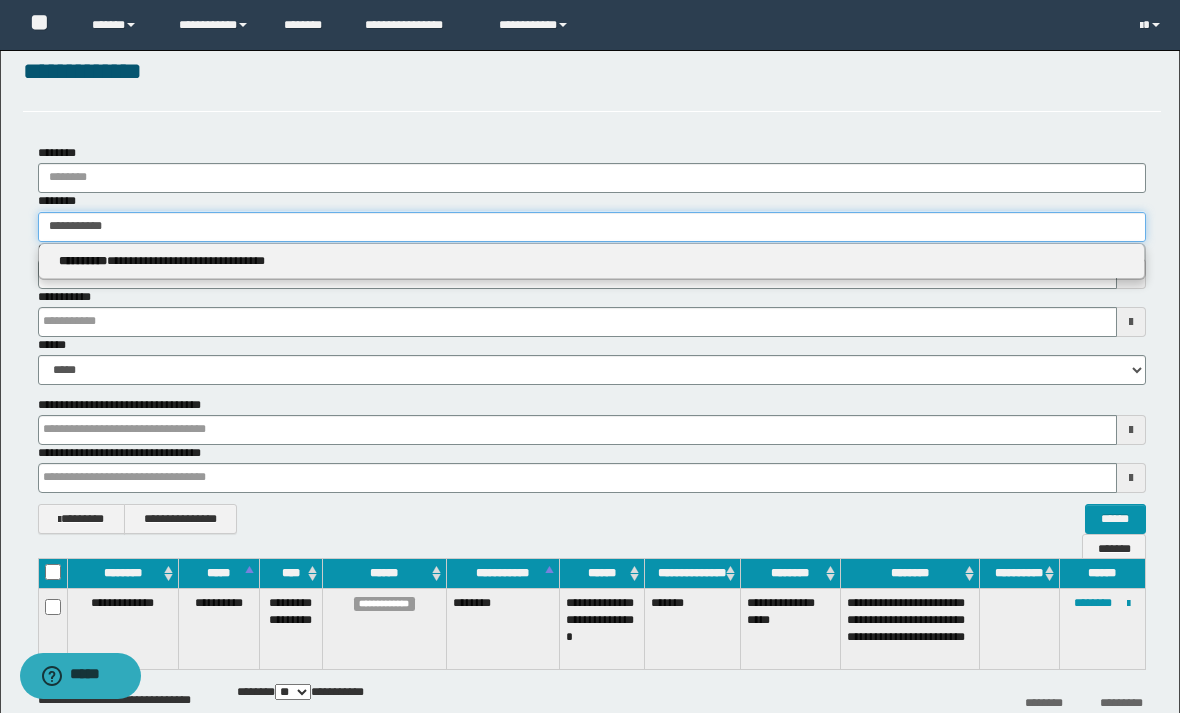 type 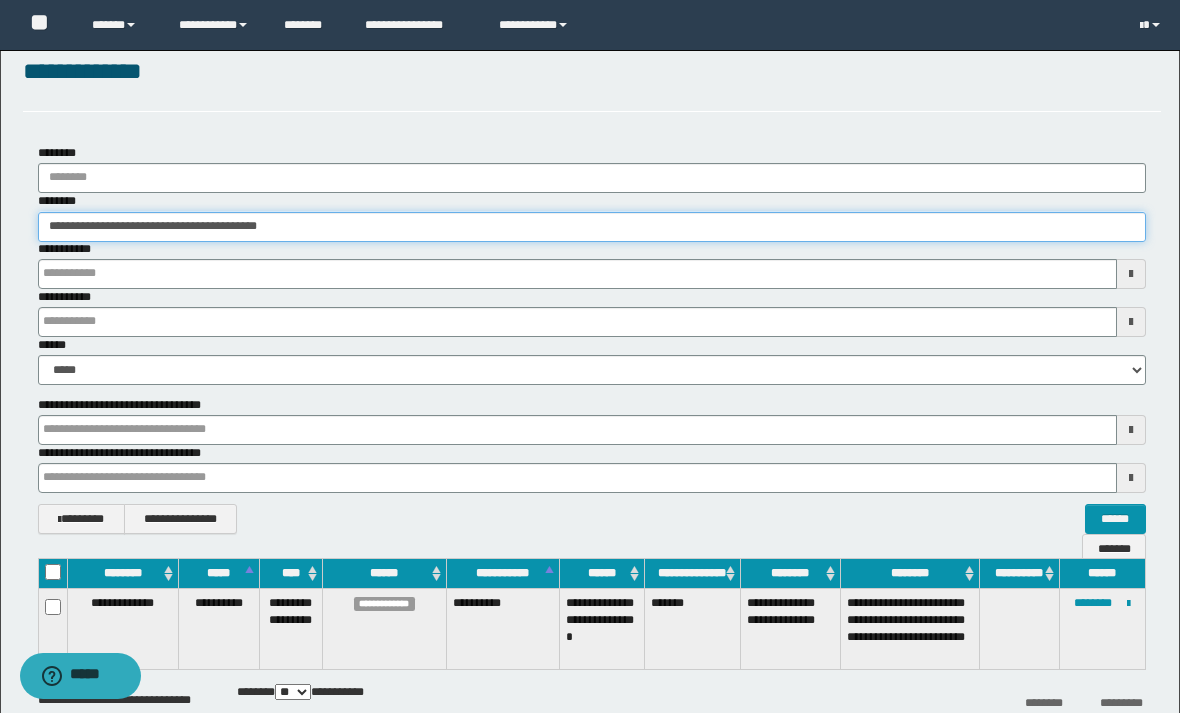 scroll, scrollTop: 149, scrollLeft: 0, axis: vertical 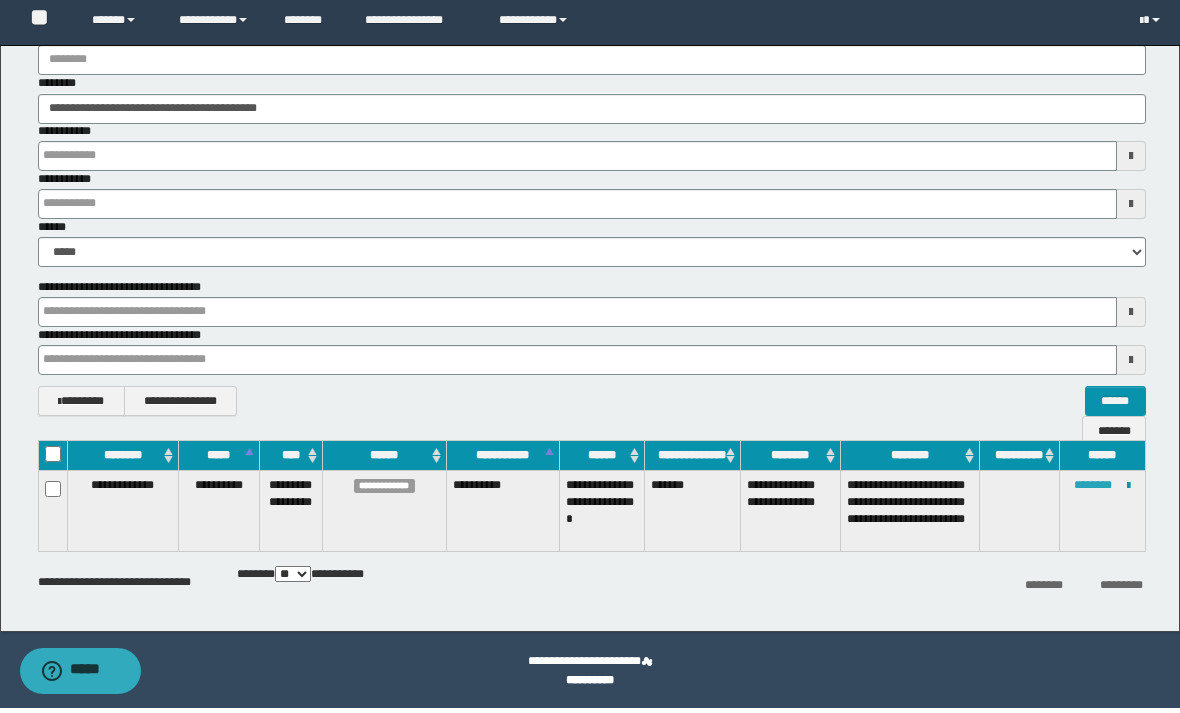 click on "********" at bounding box center [1093, 490] 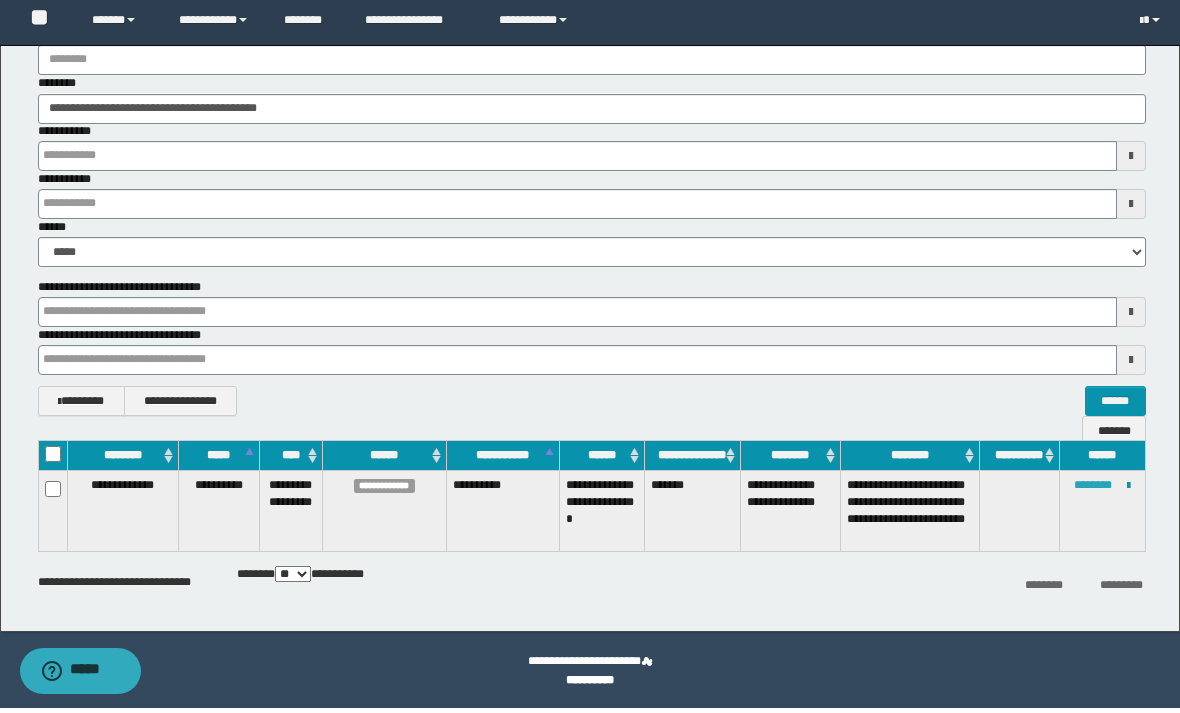 type 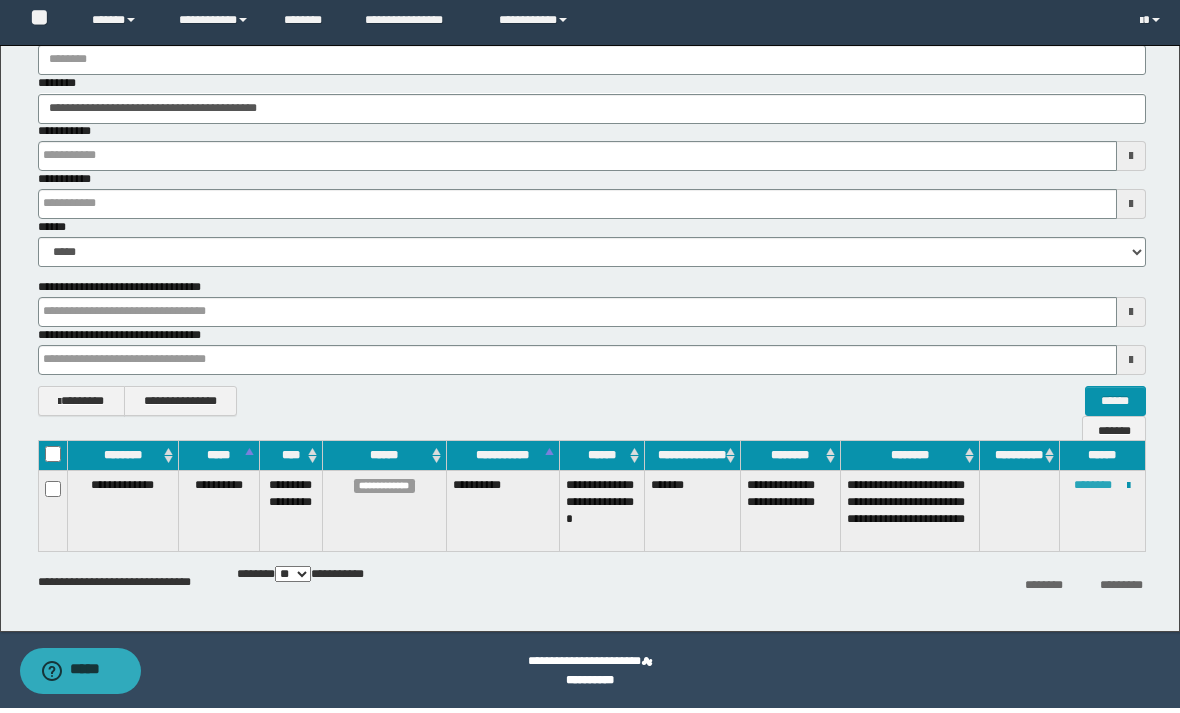 type 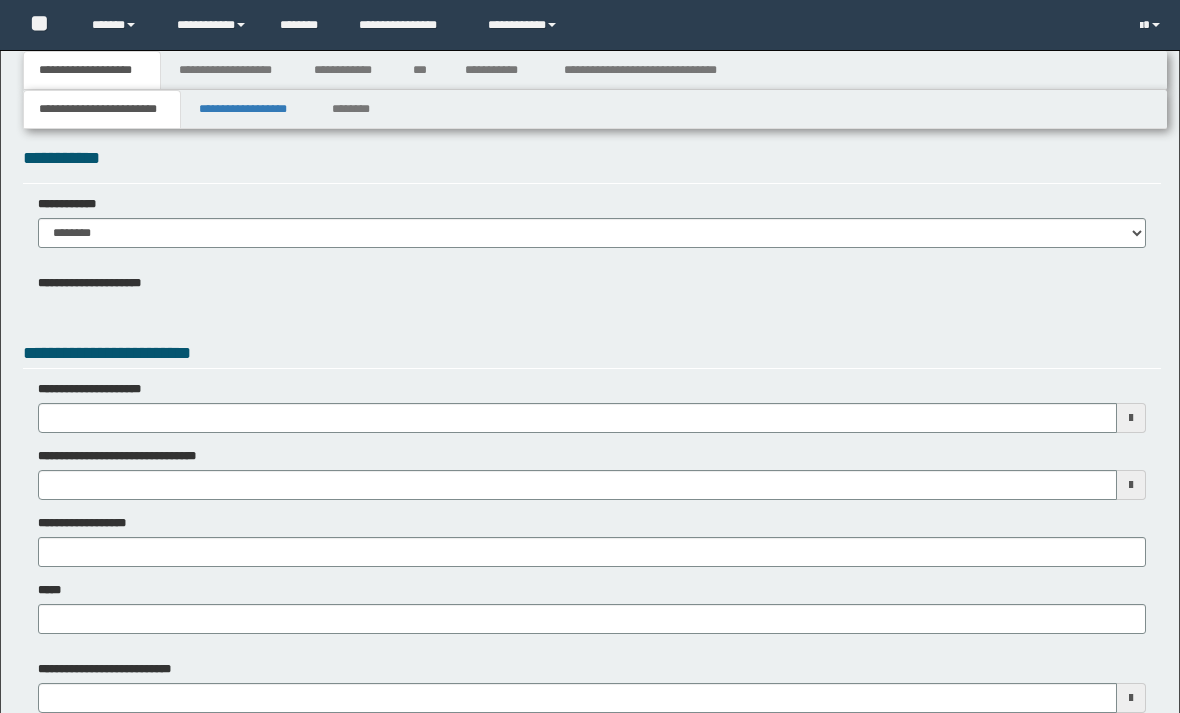 scroll, scrollTop: 0, scrollLeft: 0, axis: both 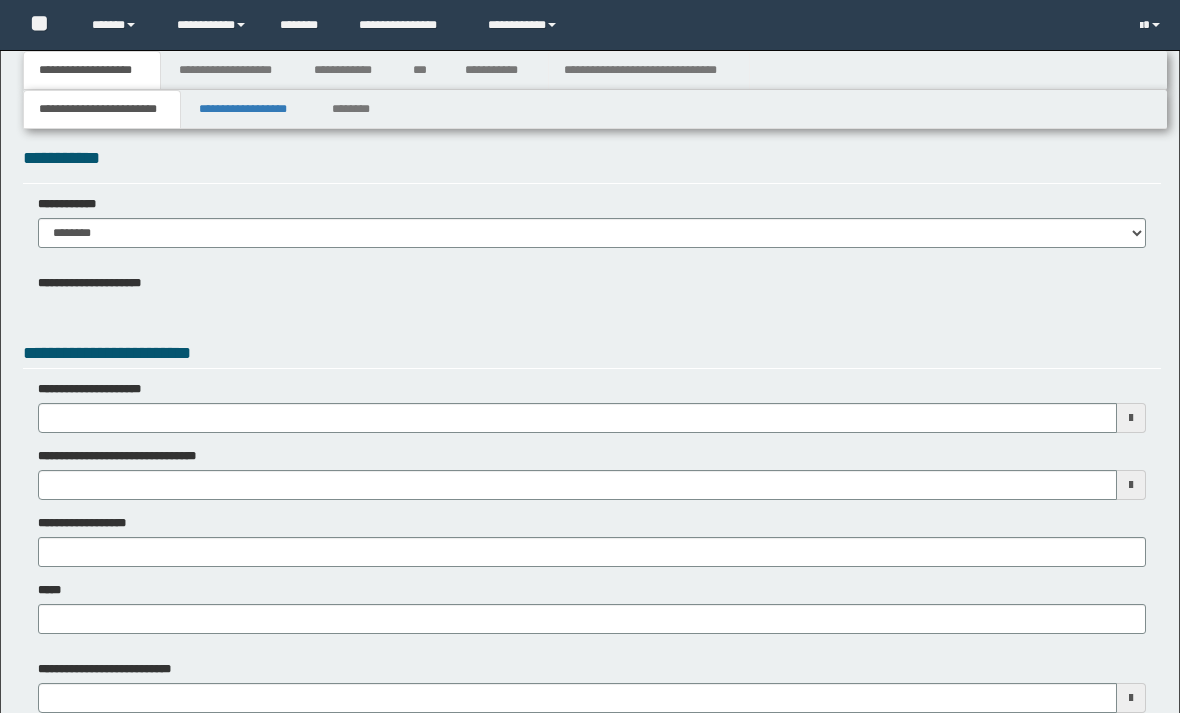 click on "**********" at bounding box center [649, 70] 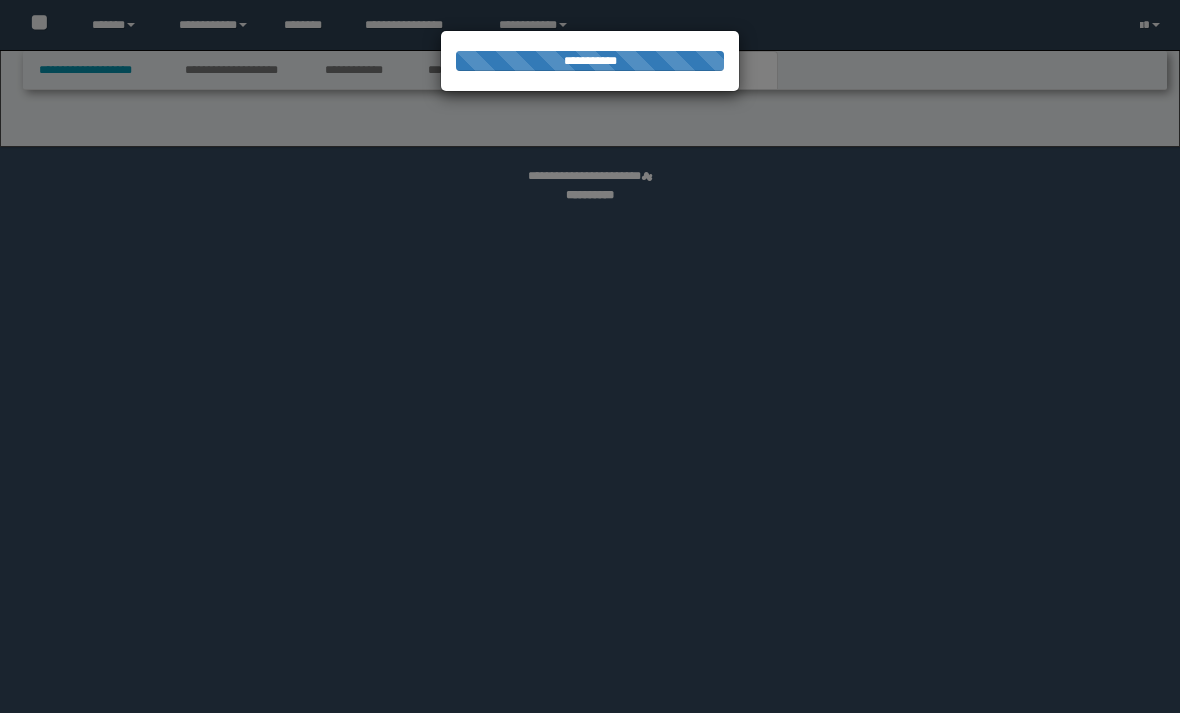 scroll, scrollTop: 0, scrollLeft: 0, axis: both 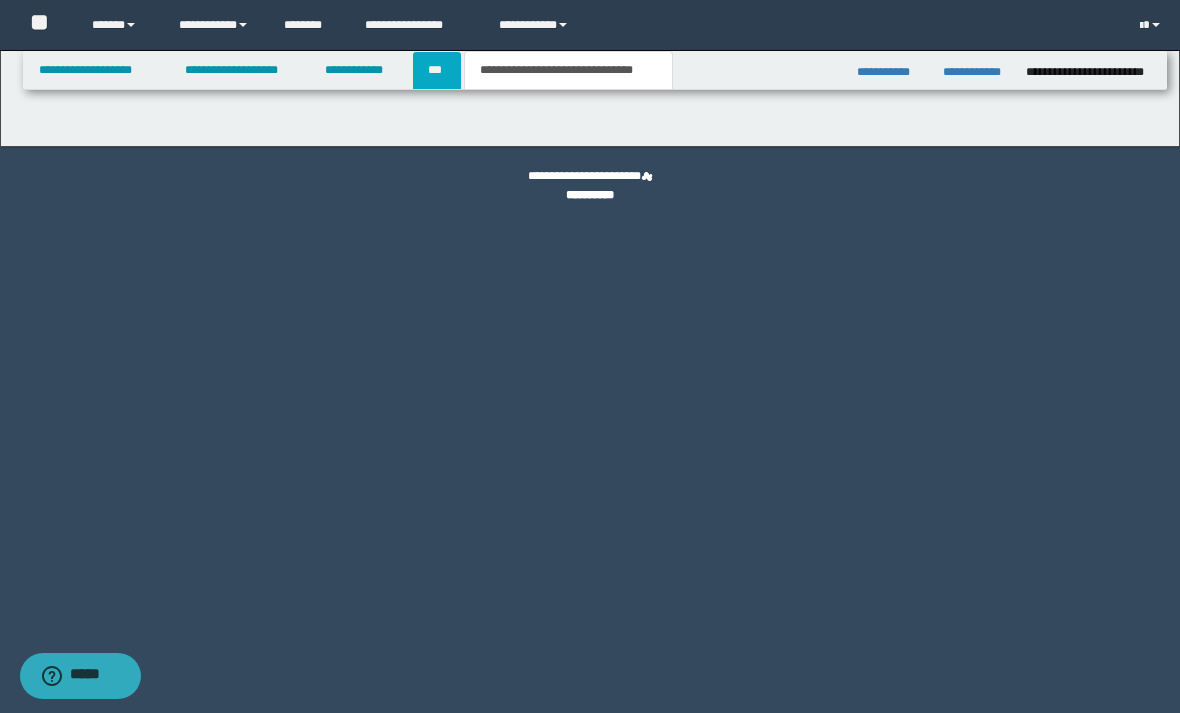 click on "***" at bounding box center (437, 70) 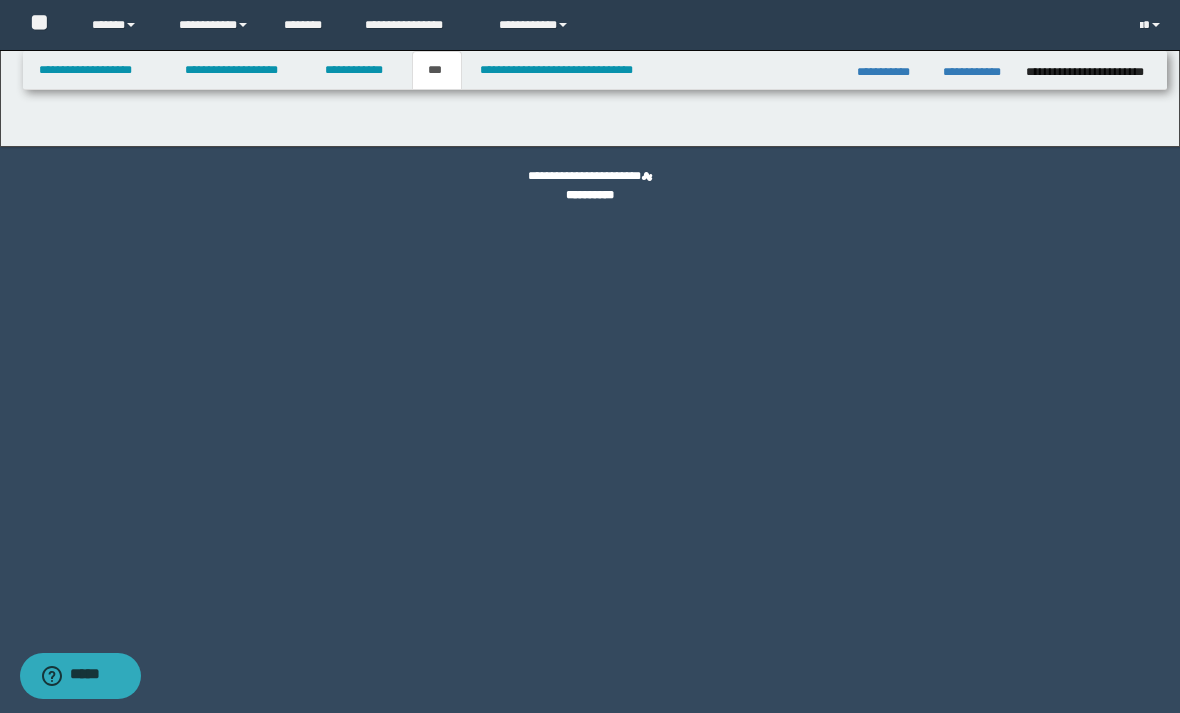 select on "***" 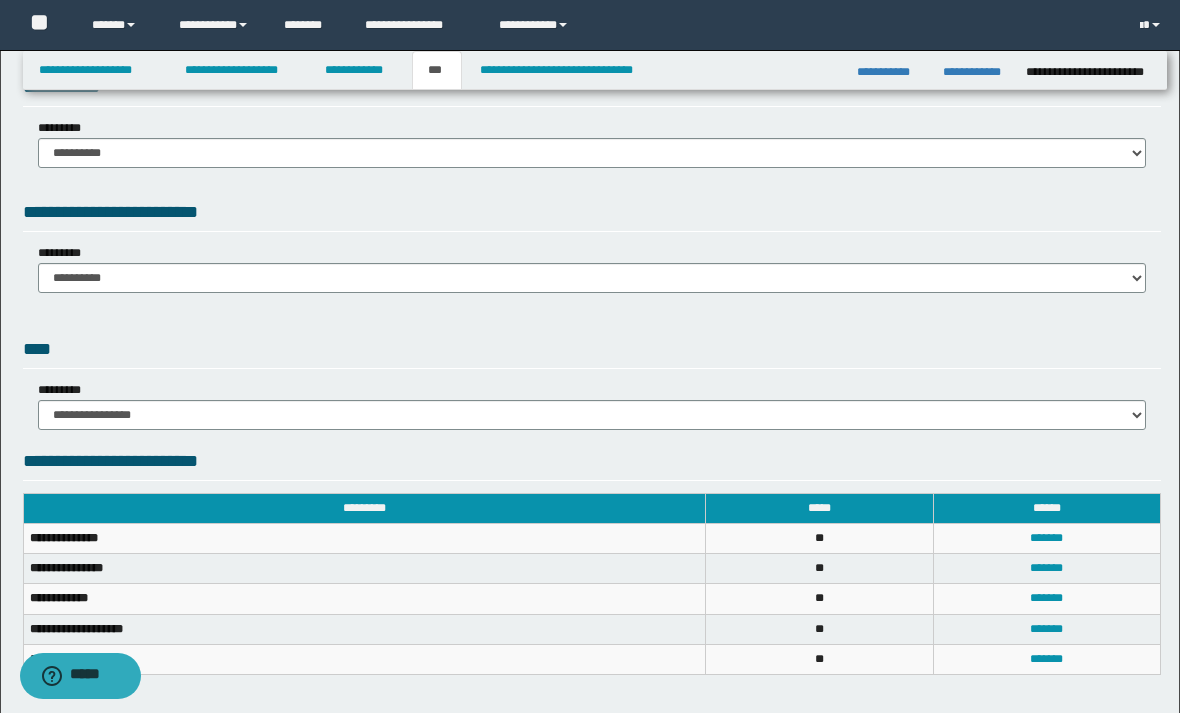 scroll, scrollTop: 74, scrollLeft: 0, axis: vertical 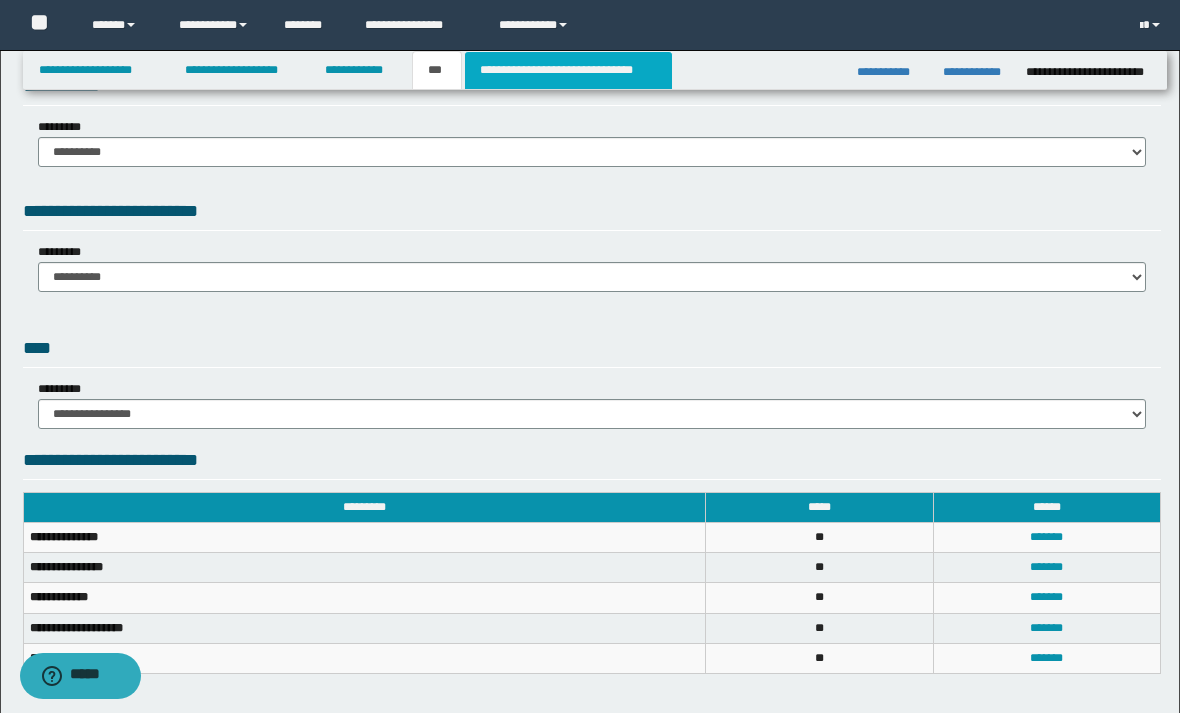 click on "**********" at bounding box center [568, 70] 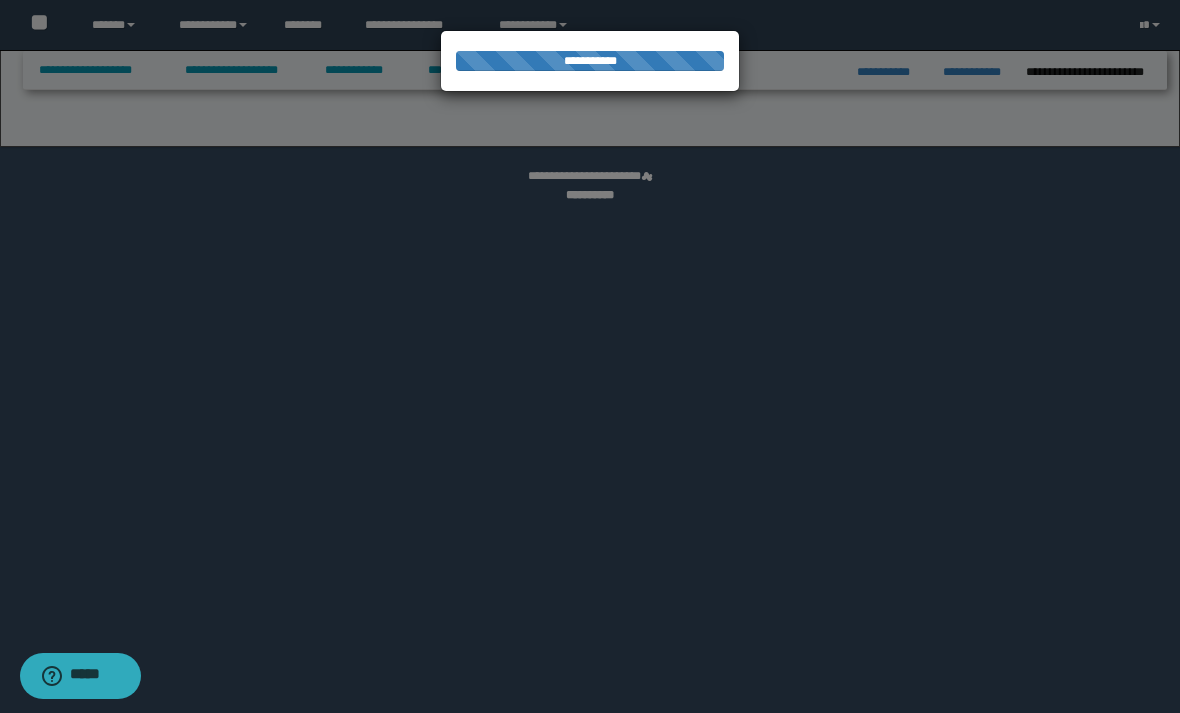 select on "*" 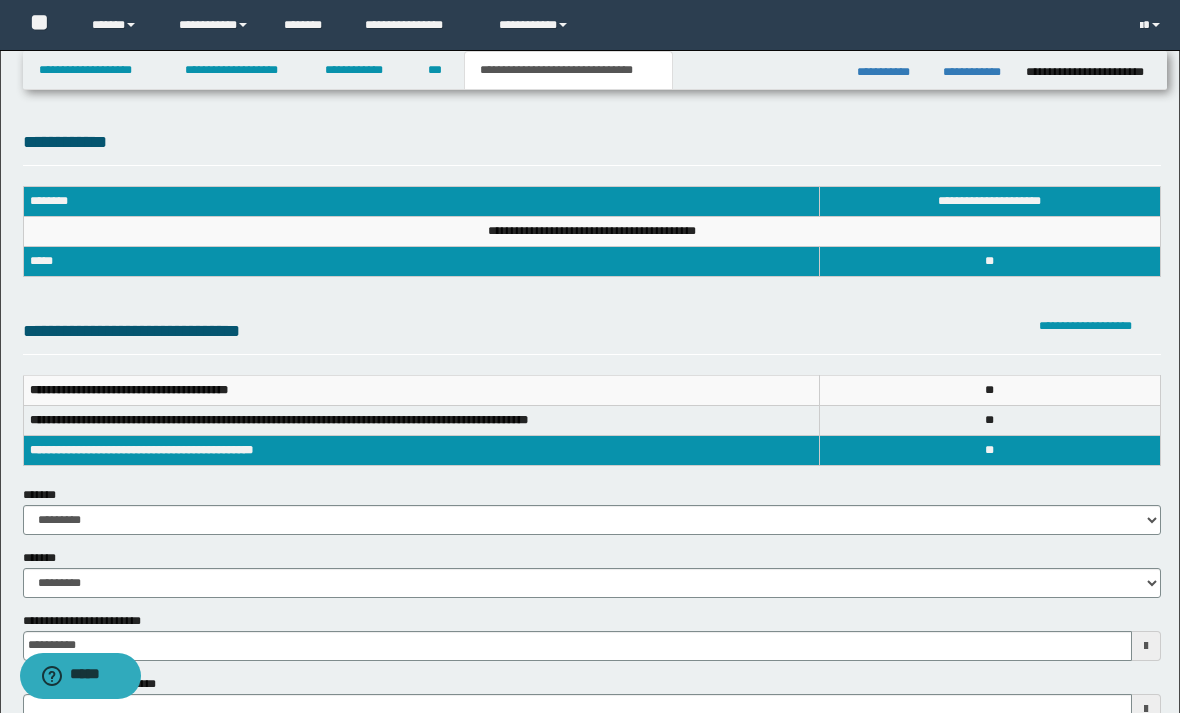 scroll, scrollTop: 0, scrollLeft: 0, axis: both 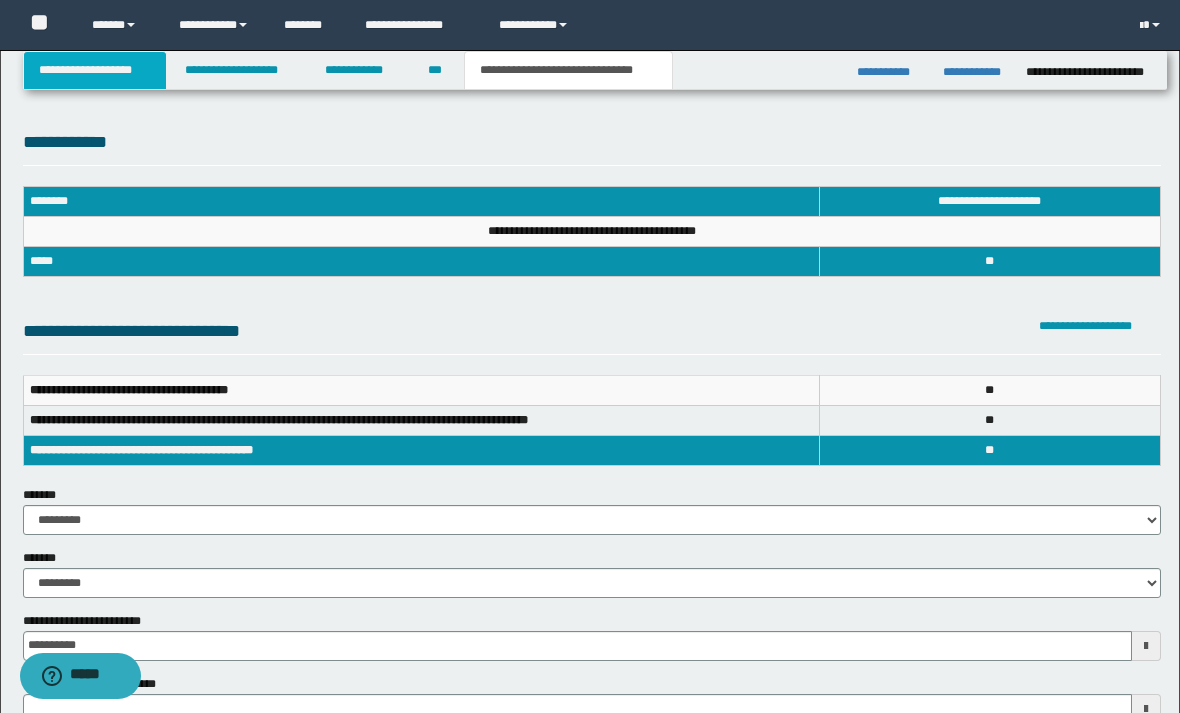 click on "**********" at bounding box center (95, 70) 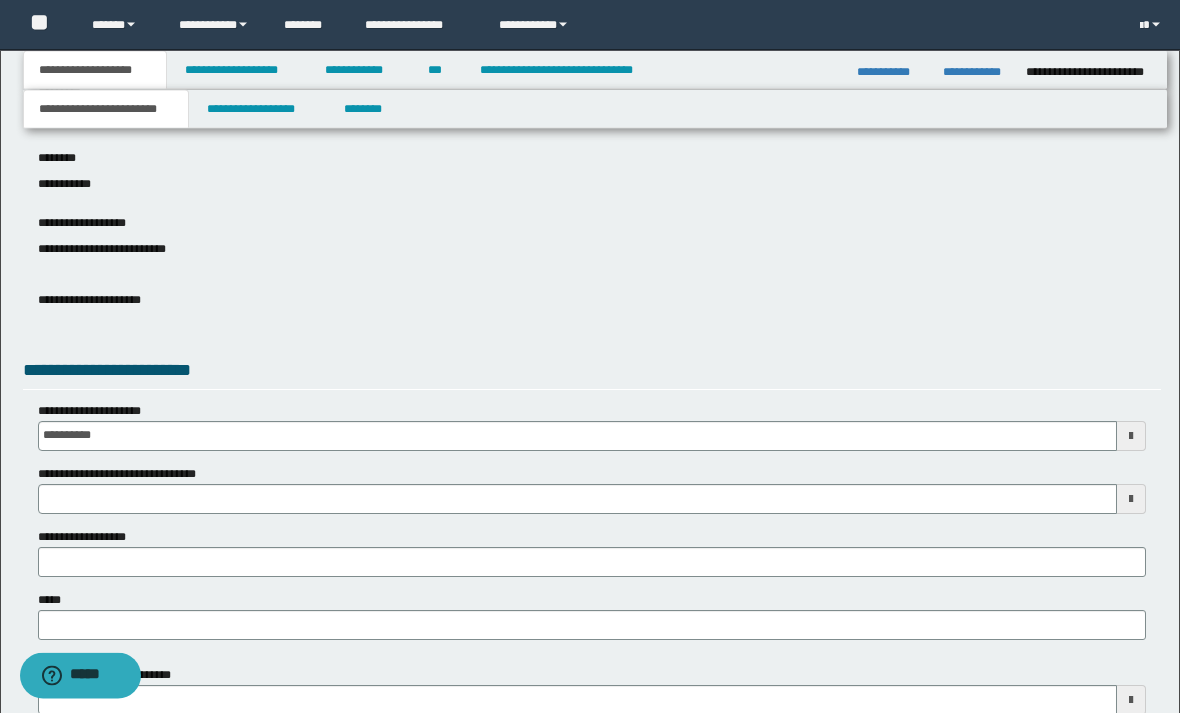 scroll, scrollTop: 442, scrollLeft: 0, axis: vertical 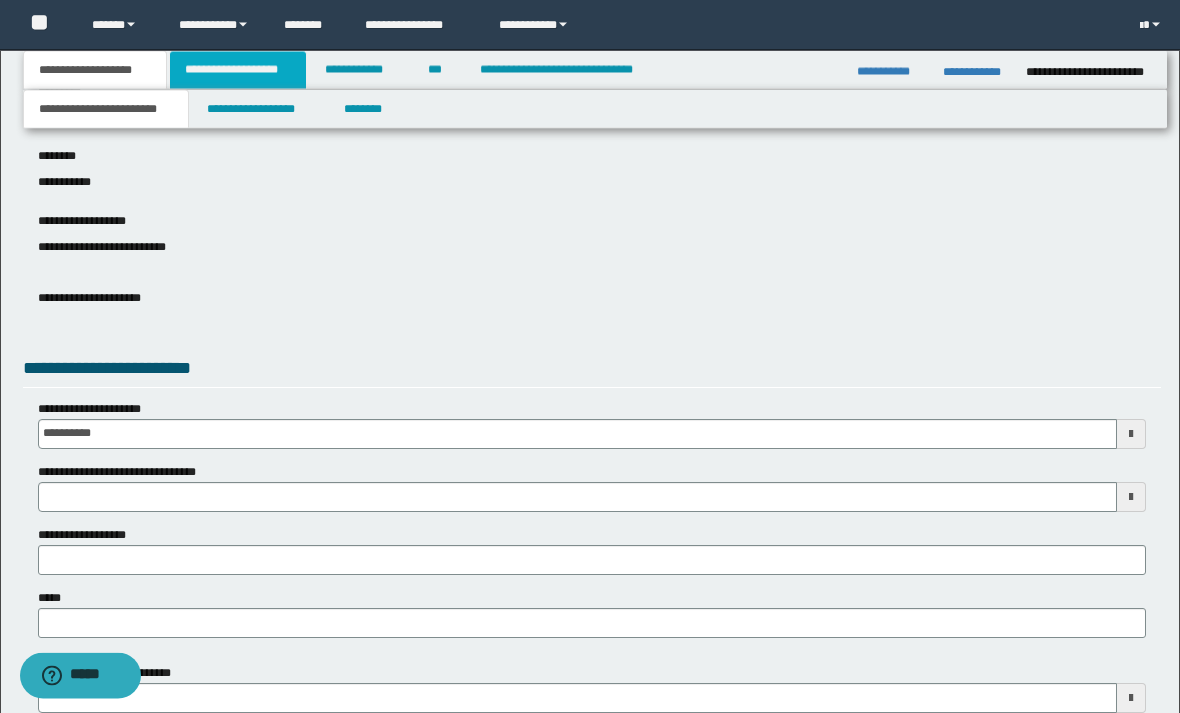 click on "**********" at bounding box center (238, 70) 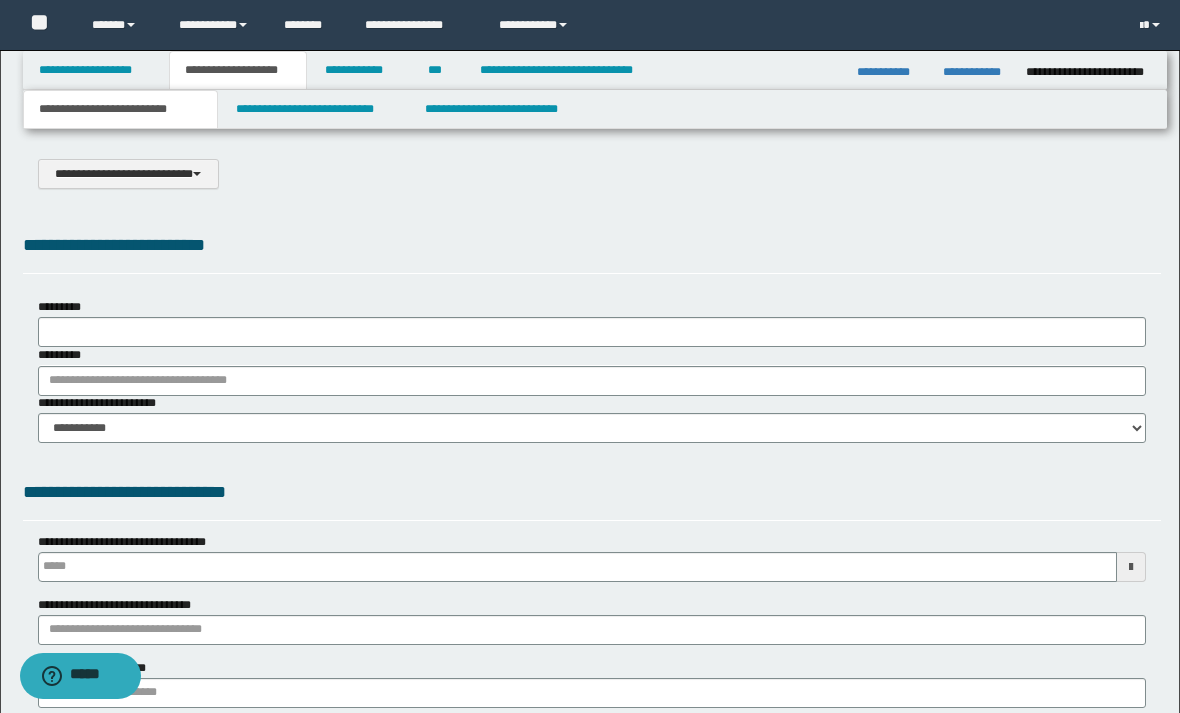 select on "*" 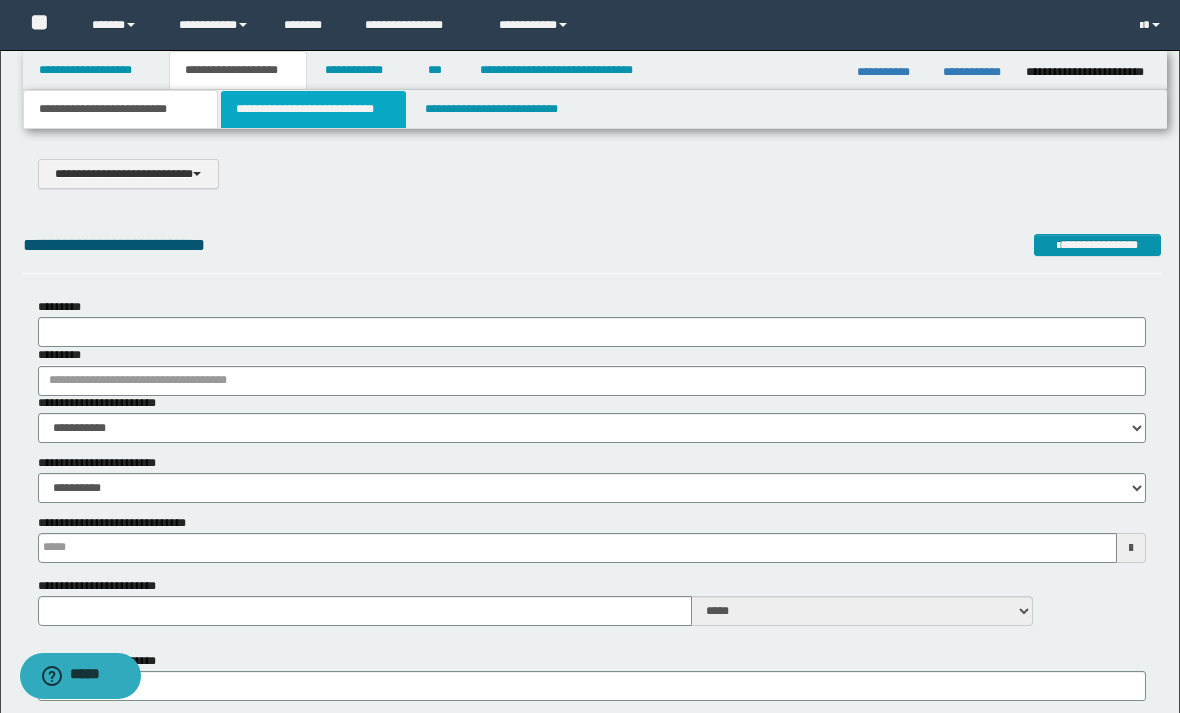 click on "**********" at bounding box center (314, 109) 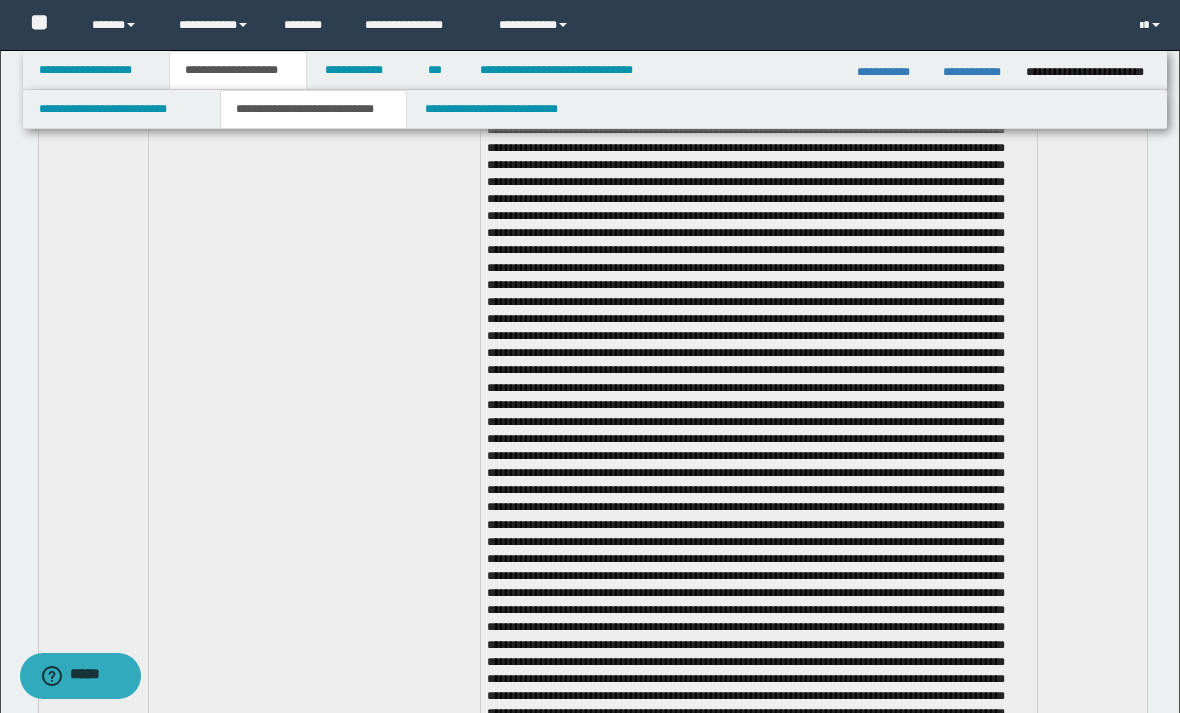 scroll, scrollTop: 4225, scrollLeft: 0, axis: vertical 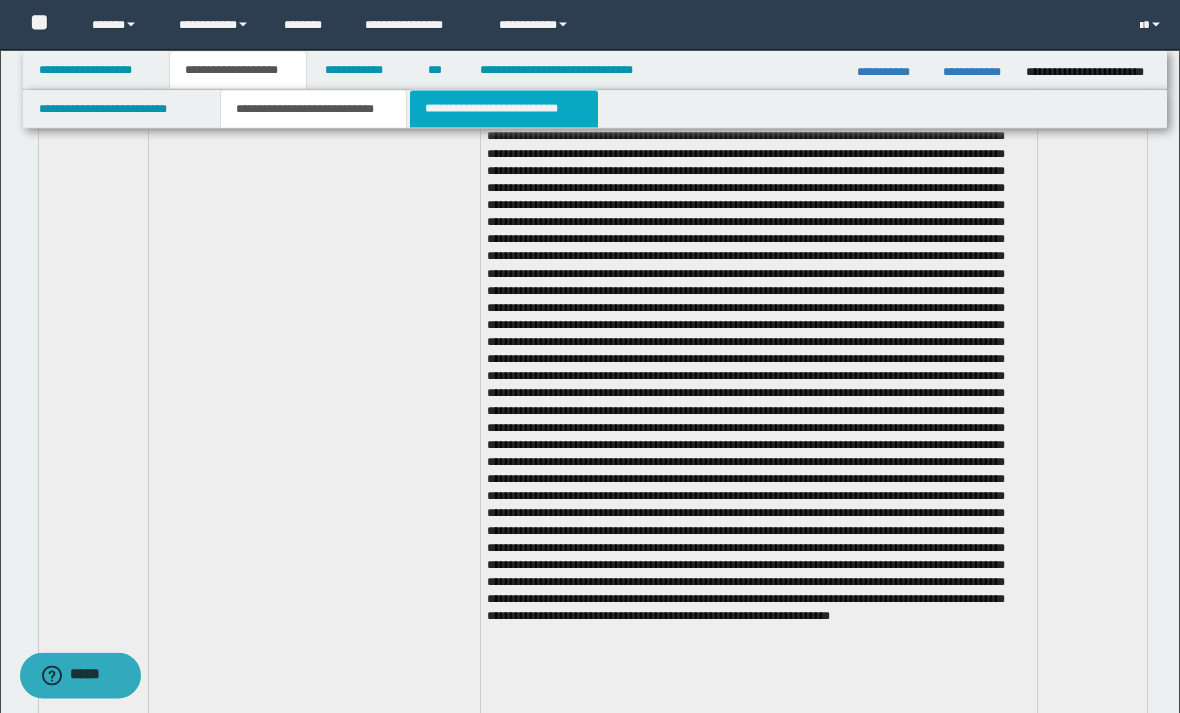 click on "**********" at bounding box center [504, 109] 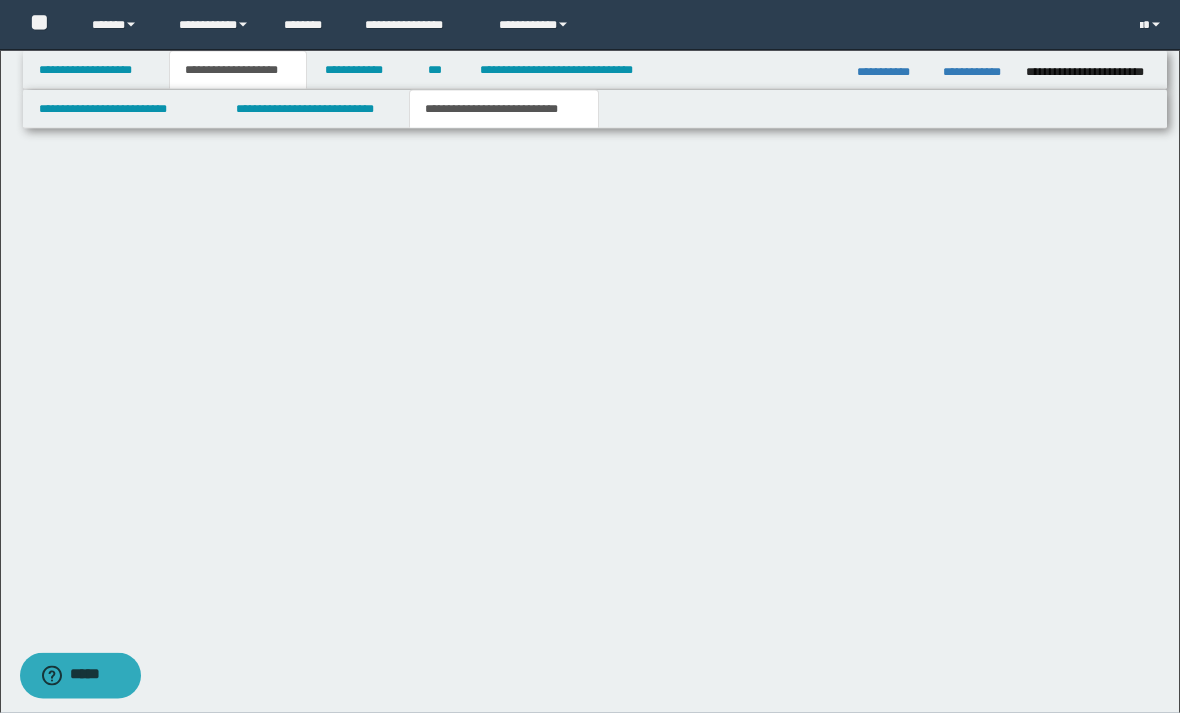 scroll, scrollTop: 0, scrollLeft: 0, axis: both 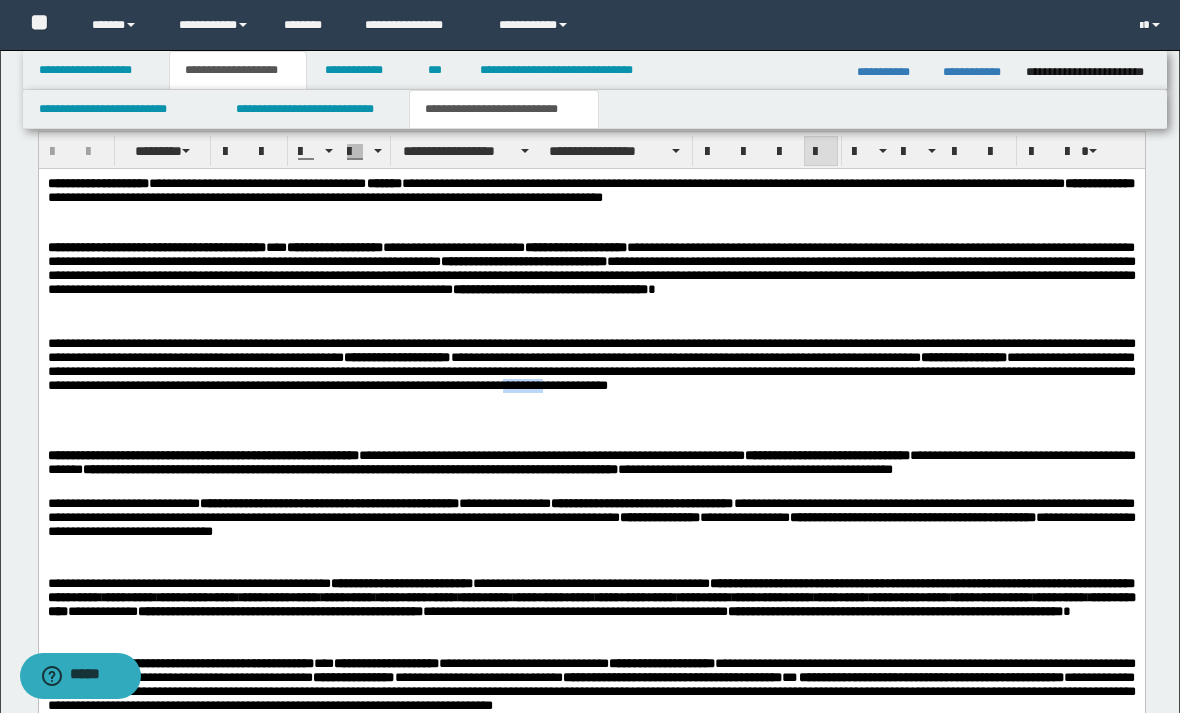 click on "**********" at bounding box center (549, 288) 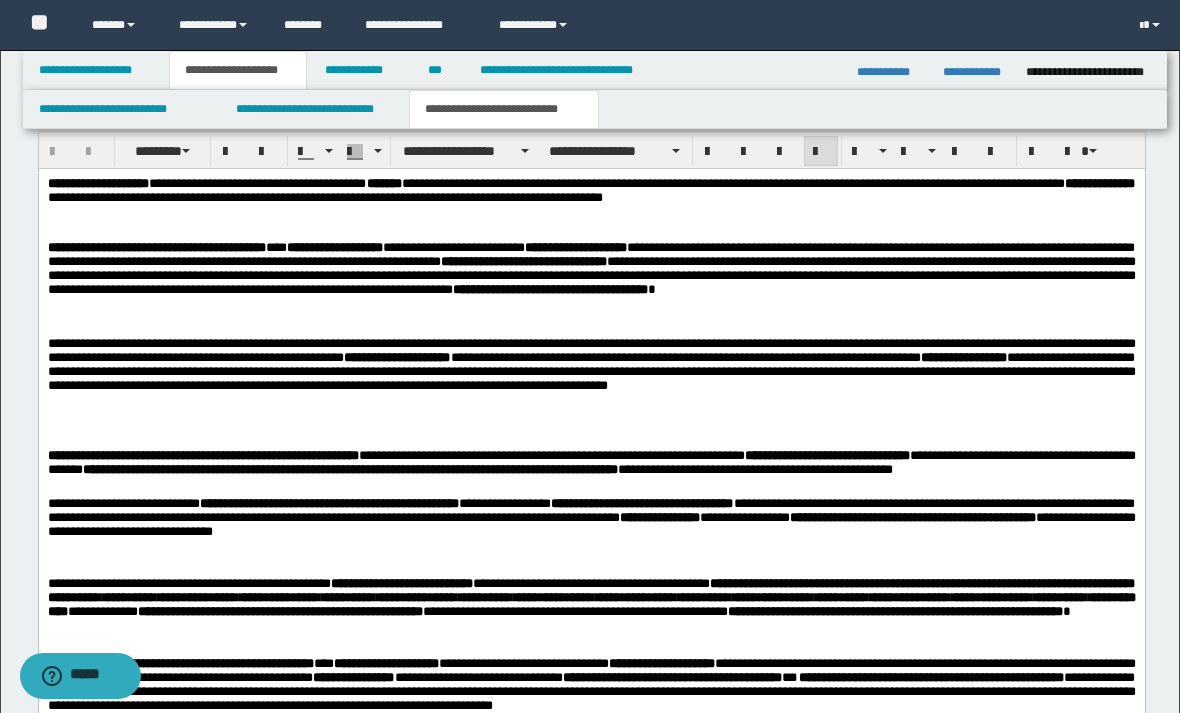 click on "**********" at bounding box center [591, 200] 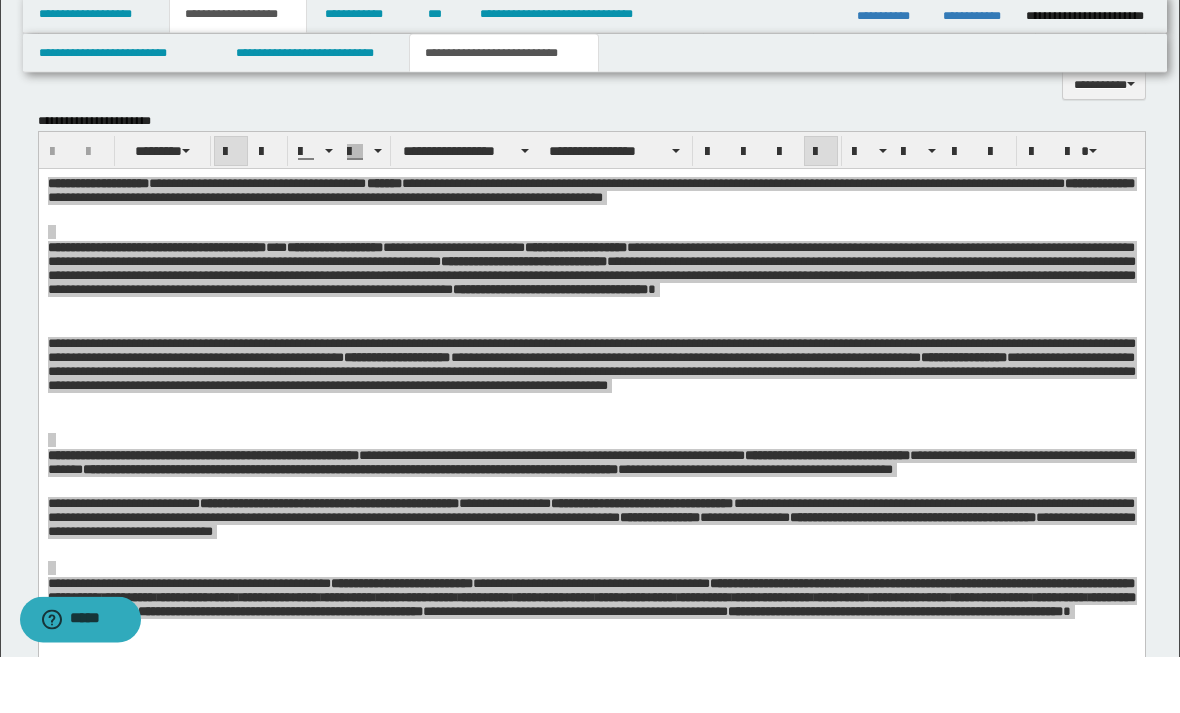 scroll, scrollTop: 1249, scrollLeft: 0, axis: vertical 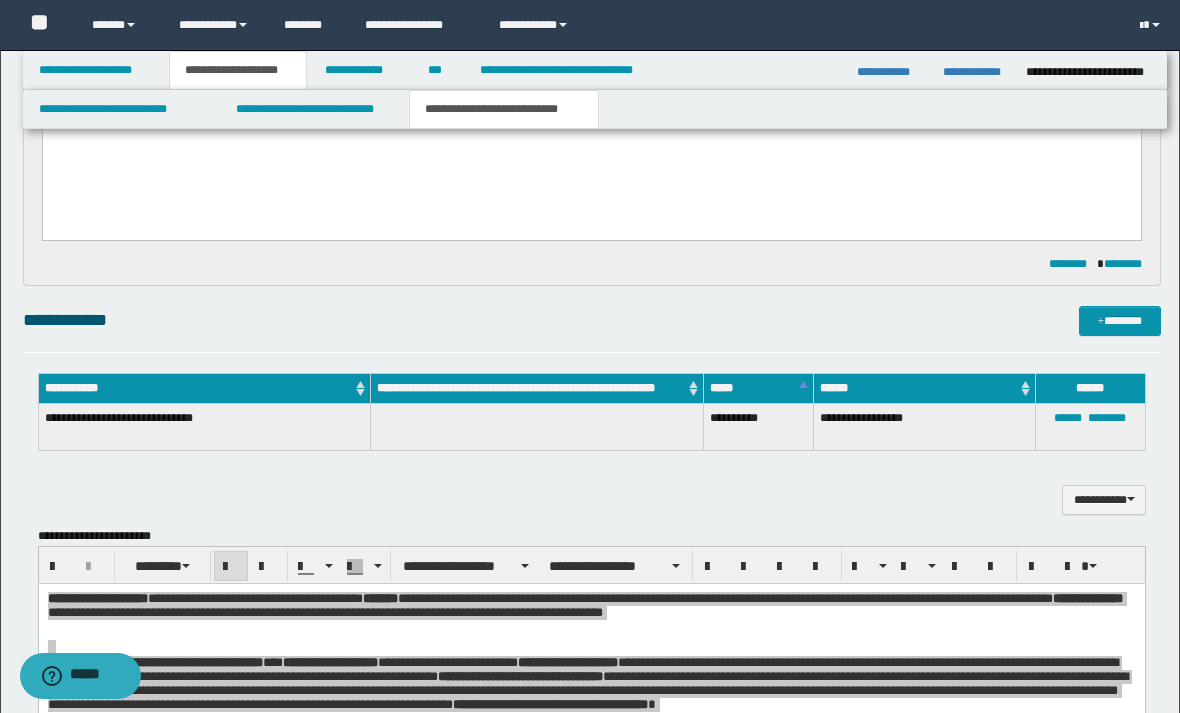click on "**********" at bounding box center (592, 489) 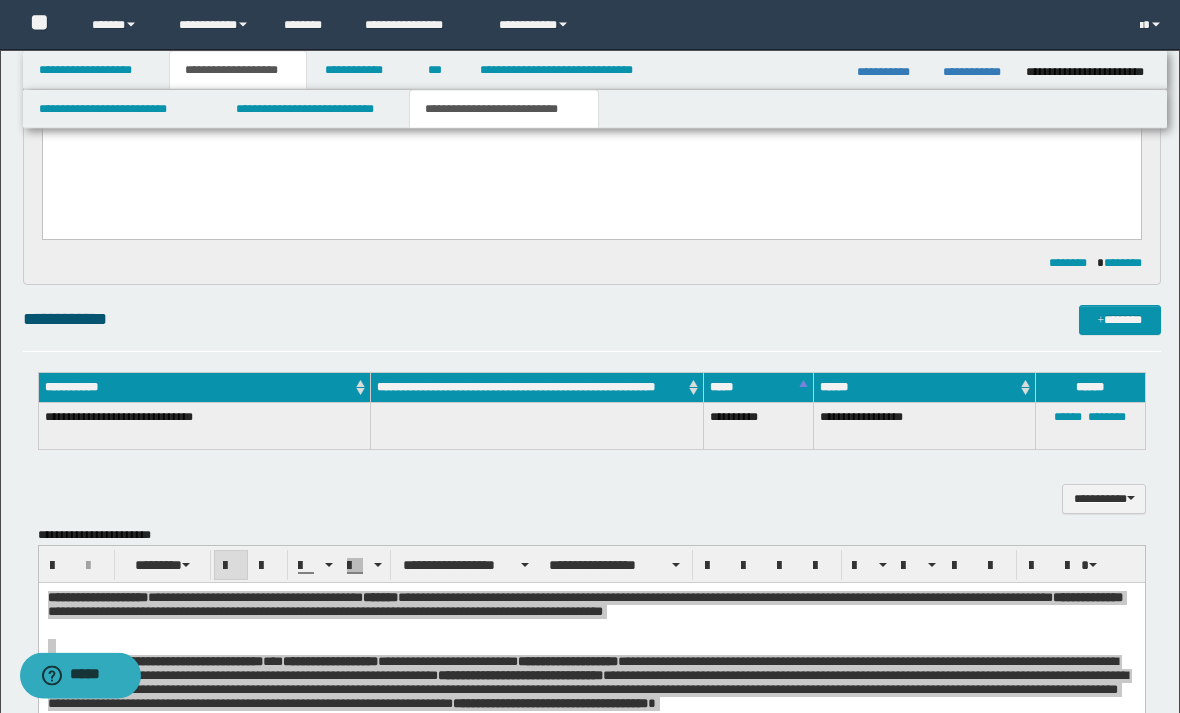scroll, scrollTop: 1060, scrollLeft: 0, axis: vertical 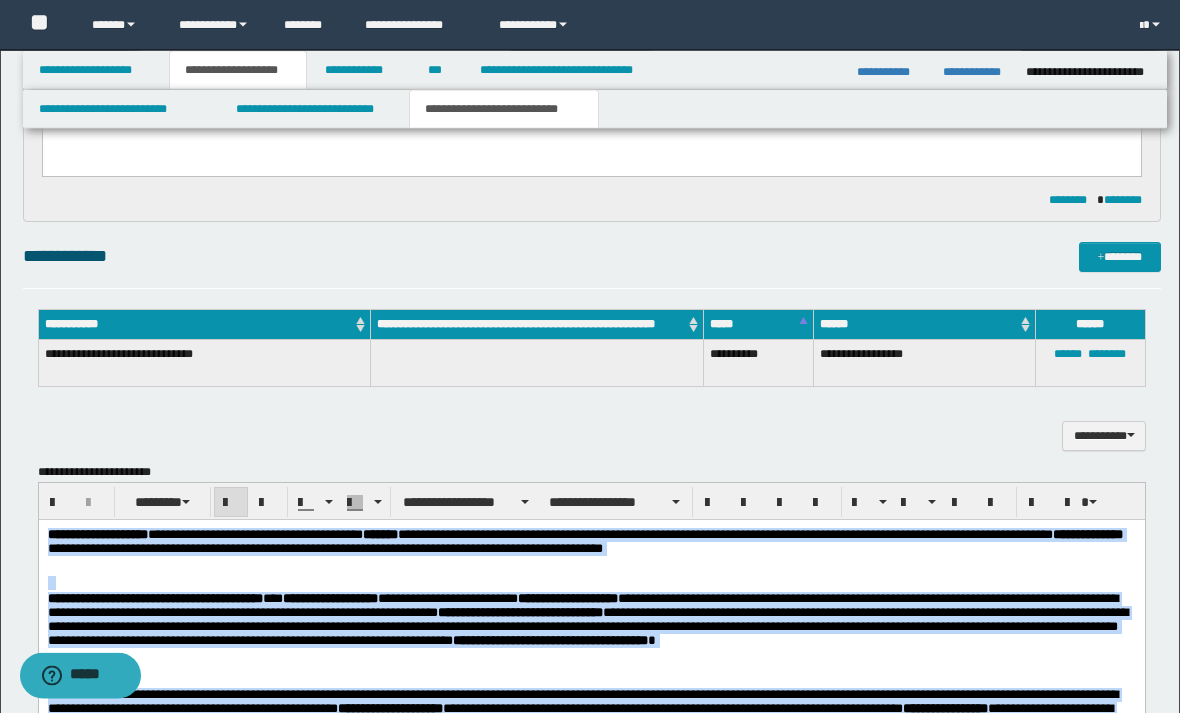 click on "**********" at bounding box center (97, 534) 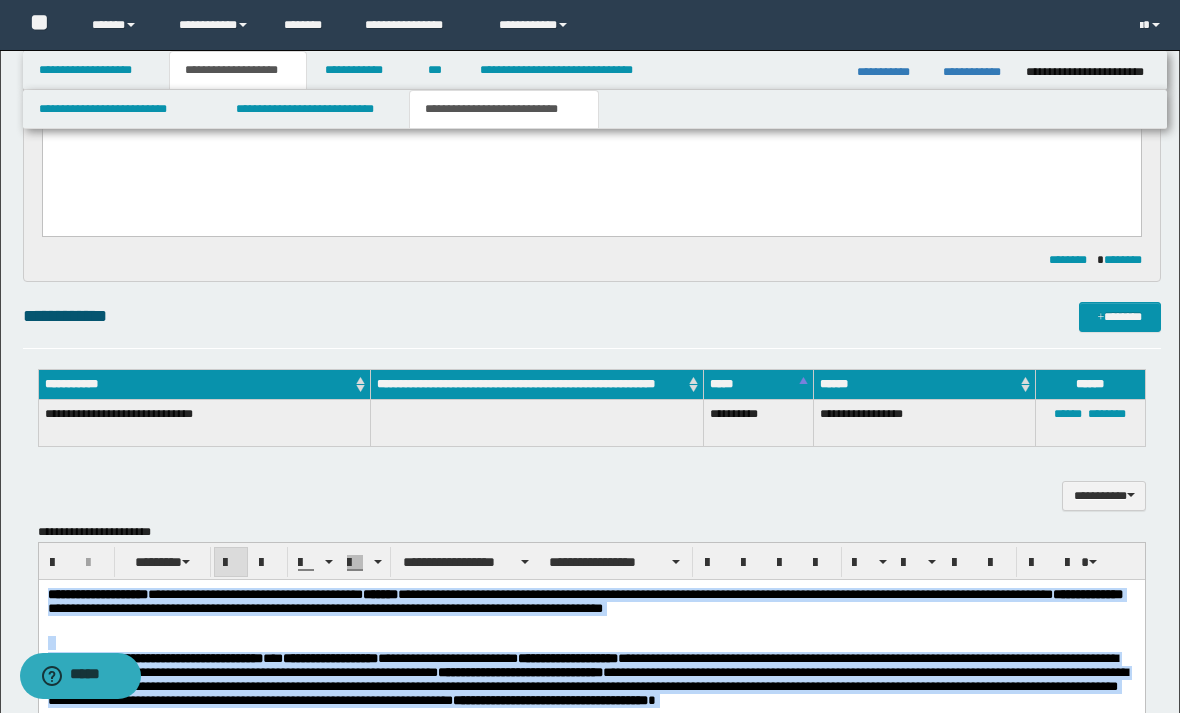 scroll, scrollTop: 1006, scrollLeft: 0, axis: vertical 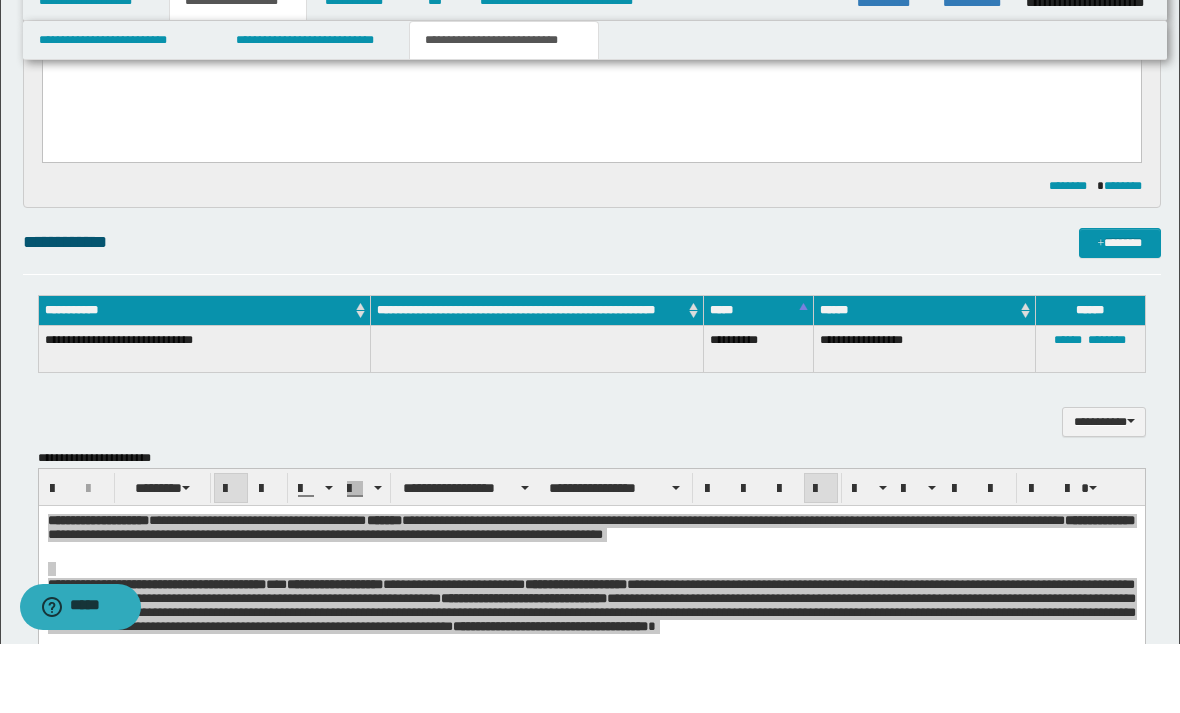 click on "**********" at bounding box center (592, 491) 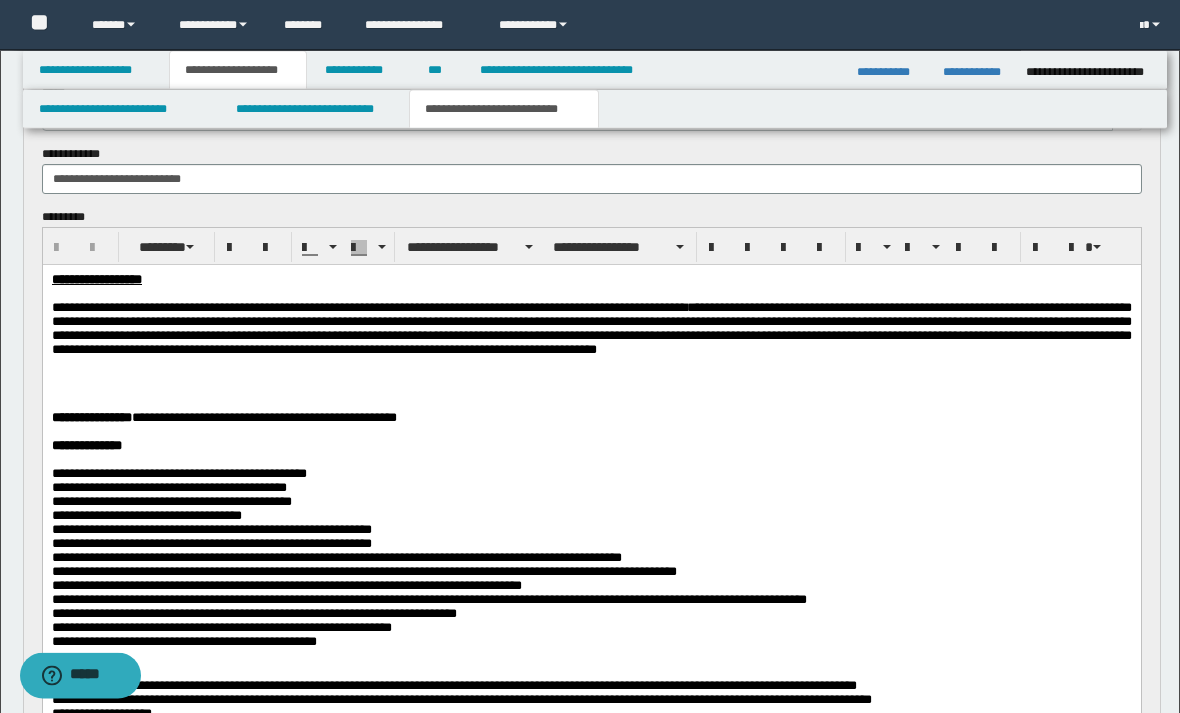 scroll, scrollTop: 0, scrollLeft: 0, axis: both 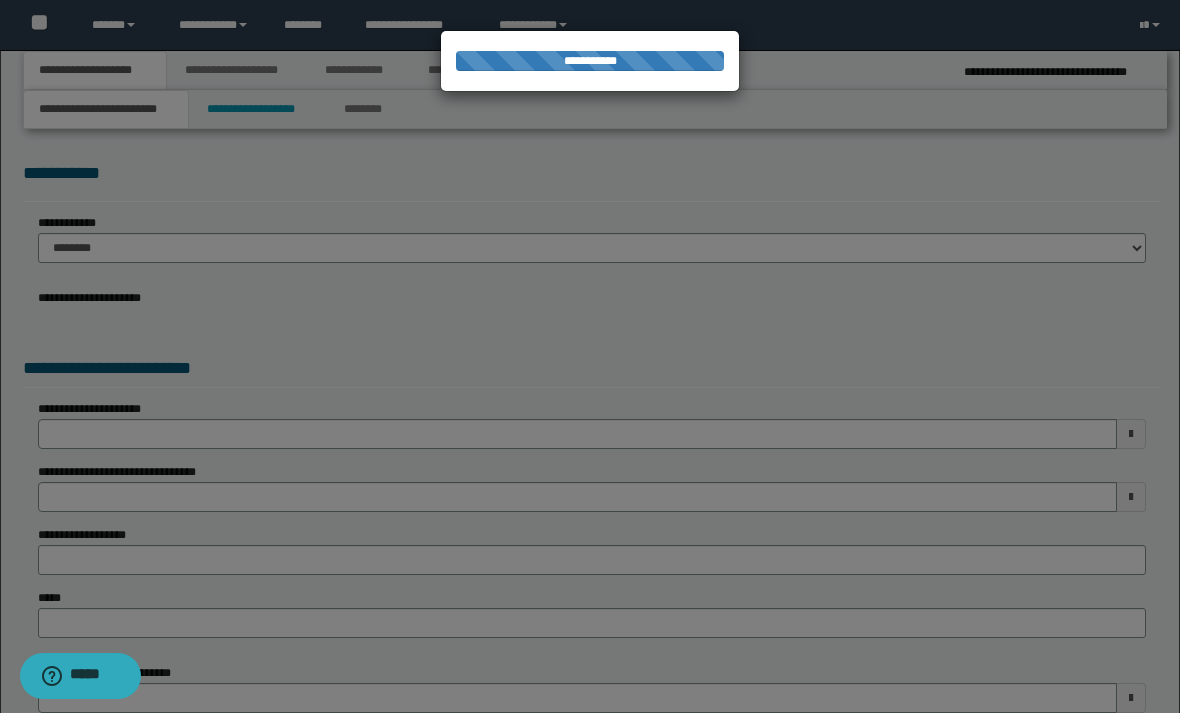 select on "*" 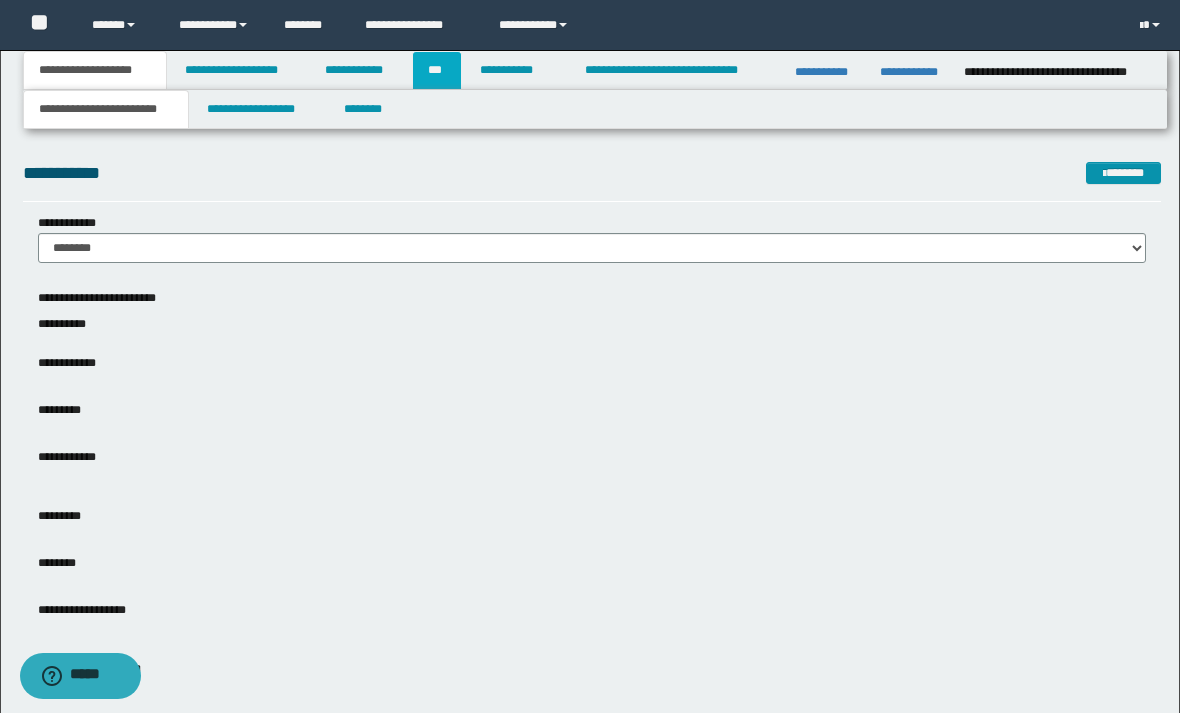 click on "***" at bounding box center (437, 70) 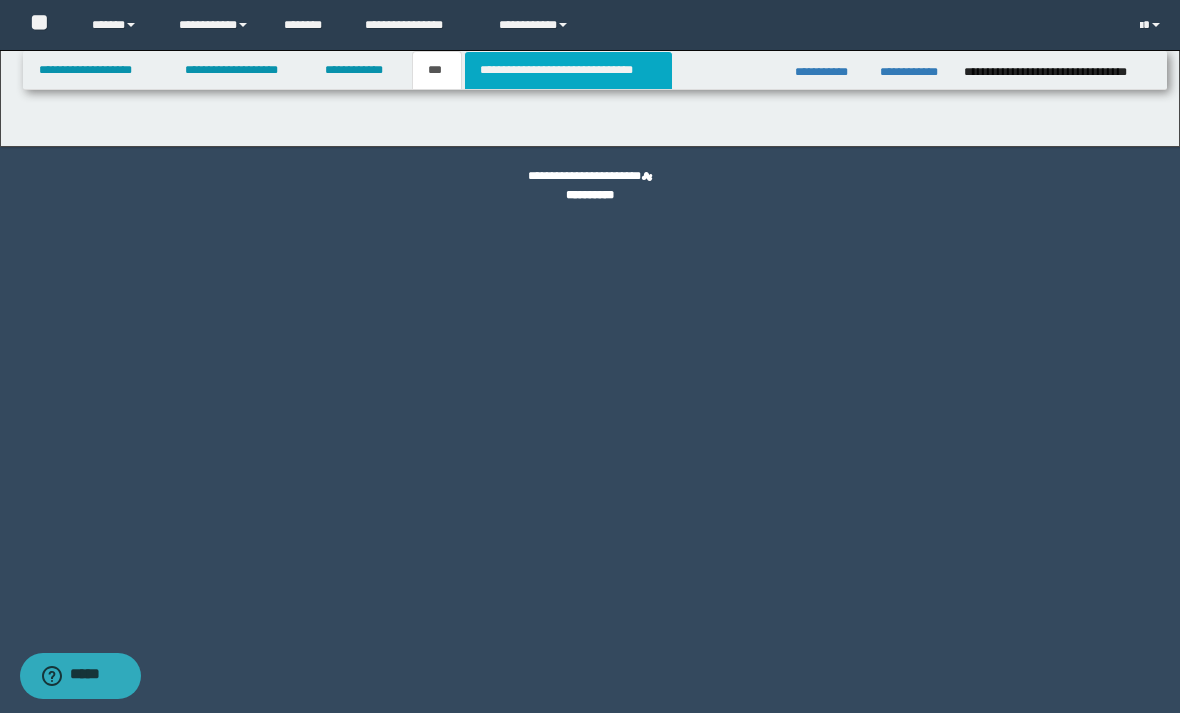 click on "**********" at bounding box center (568, 70) 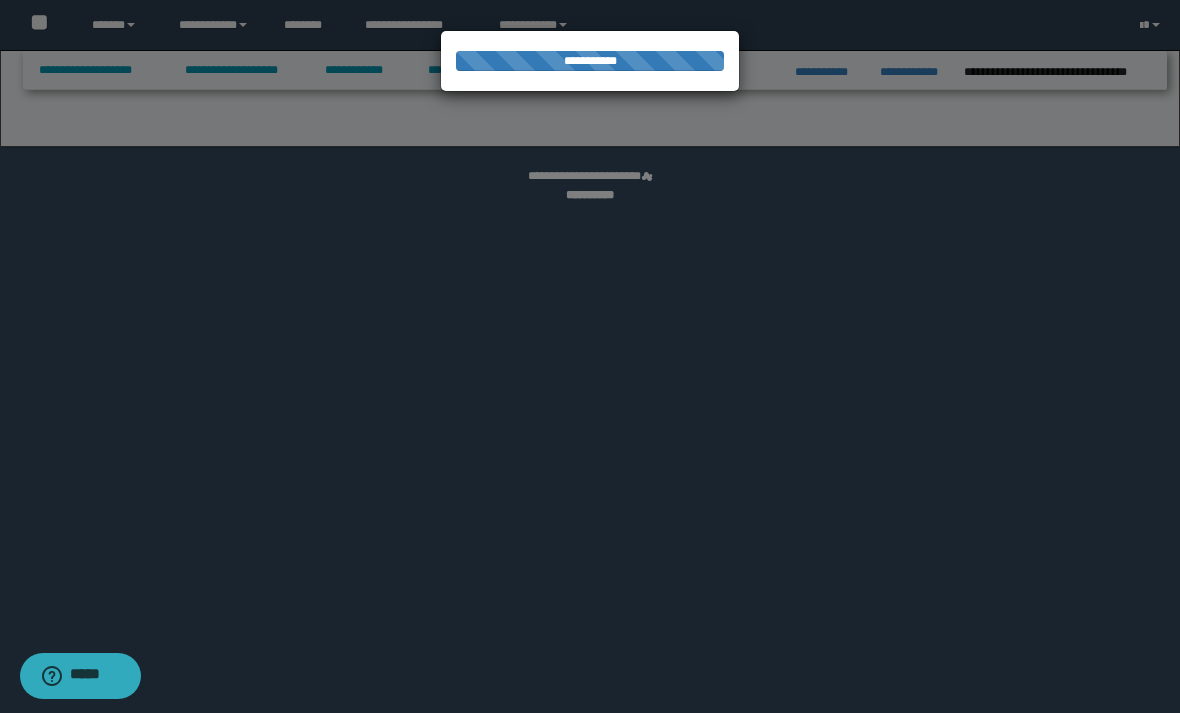 select on "*" 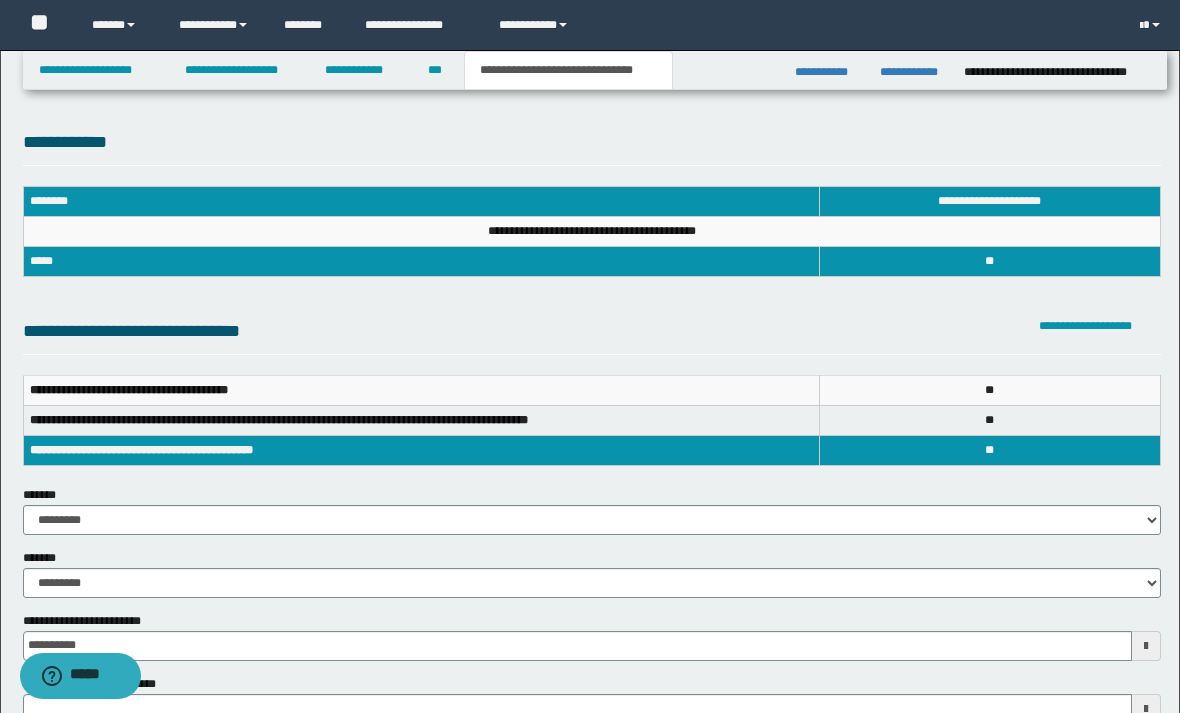 scroll, scrollTop: 0, scrollLeft: 0, axis: both 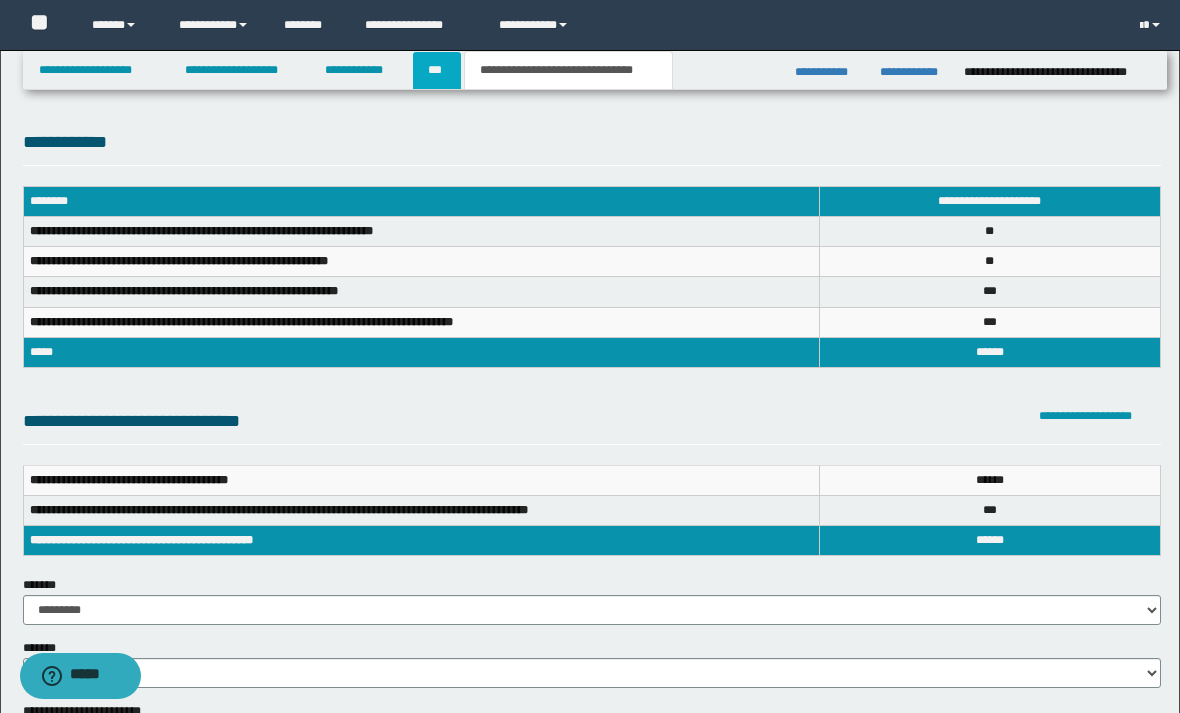 click on "***" at bounding box center (437, 70) 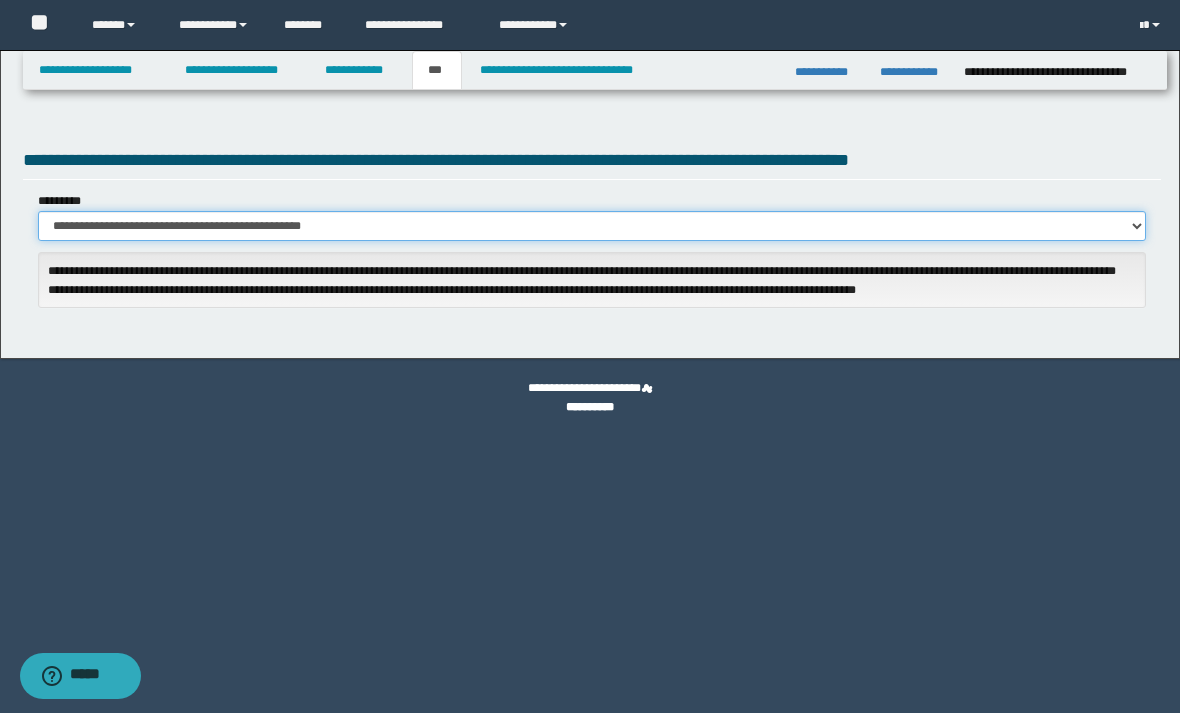 click on "**********" at bounding box center [592, 226] 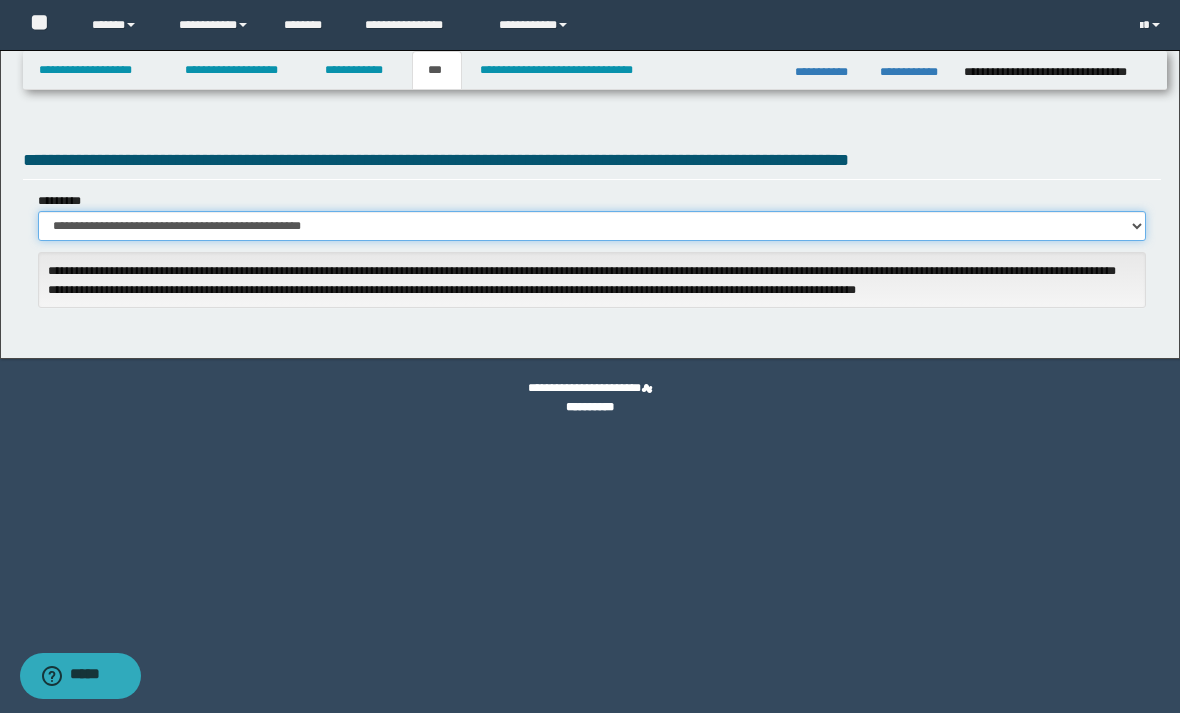select on "**" 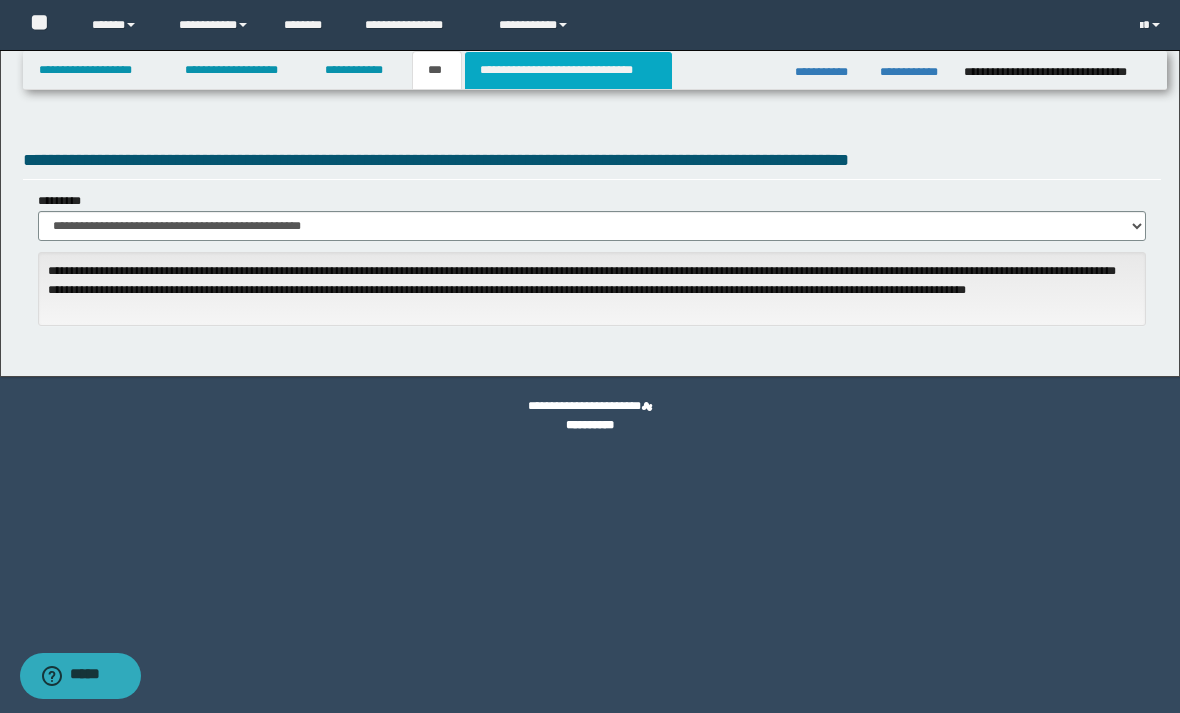 click on "**********" at bounding box center (568, 70) 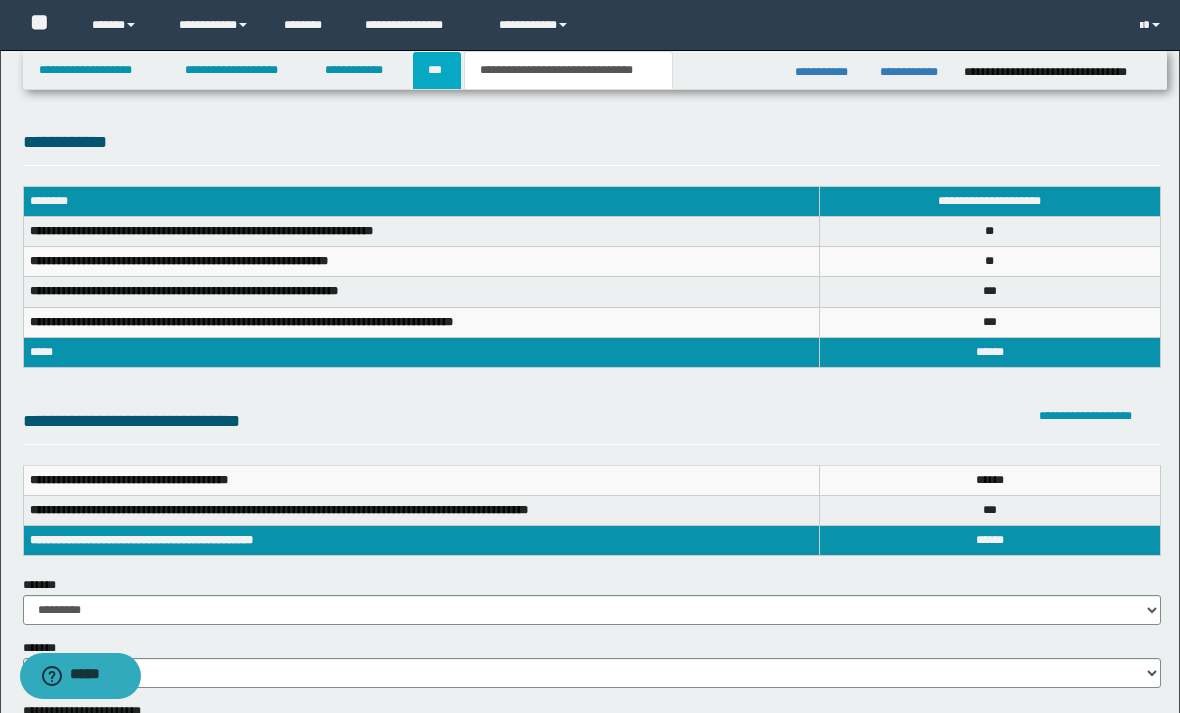click on "***" at bounding box center (437, 70) 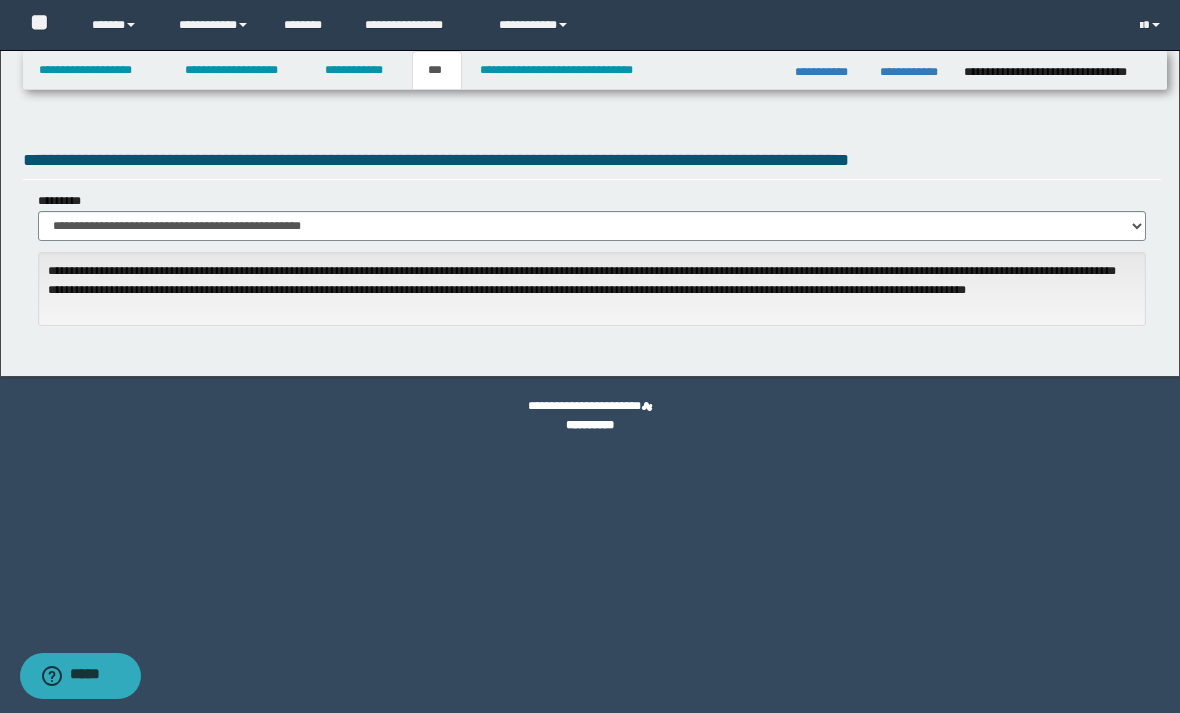 click on "**********" at bounding box center [592, 226] 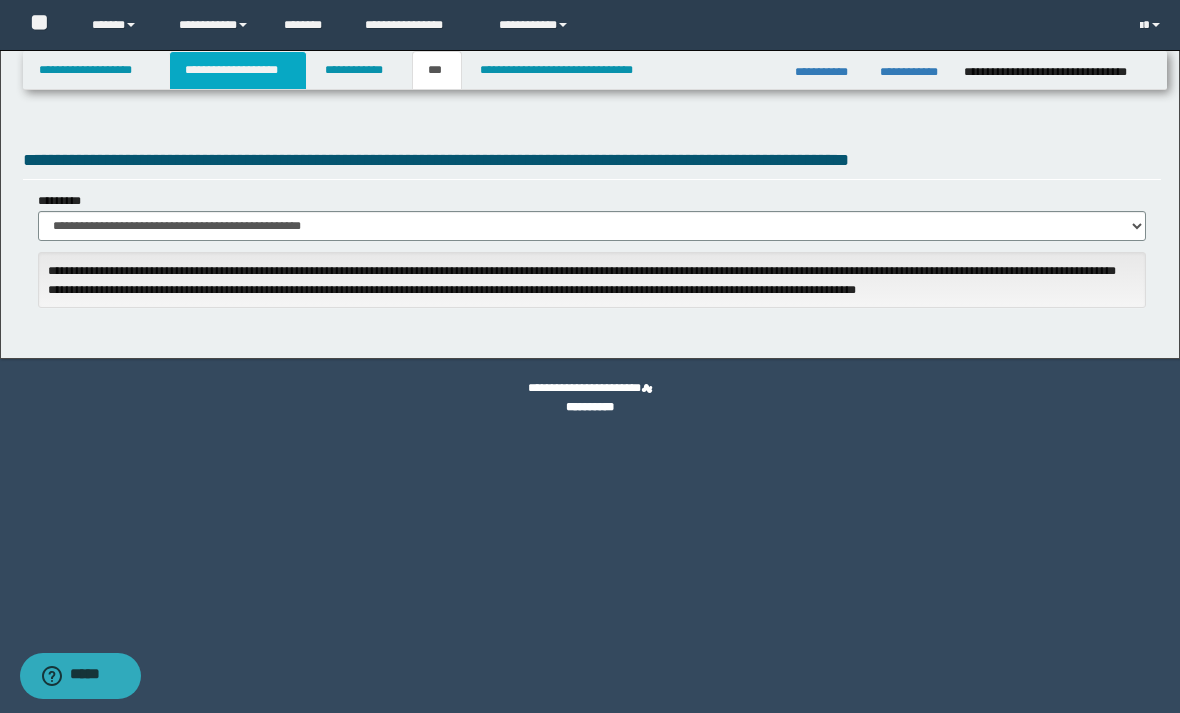 click on "**********" at bounding box center [238, 70] 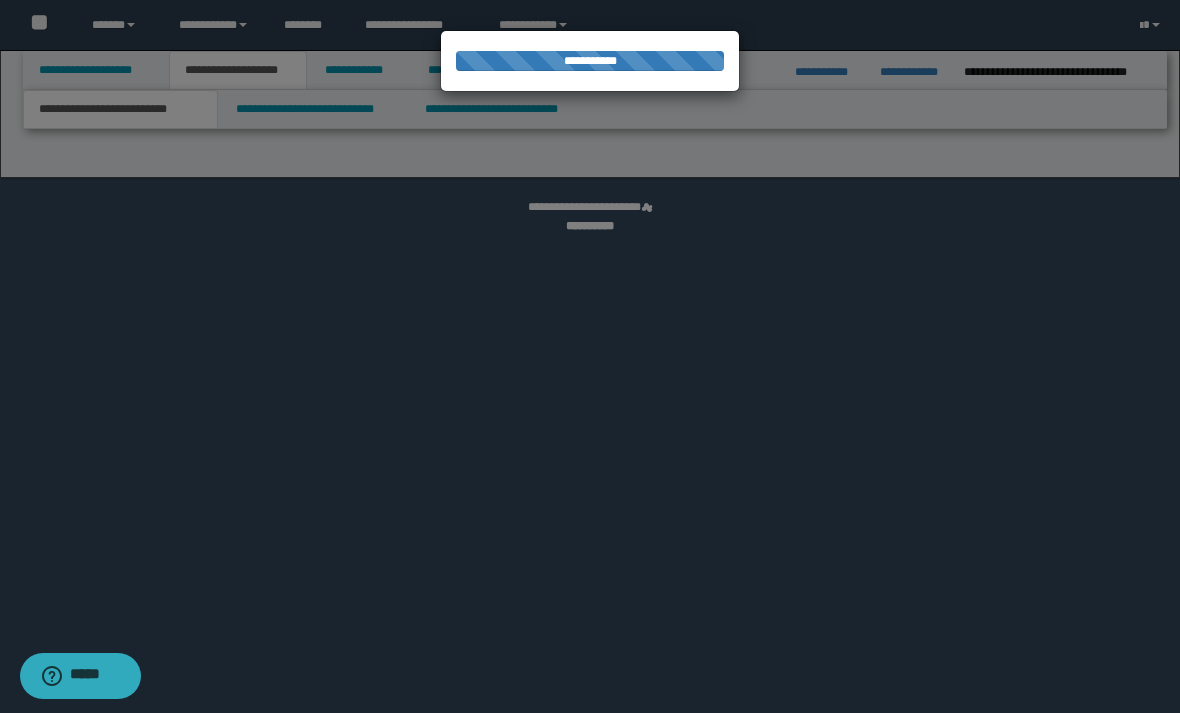 click at bounding box center [590, 356] 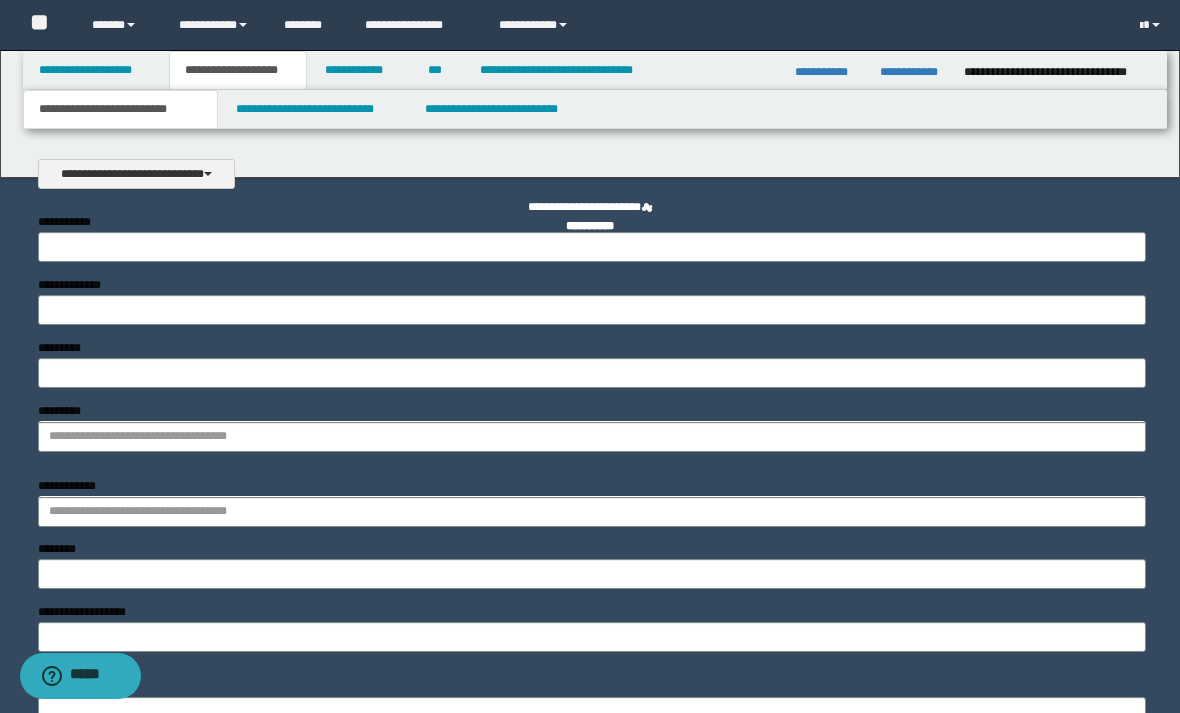 scroll, scrollTop: 0, scrollLeft: 0, axis: both 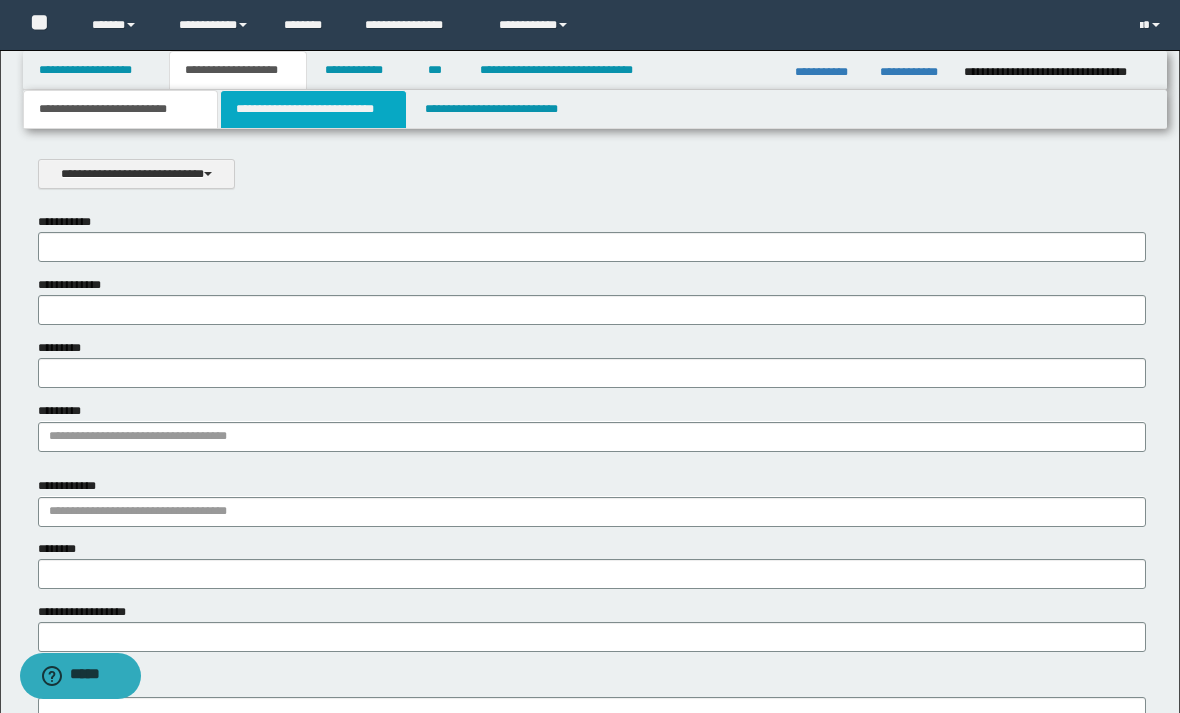 click on "**********" at bounding box center (314, 109) 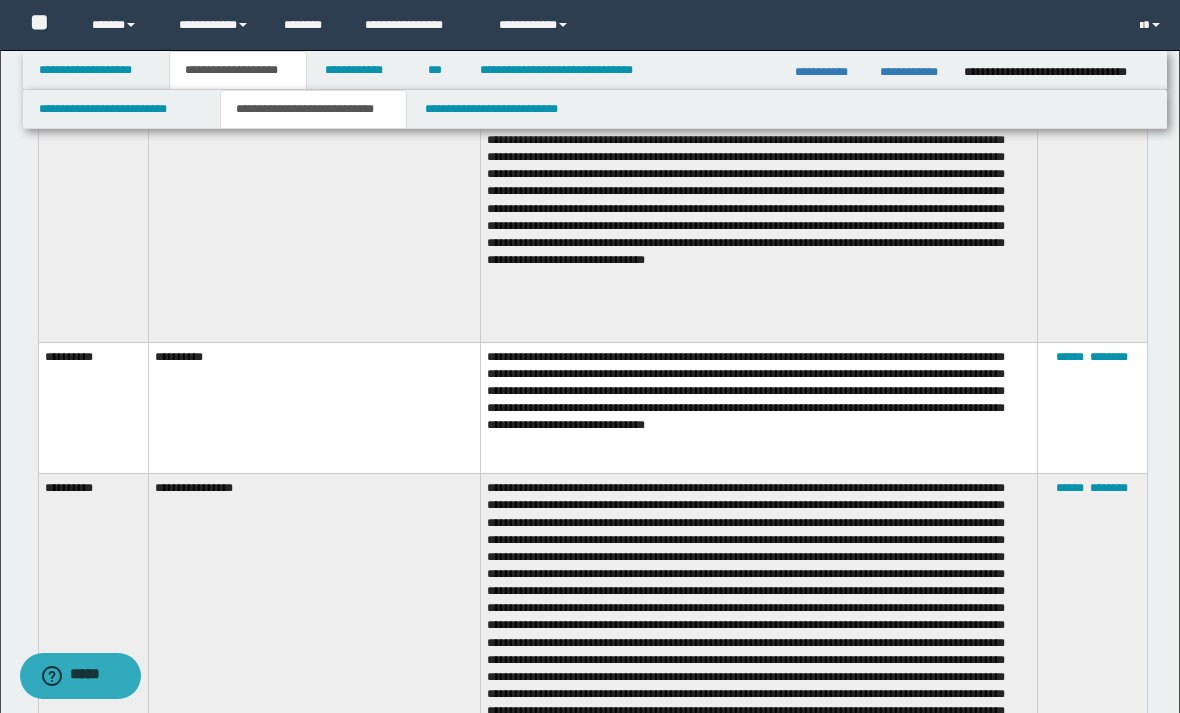 scroll, scrollTop: 5761, scrollLeft: 0, axis: vertical 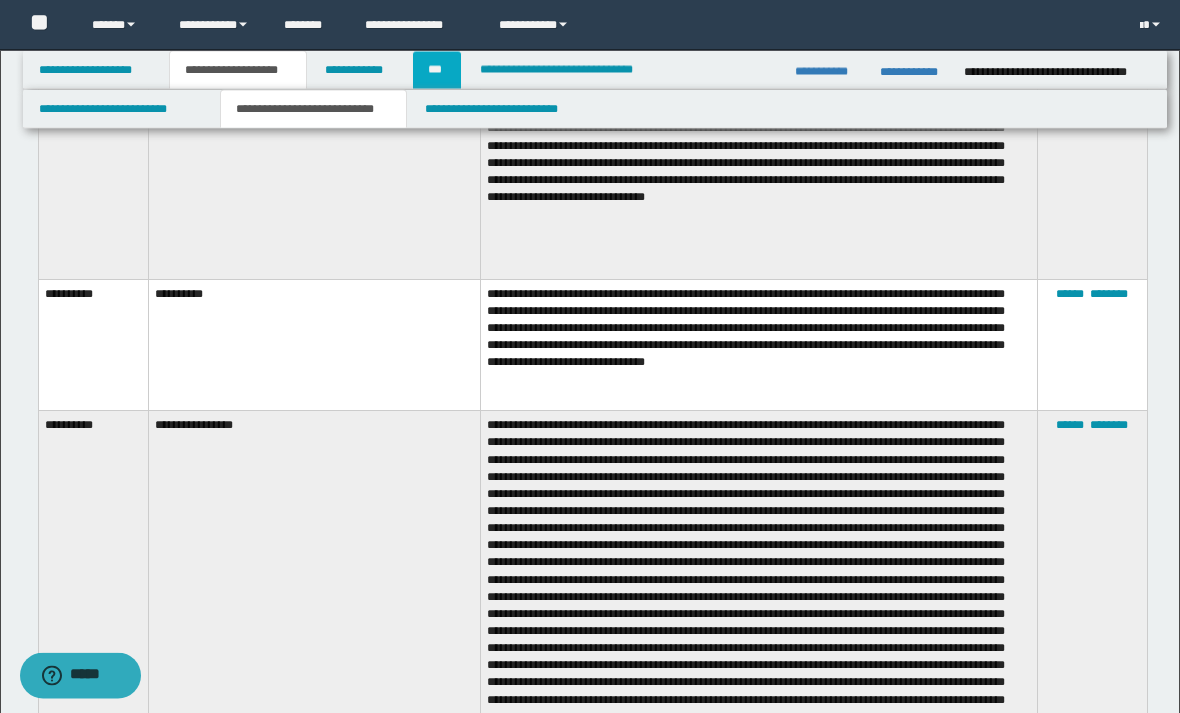 click on "***" at bounding box center [437, 70] 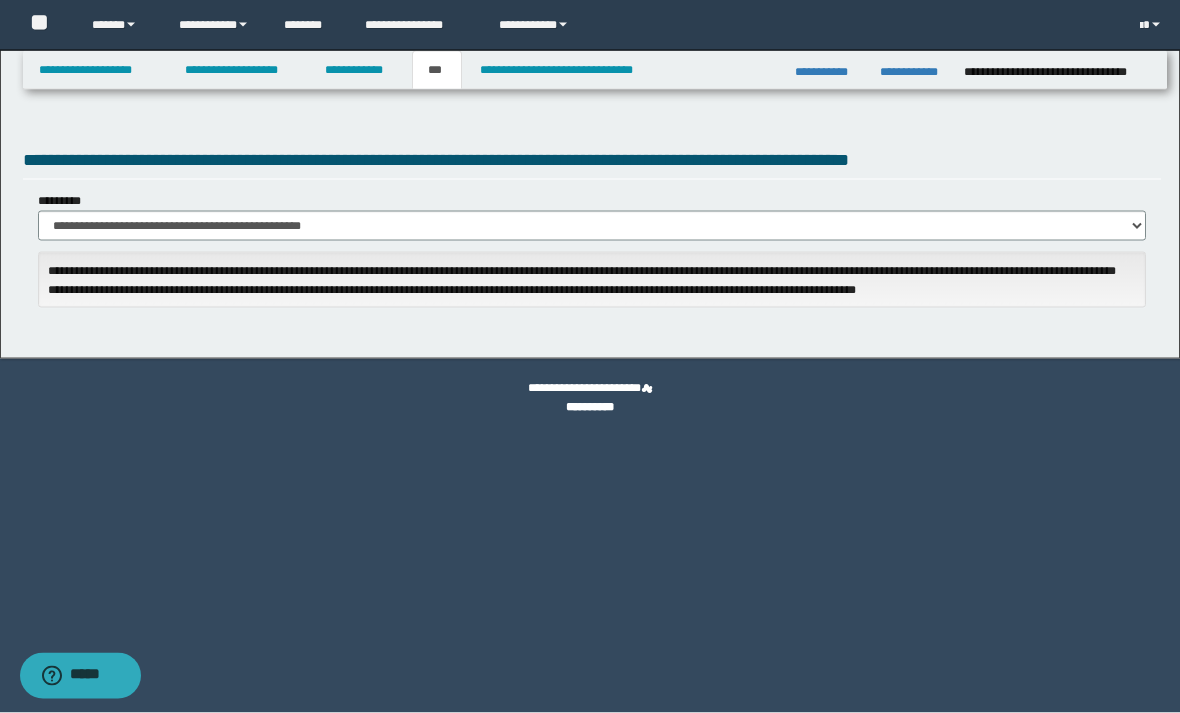 scroll, scrollTop: 0, scrollLeft: 0, axis: both 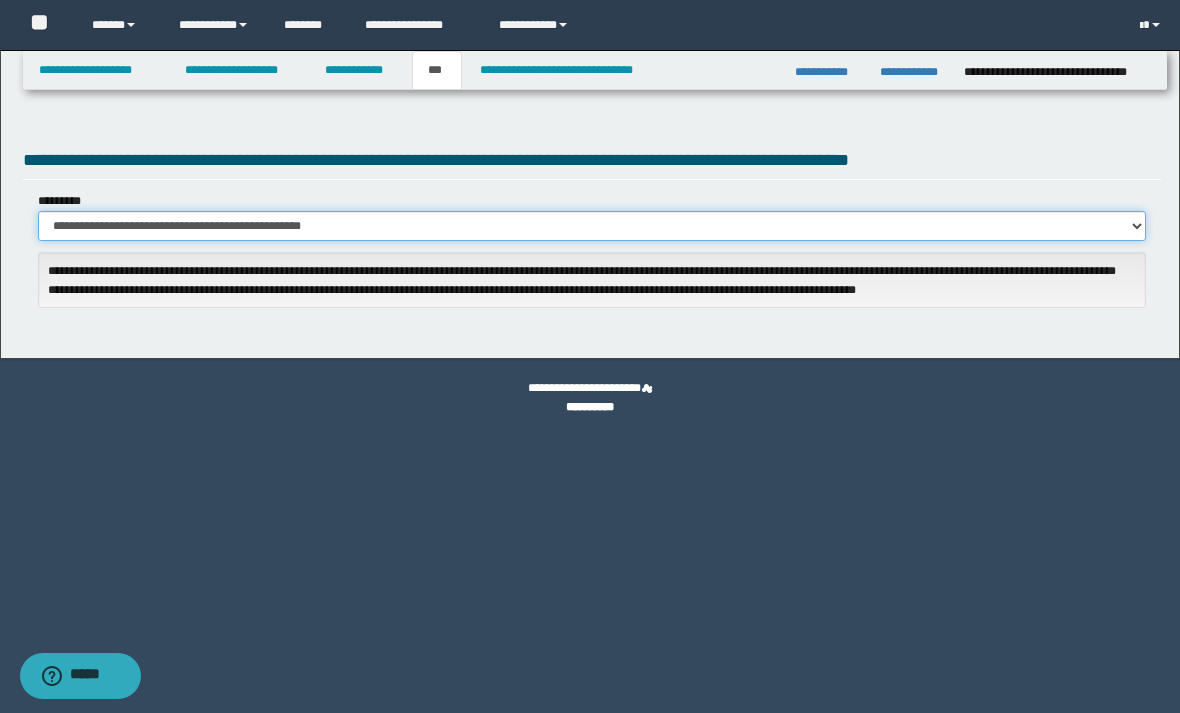 click on "**********" at bounding box center (592, 226) 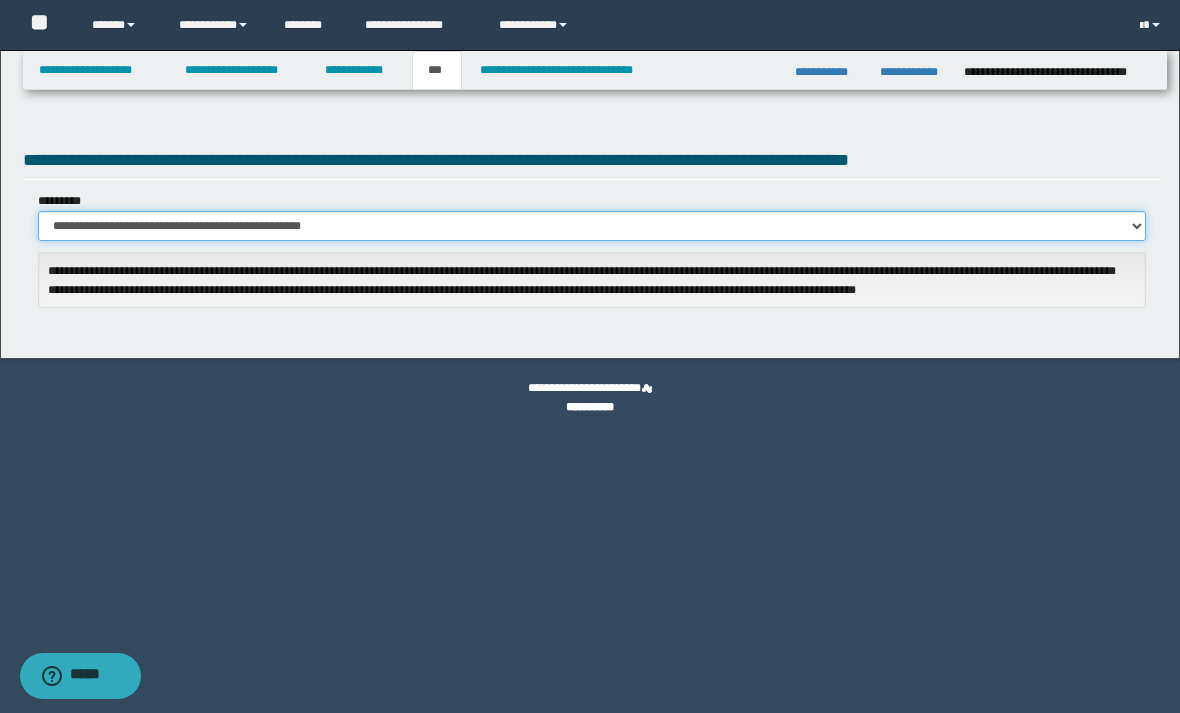 select on "**" 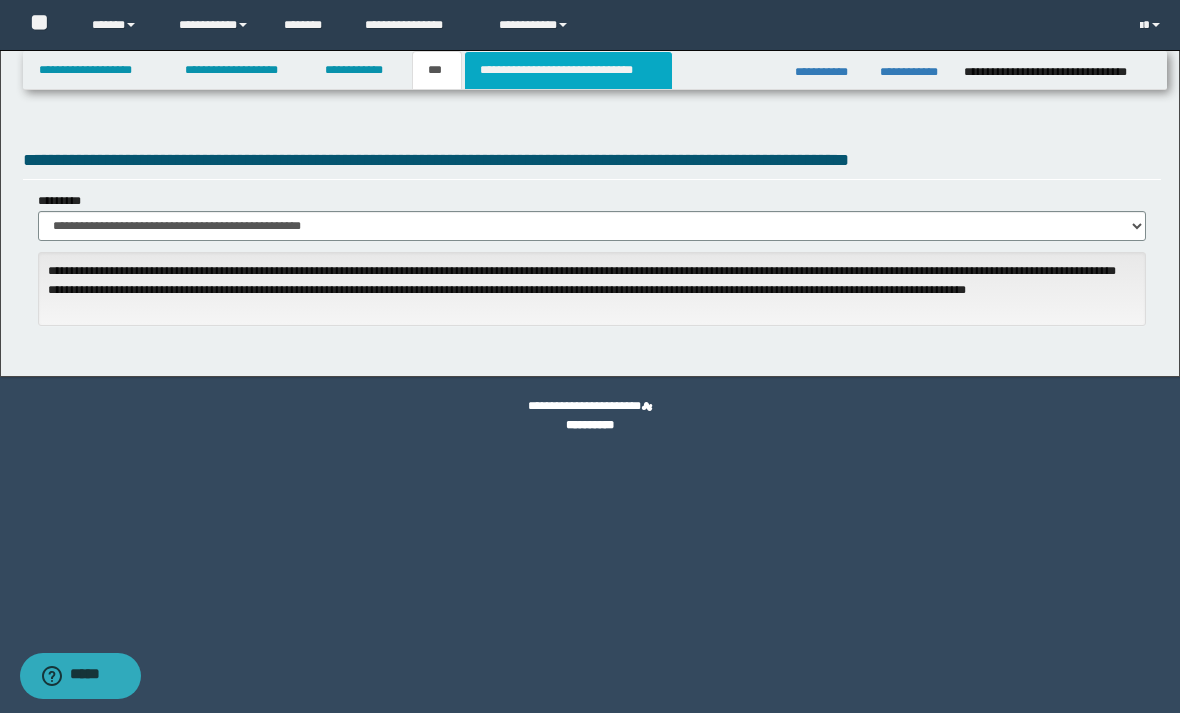 click on "**********" at bounding box center (568, 70) 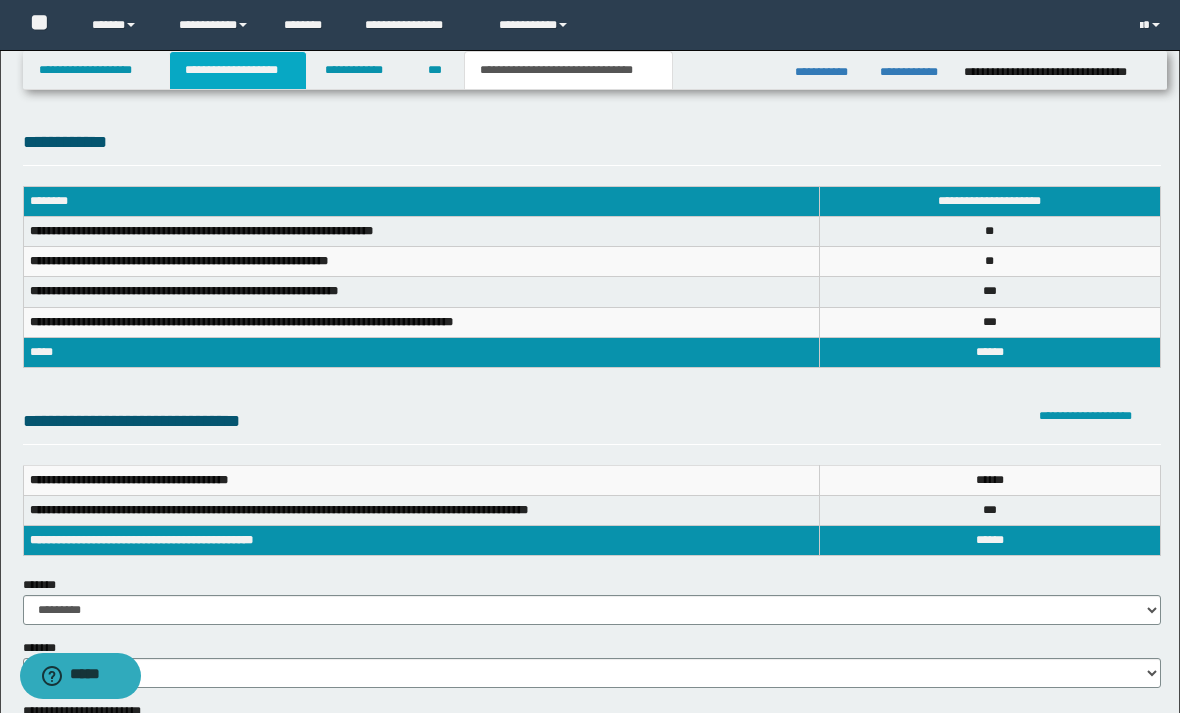 click on "**********" at bounding box center (238, 70) 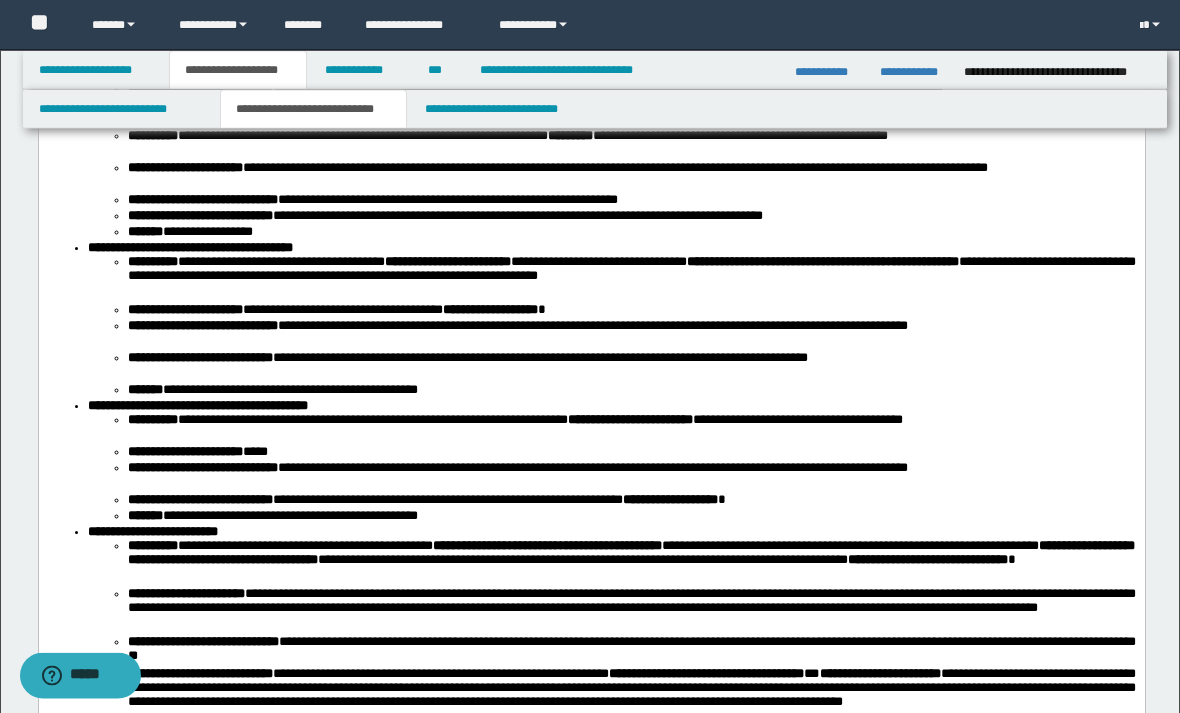 scroll, scrollTop: 1121, scrollLeft: 0, axis: vertical 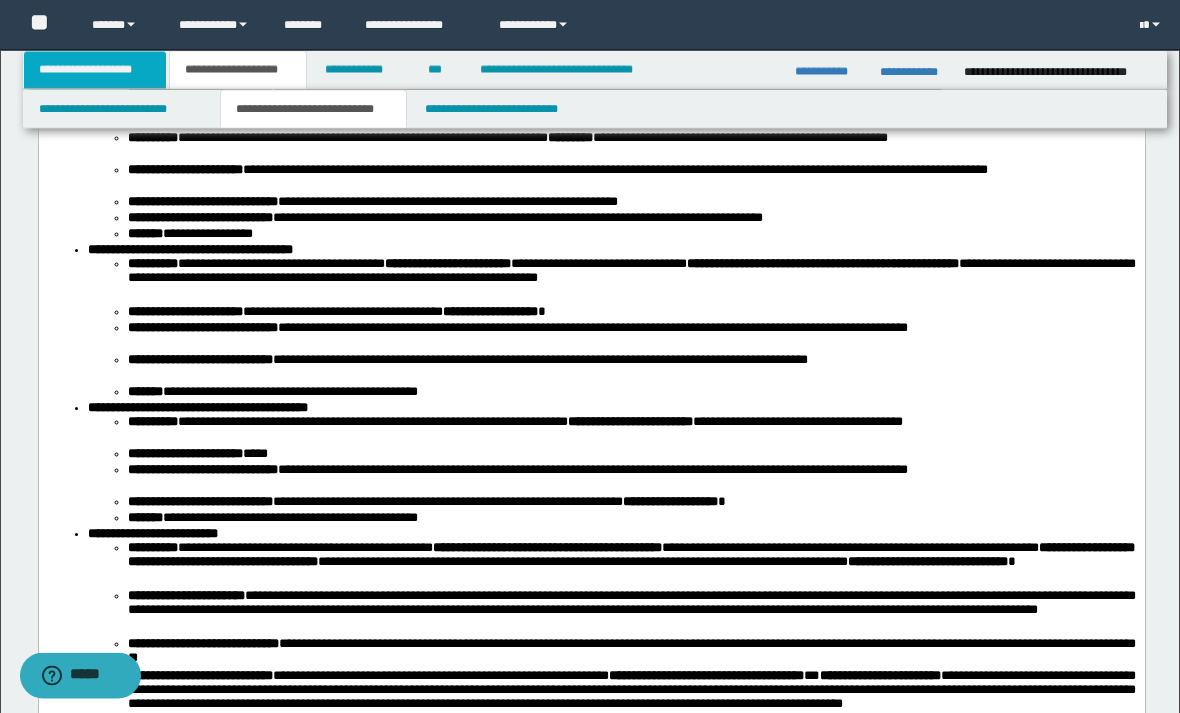 click on "**********" at bounding box center (95, 70) 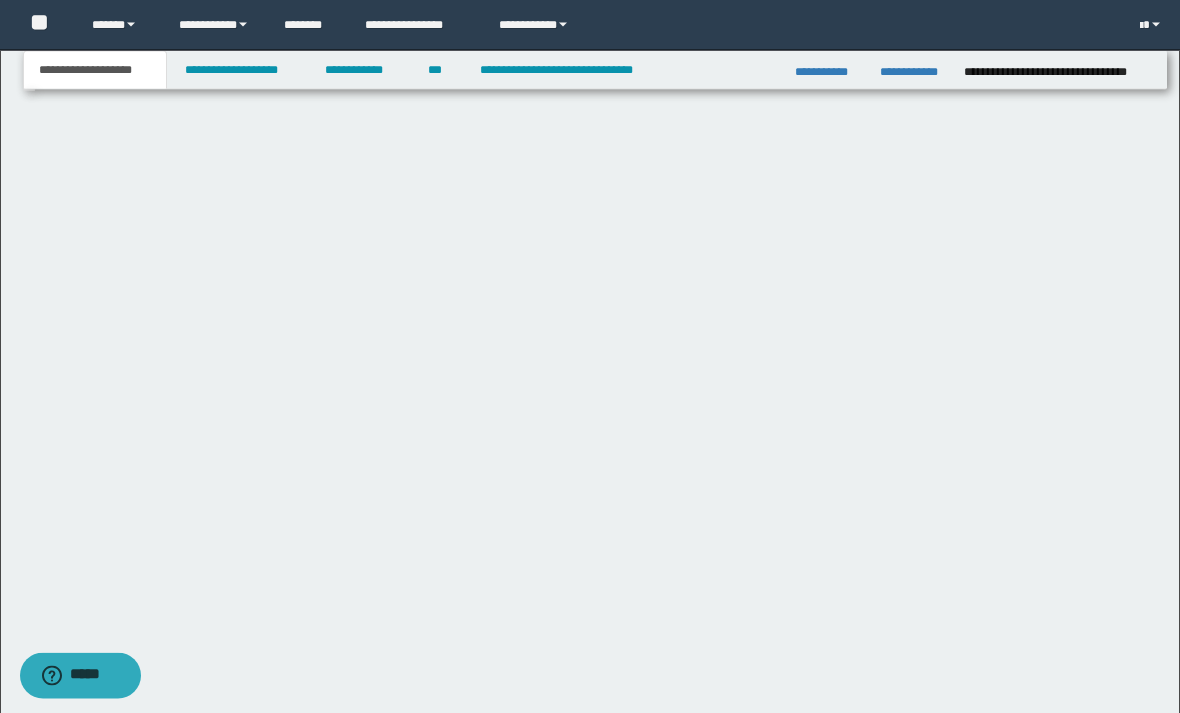 scroll, scrollTop: 867, scrollLeft: 0, axis: vertical 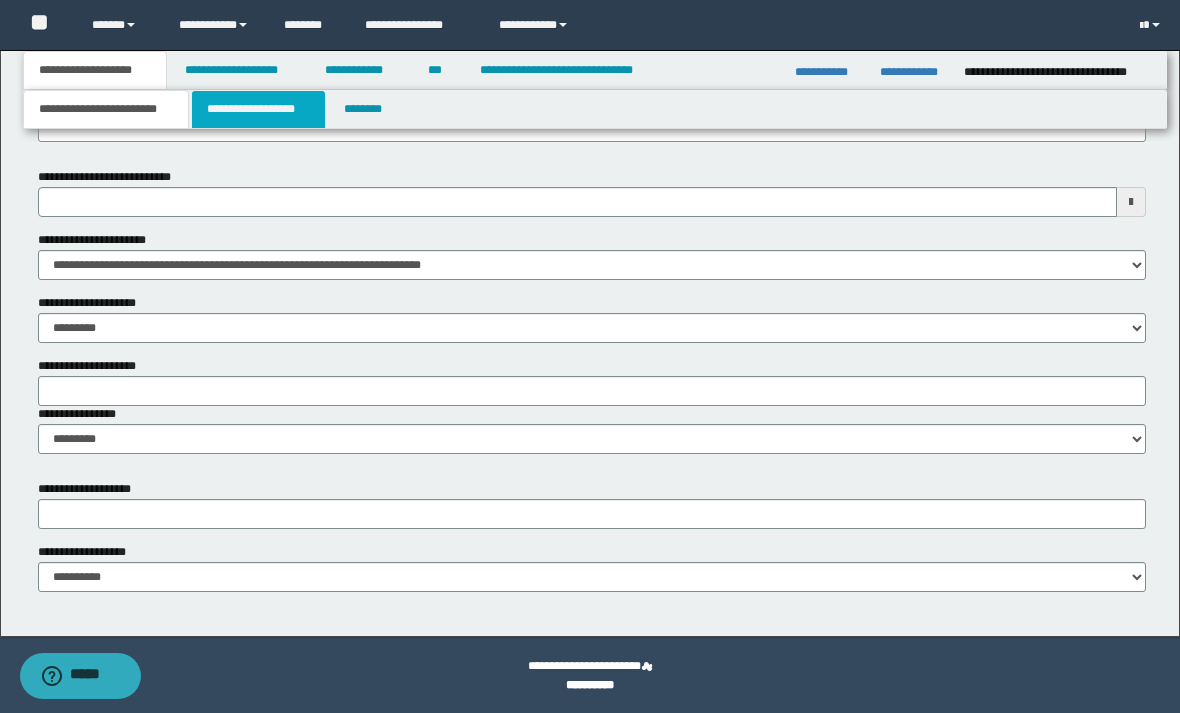 click on "**********" at bounding box center (258, 109) 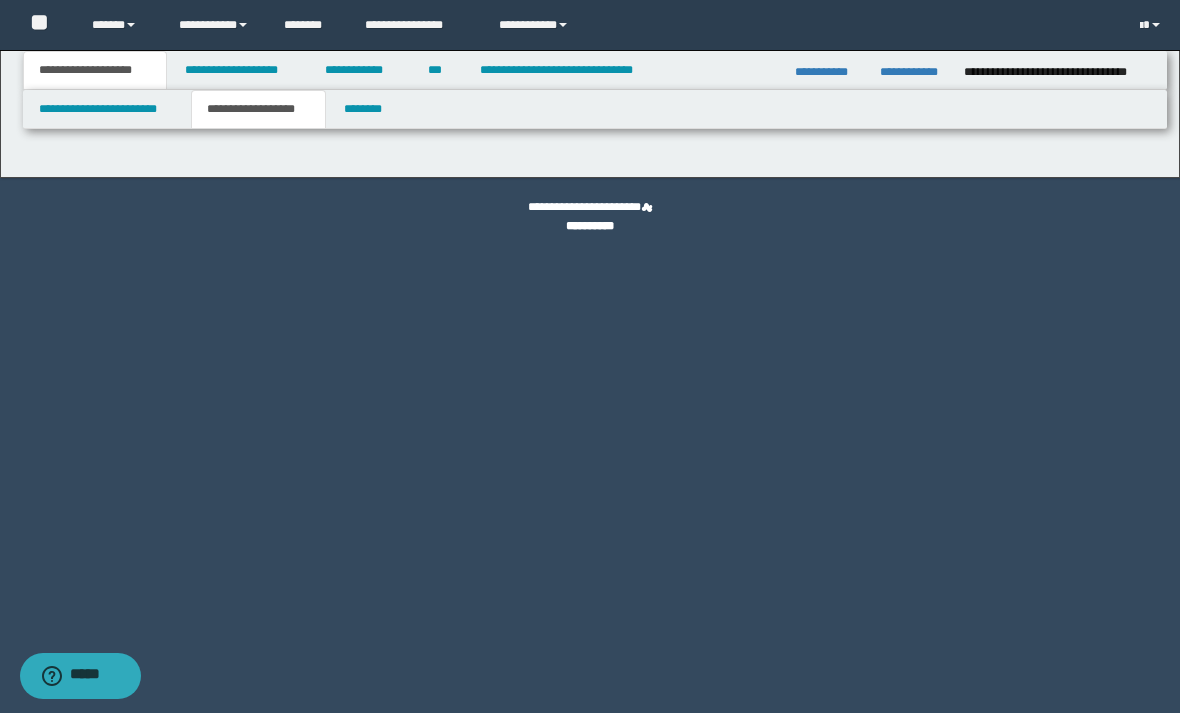 scroll, scrollTop: 0, scrollLeft: 0, axis: both 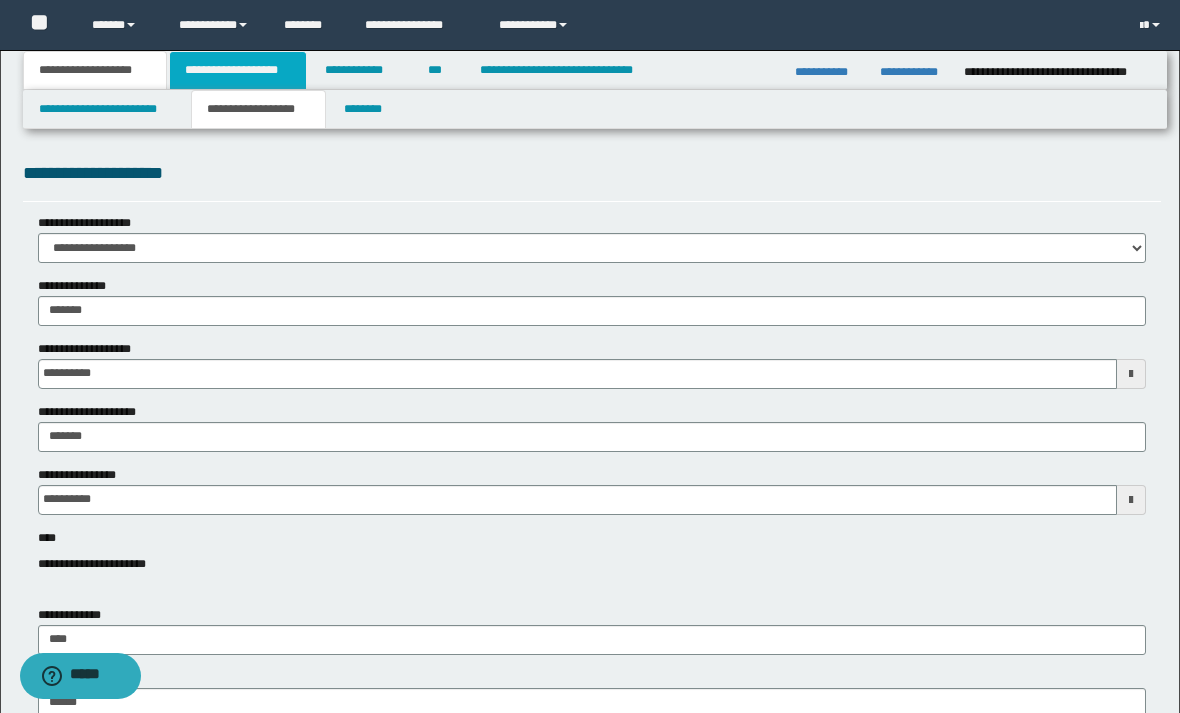 click on "**********" at bounding box center (238, 70) 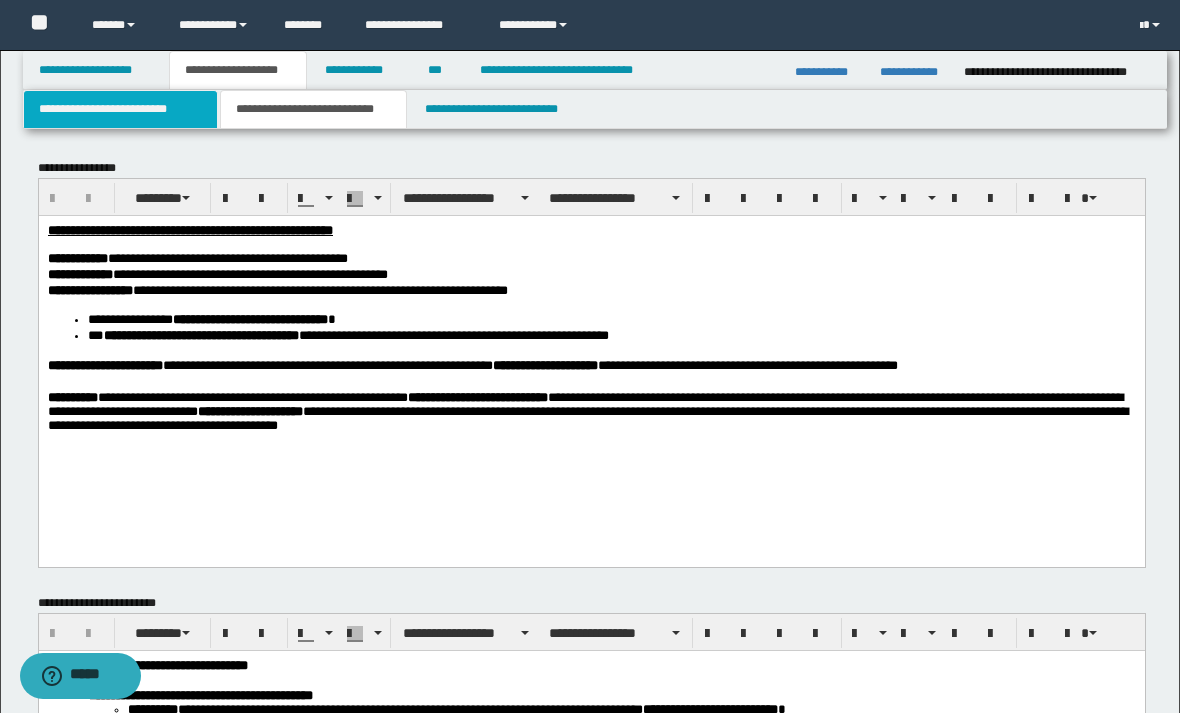 click on "**********" at bounding box center (120, 109) 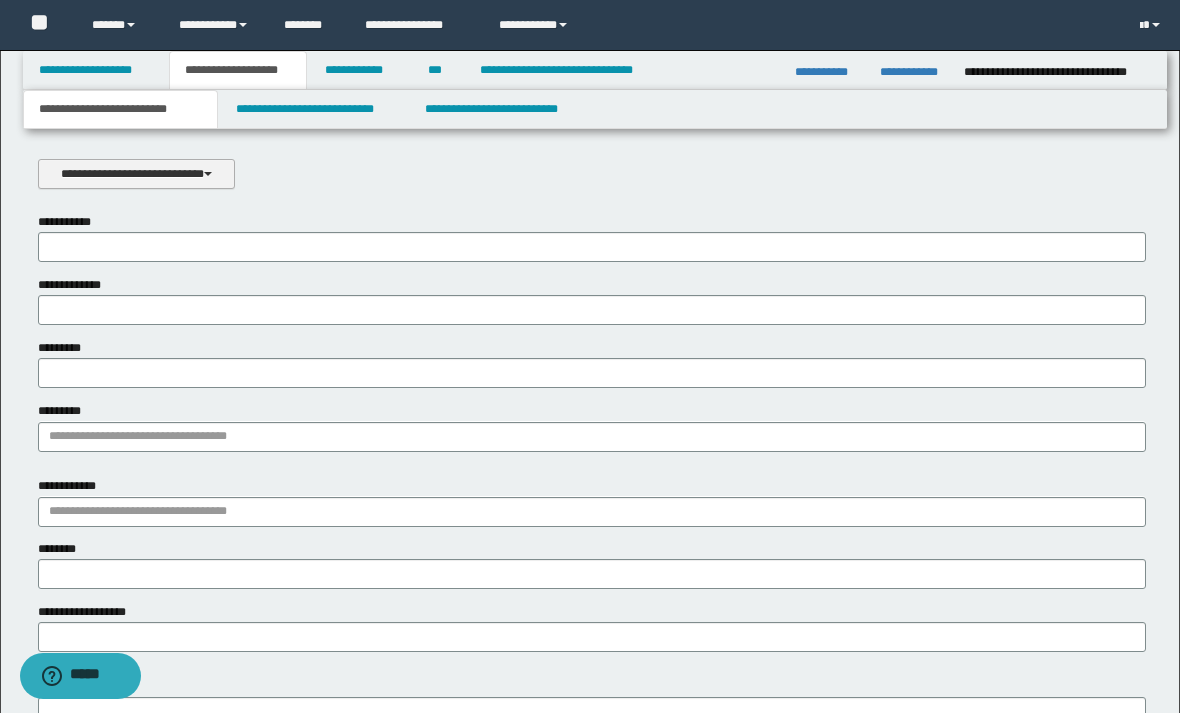 click on "**********" at bounding box center (136, 174) 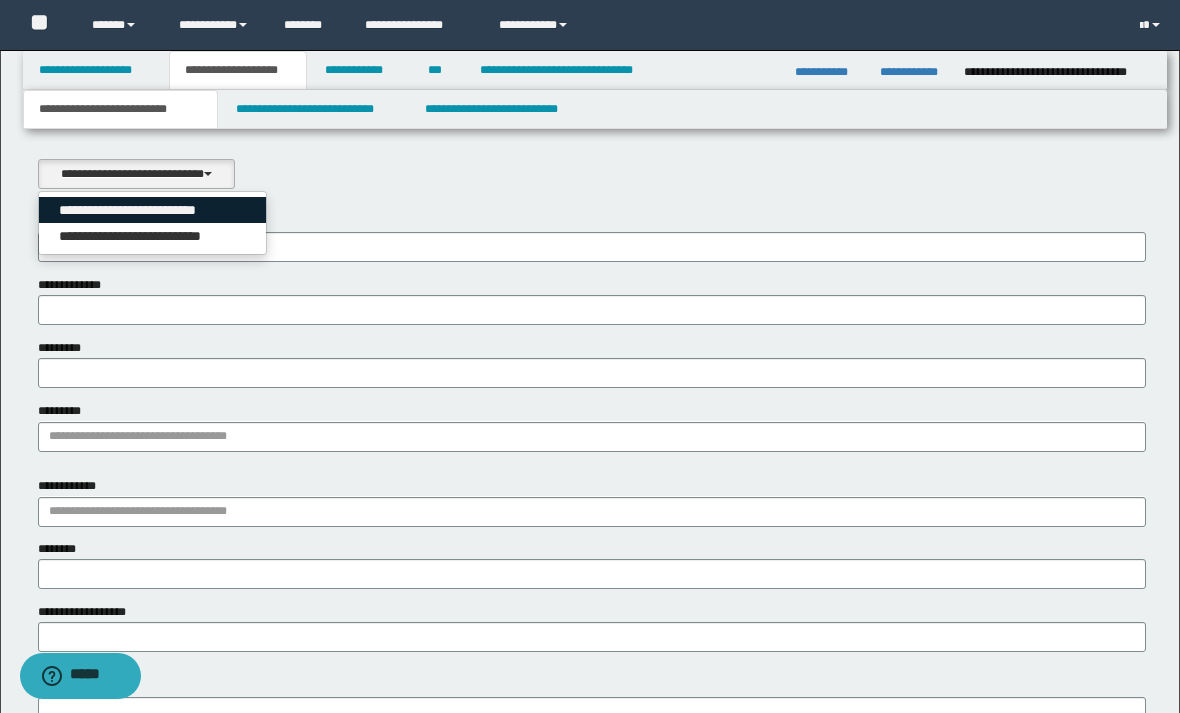 click on "**********" at bounding box center [152, 210] 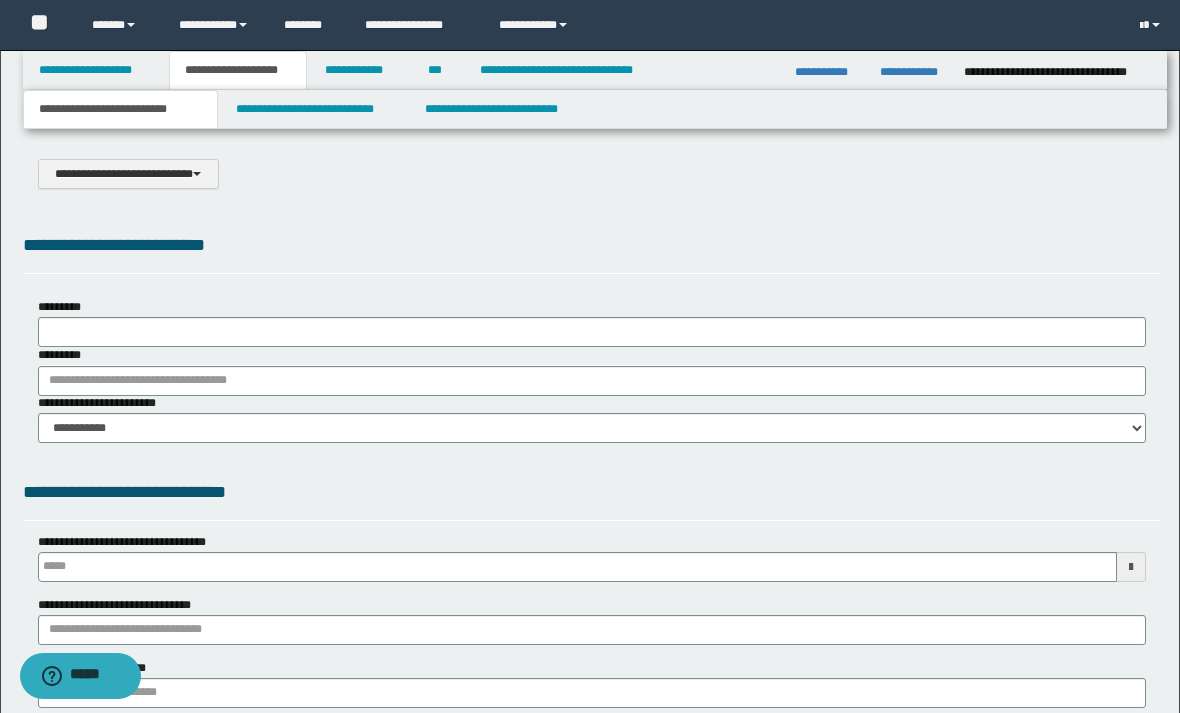 select on "*" 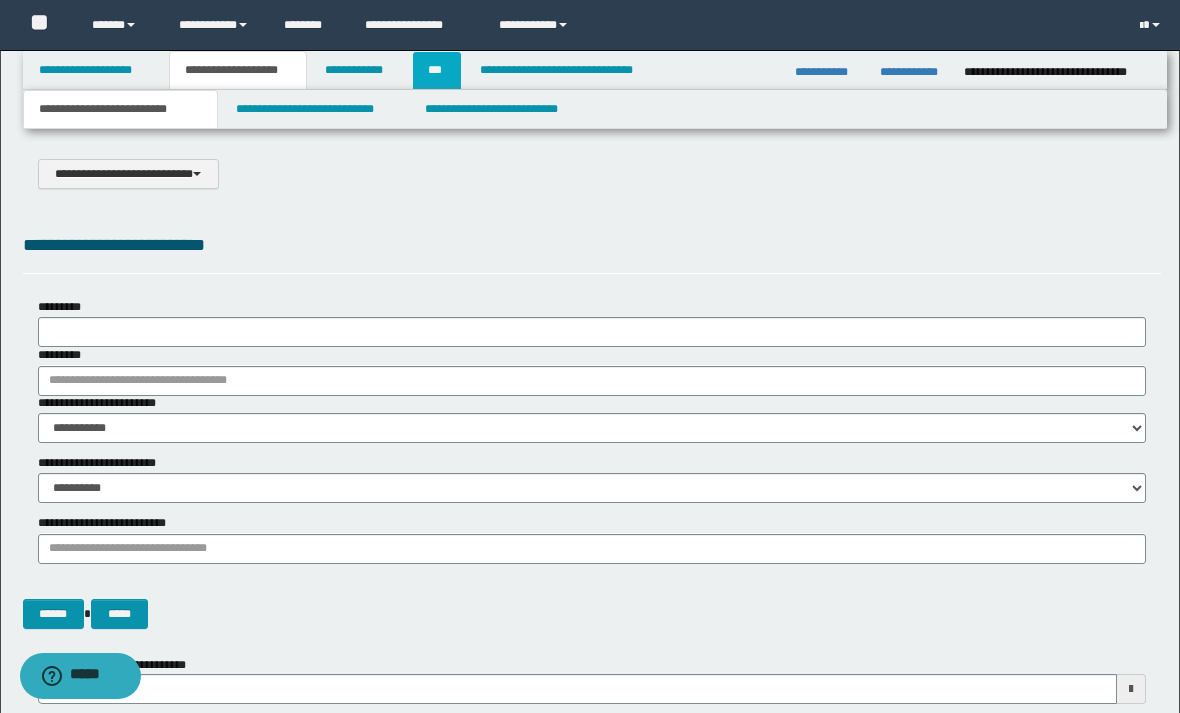 click on "***" at bounding box center [437, 70] 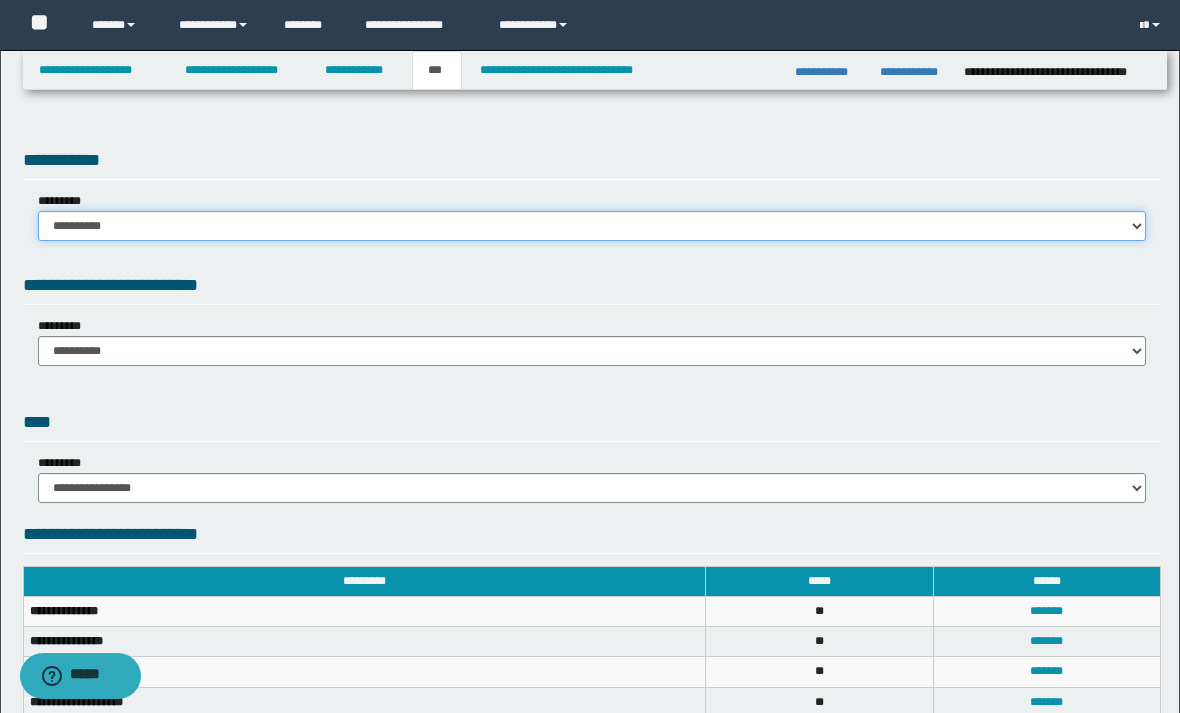 click on "**********" at bounding box center (592, 226) 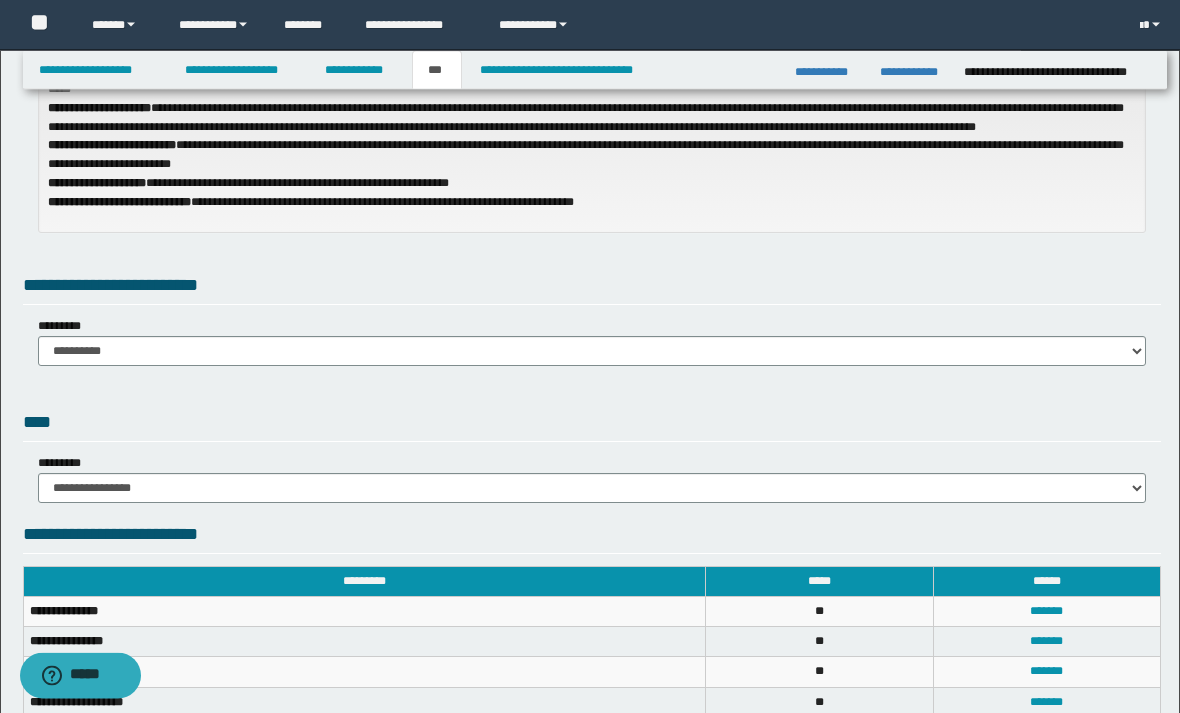 scroll, scrollTop: 203, scrollLeft: 0, axis: vertical 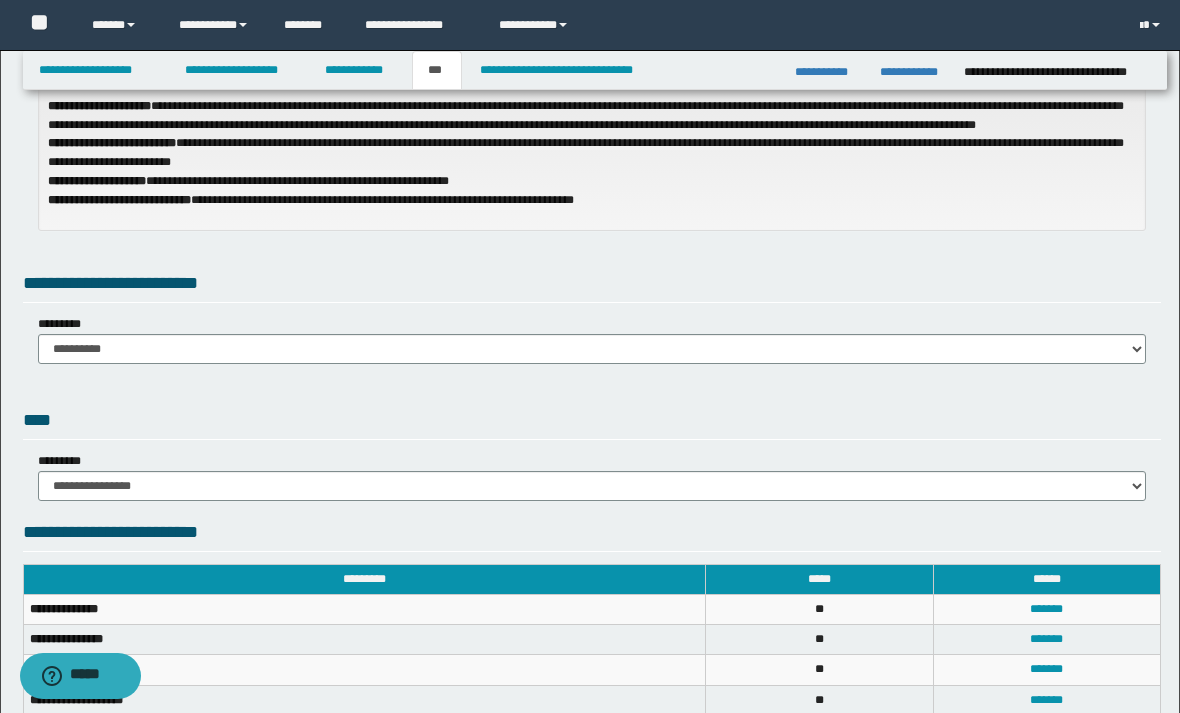 click on "**********" at bounding box center (592, 349) 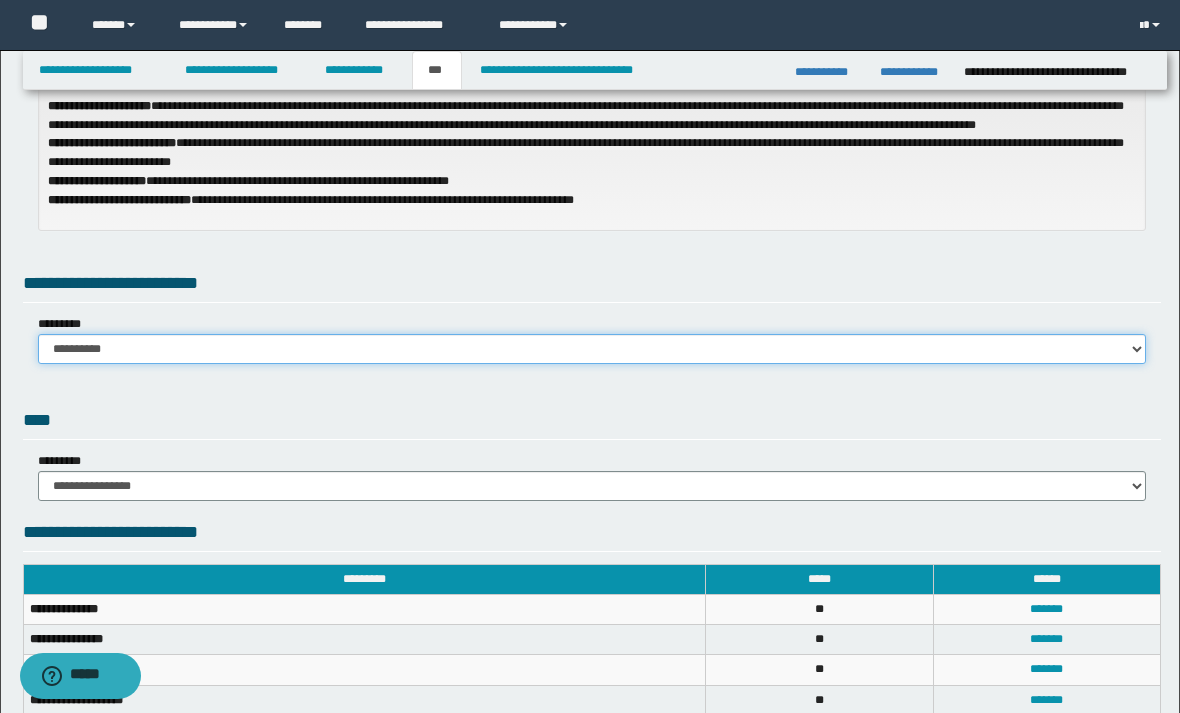 select on "***" 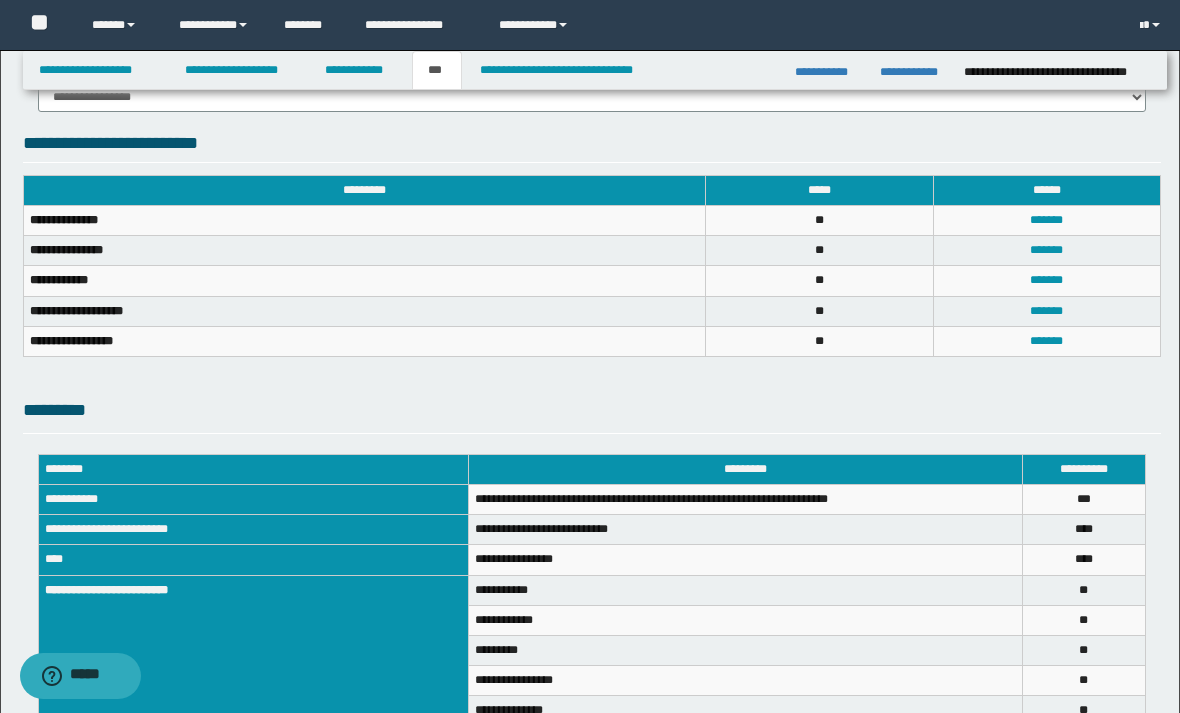scroll, scrollTop: 684, scrollLeft: 0, axis: vertical 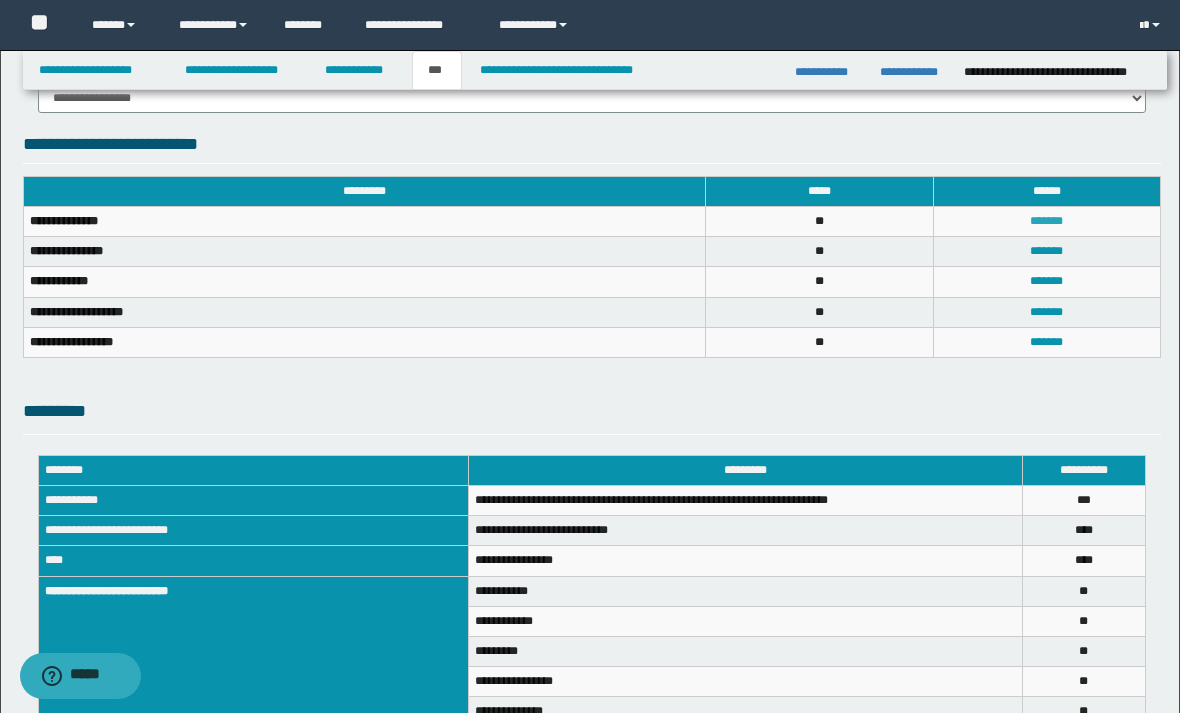 click on "*******" at bounding box center [1046, 221] 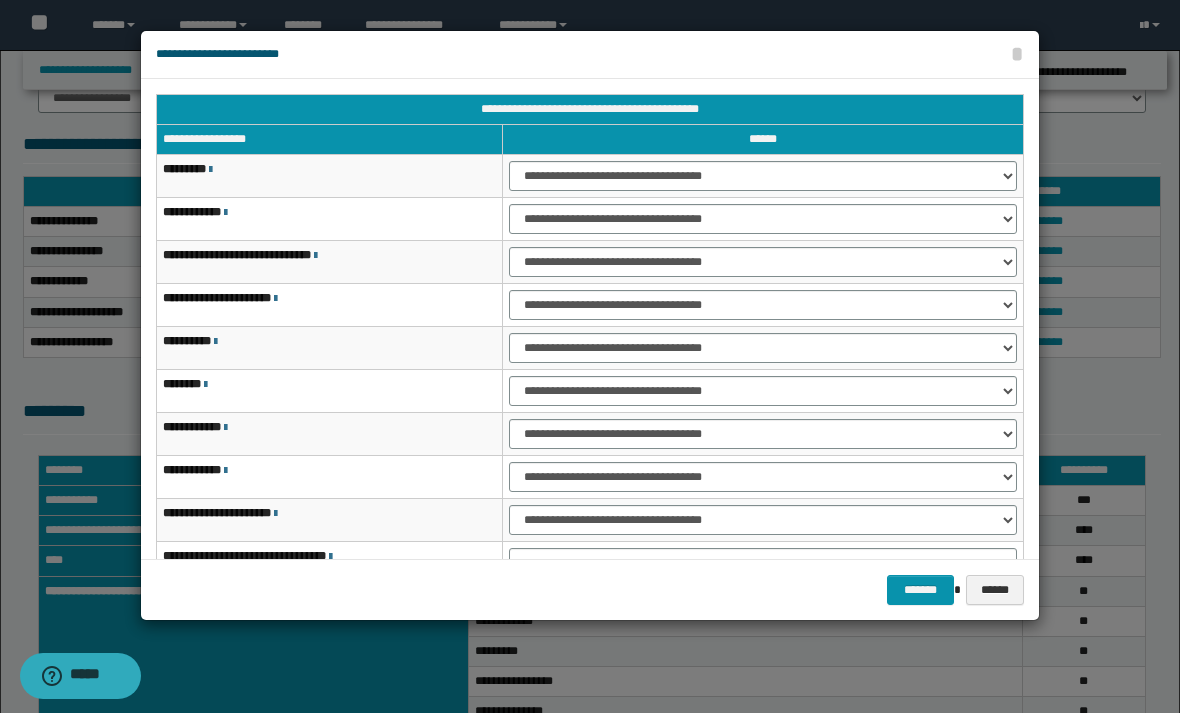 click on "**********" at bounding box center [763, 176] 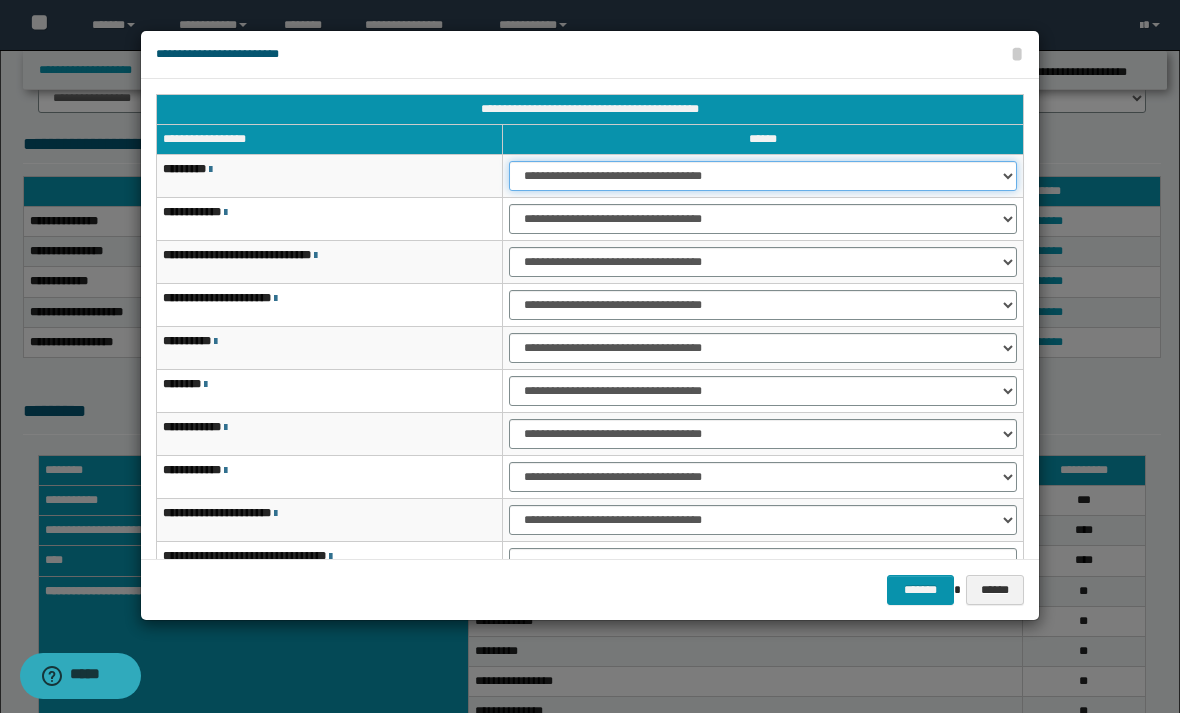 select on "***" 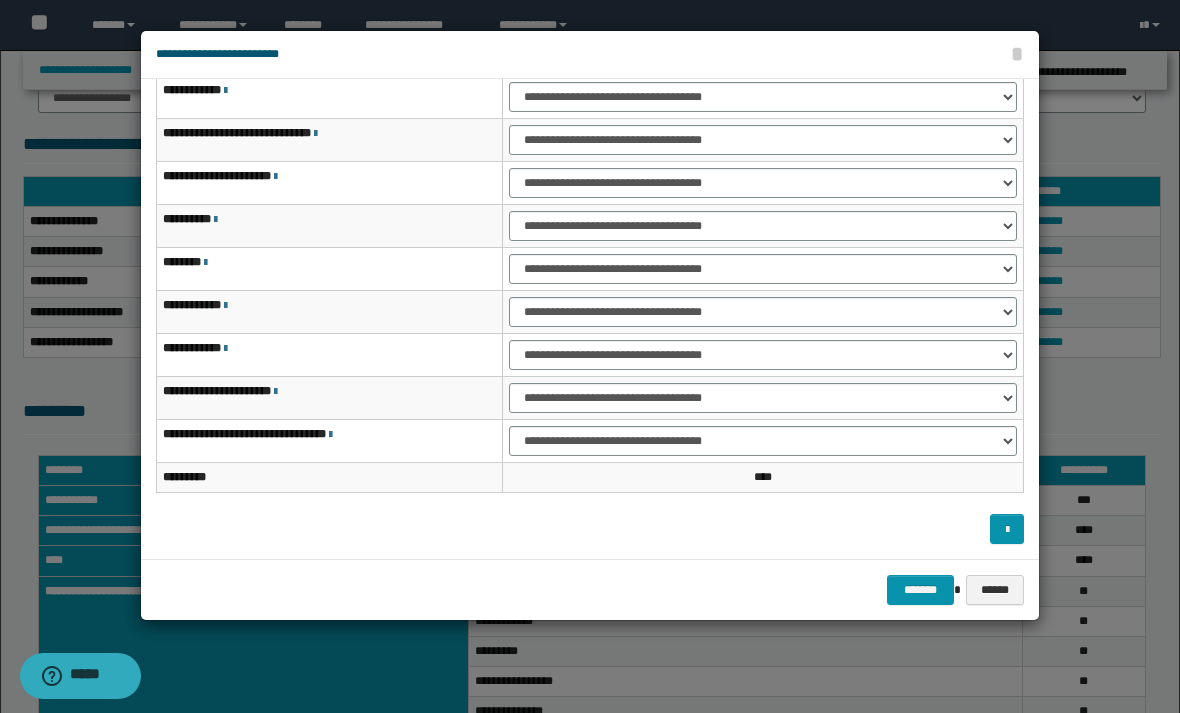 scroll, scrollTop: 122, scrollLeft: 0, axis: vertical 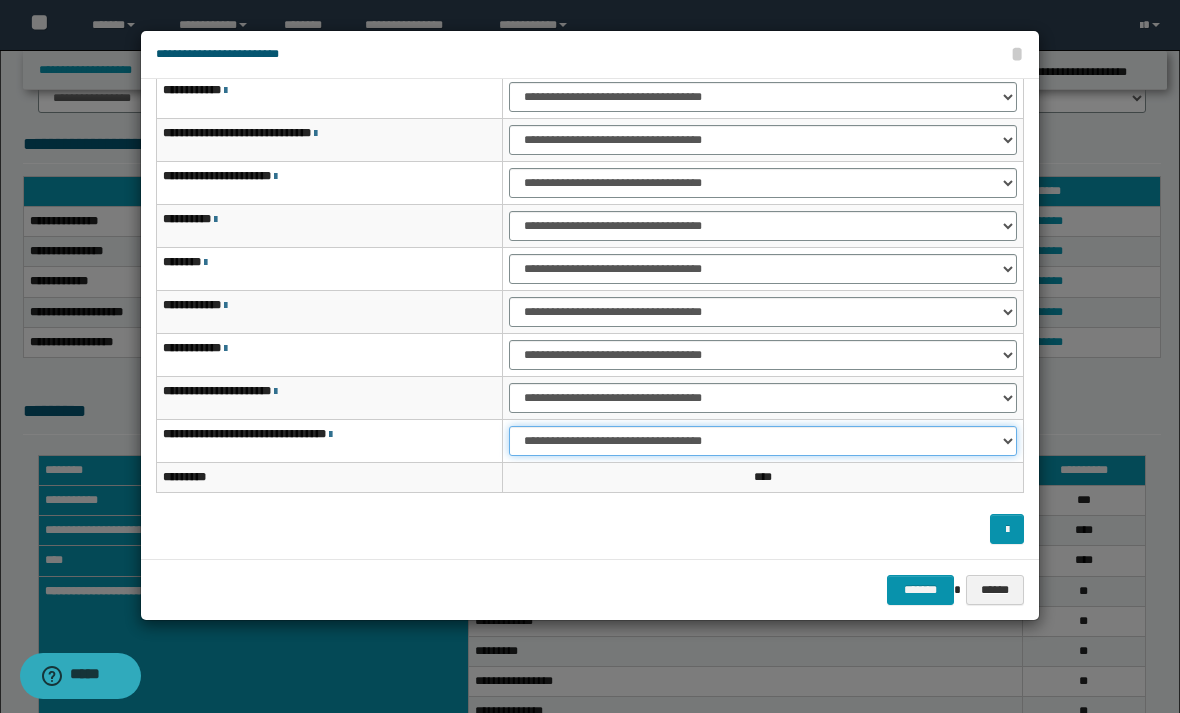 select on "***" 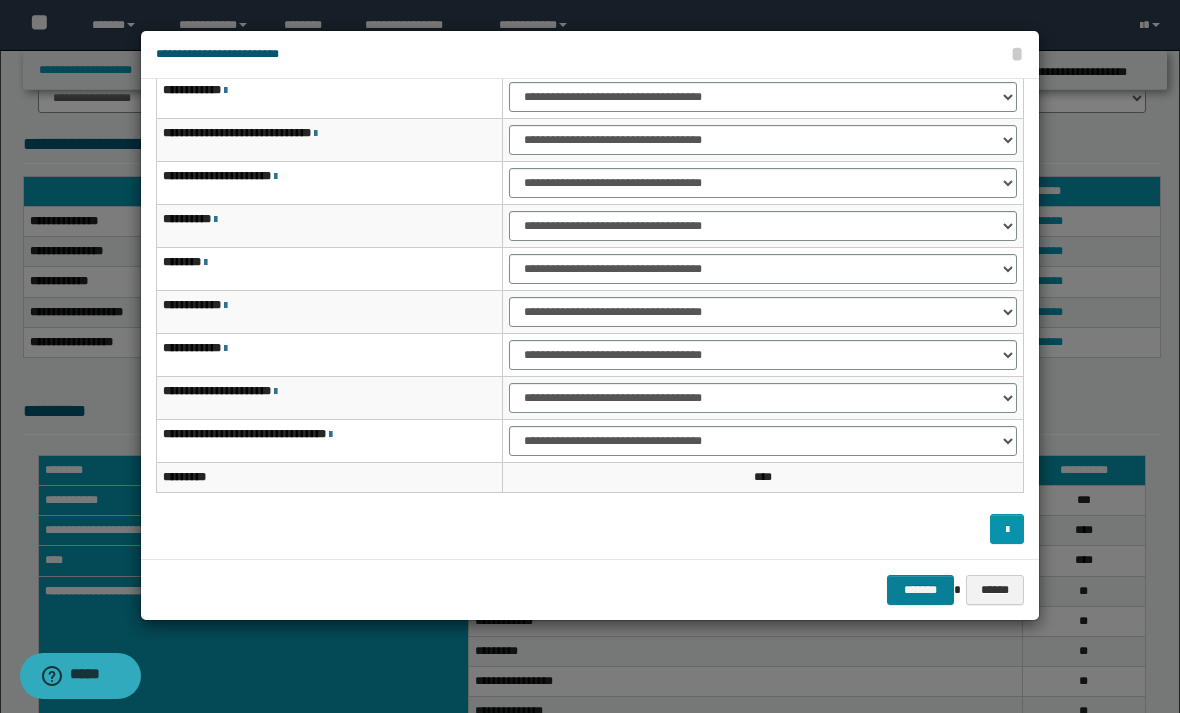 click on "*******" at bounding box center [921, 590] 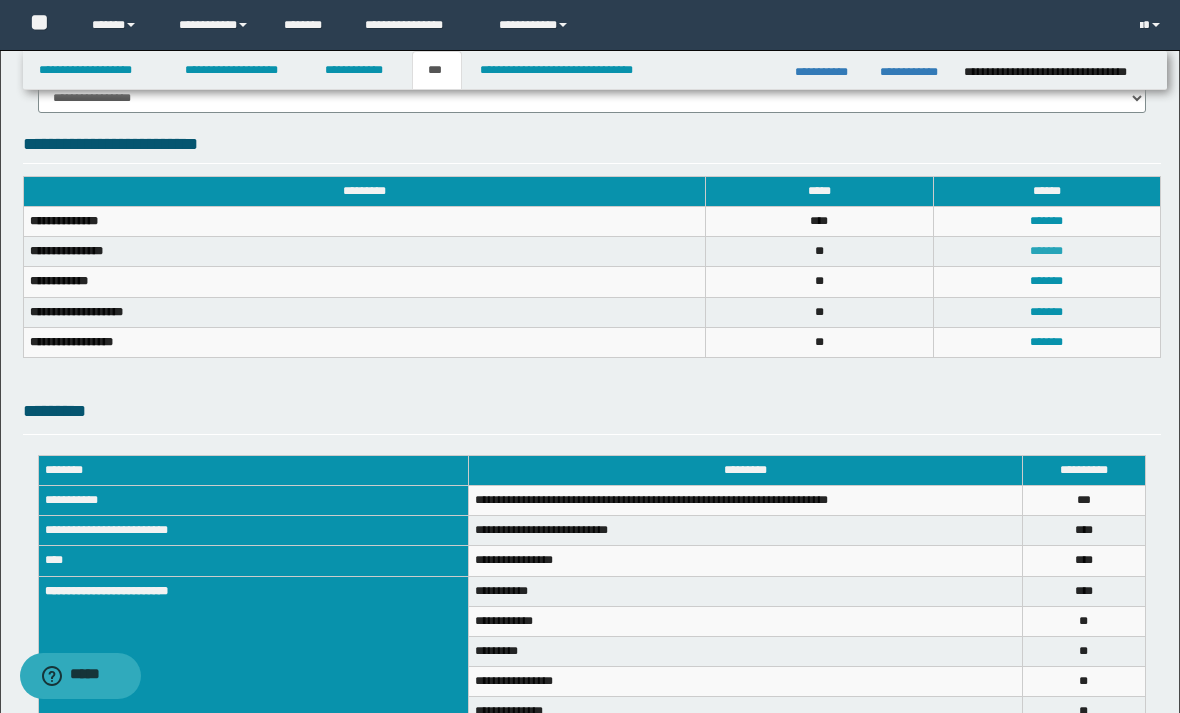 click on "*******" at bounding box center [1046, 251] 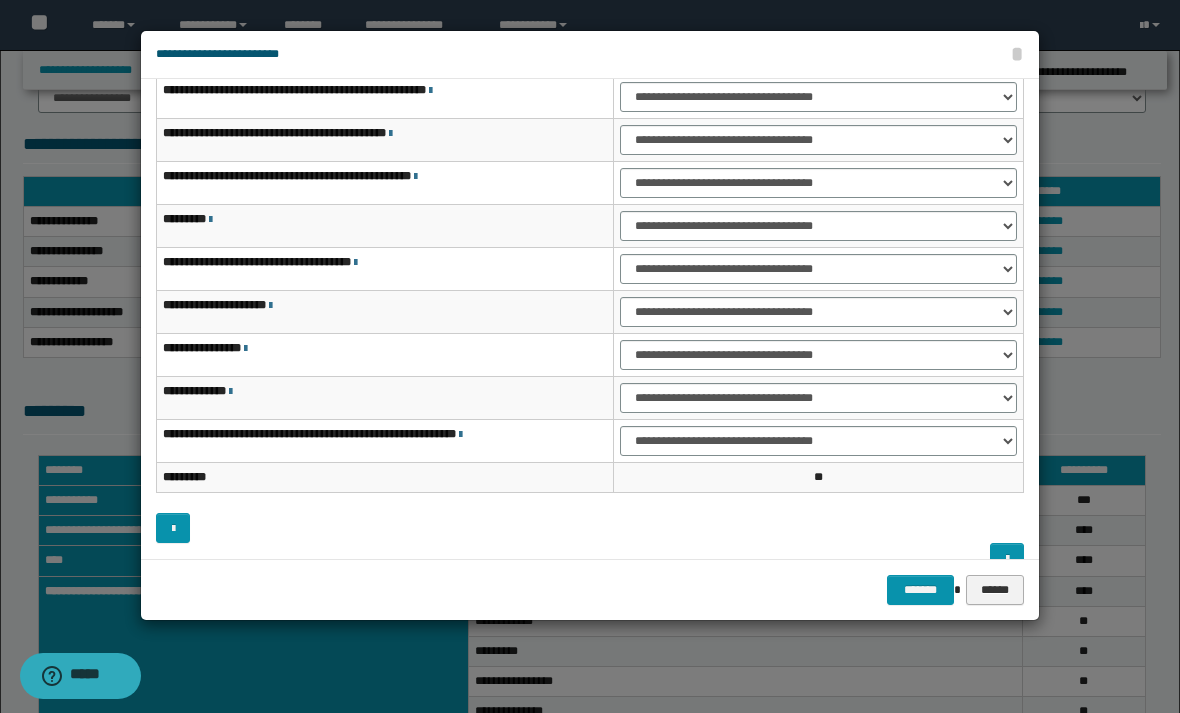 click on "******" at bounding box center (995, 590) 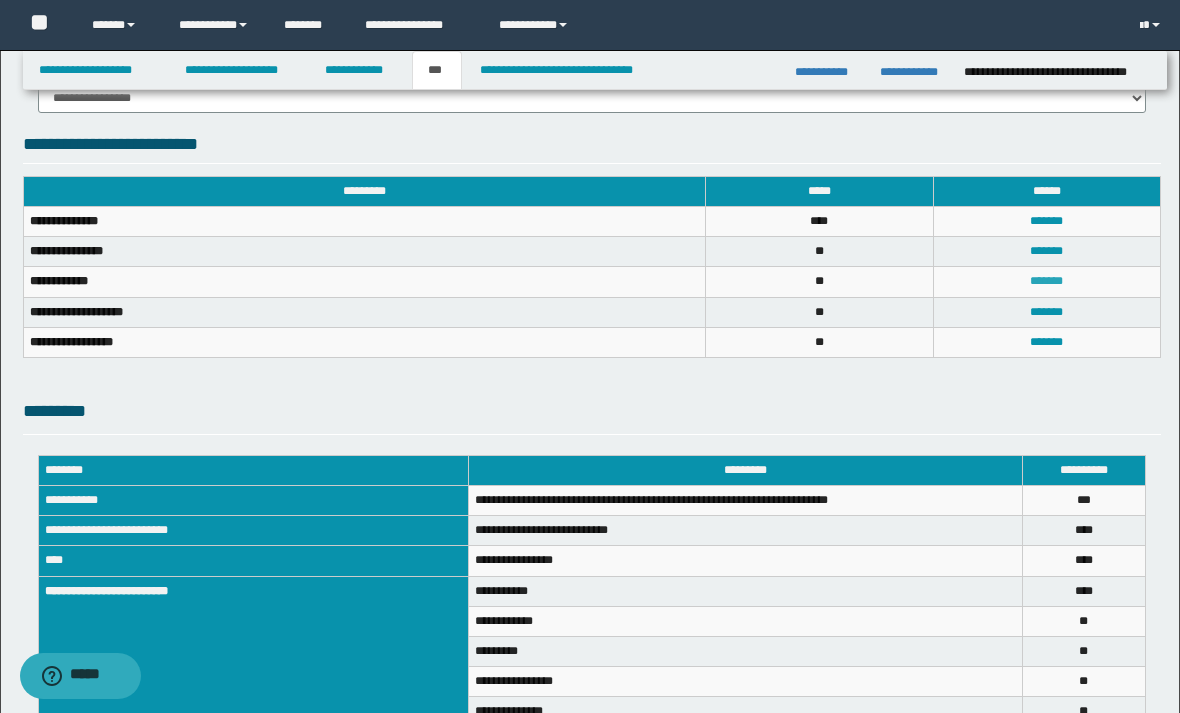 click on "*******" at bounding box center [1046, 281] 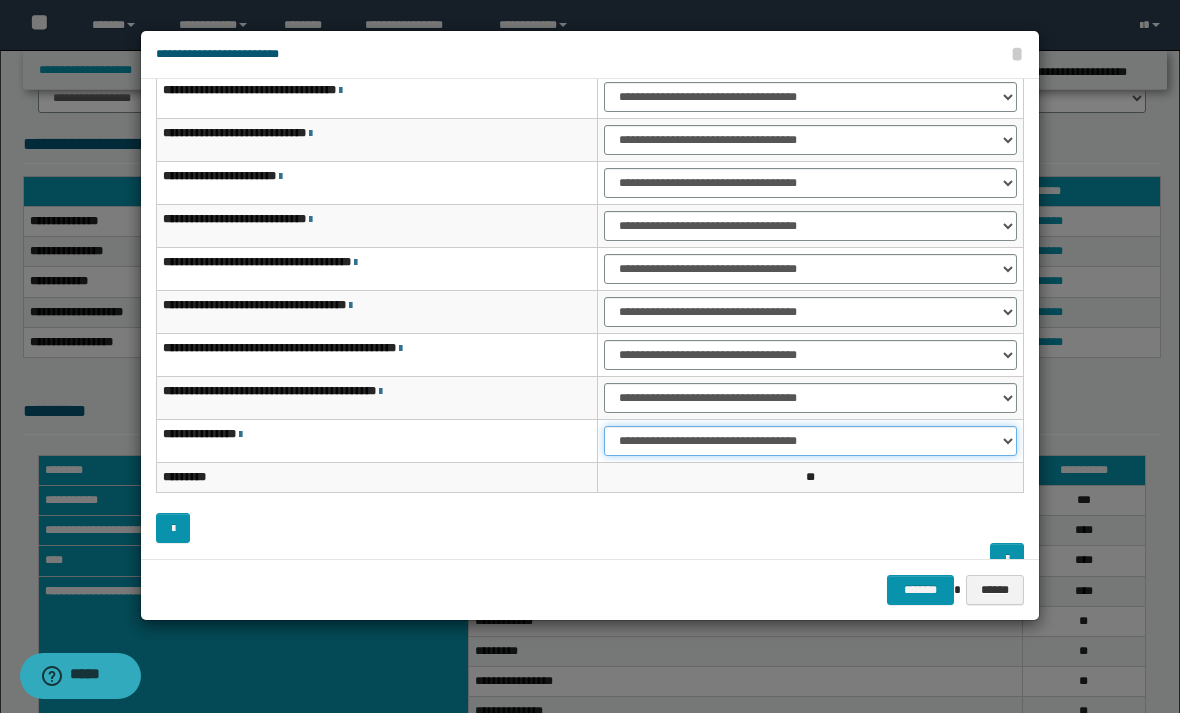 click on "**********" at bounding box center (810, 441) 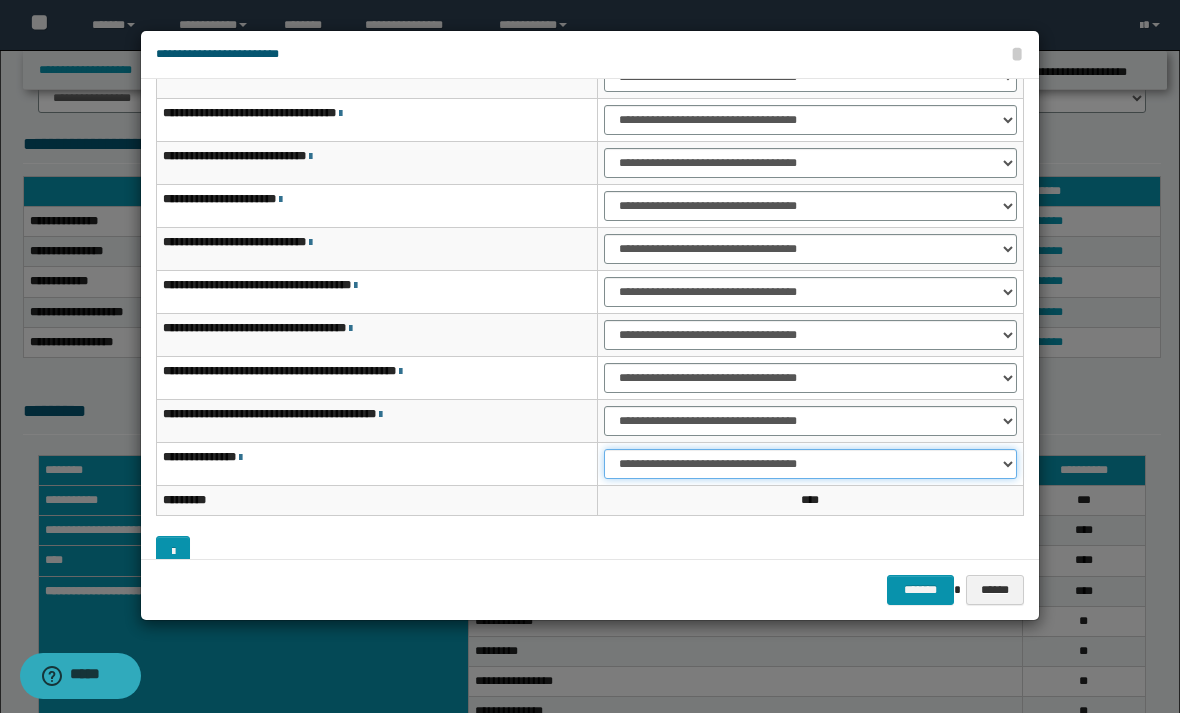 scroll, scrollTop: 97, scrollLeft: 0, axis: vertical 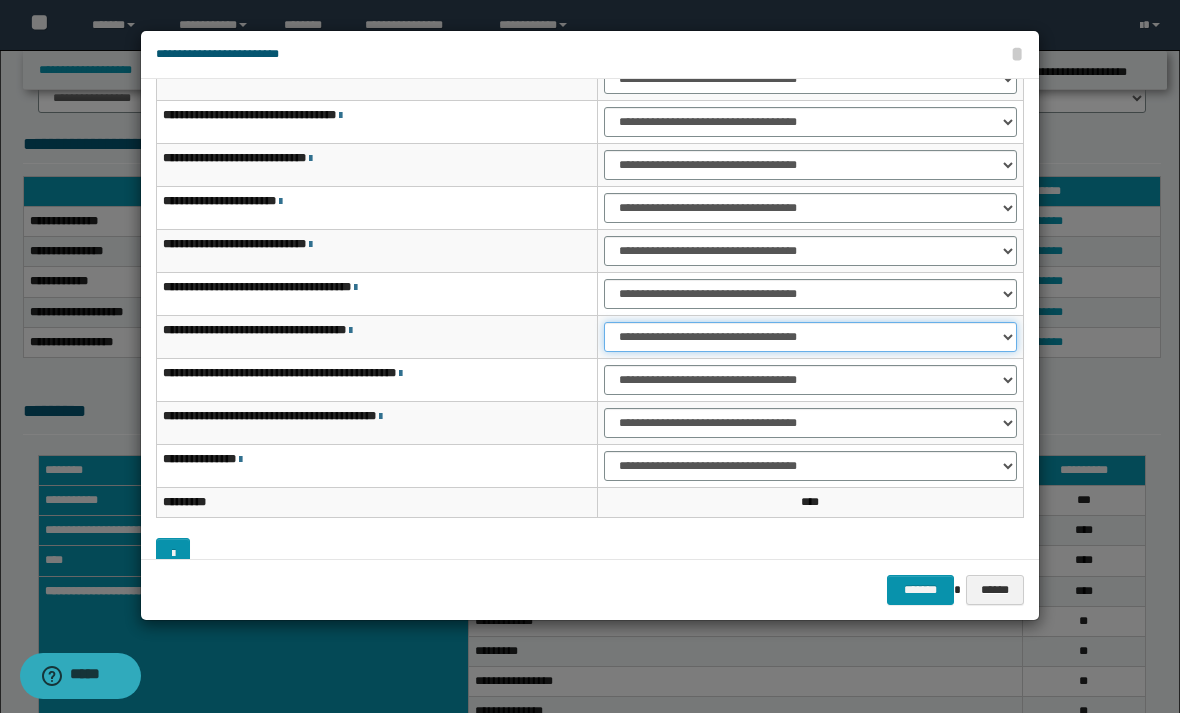 click on "**********" at bounding box center (810, 337) 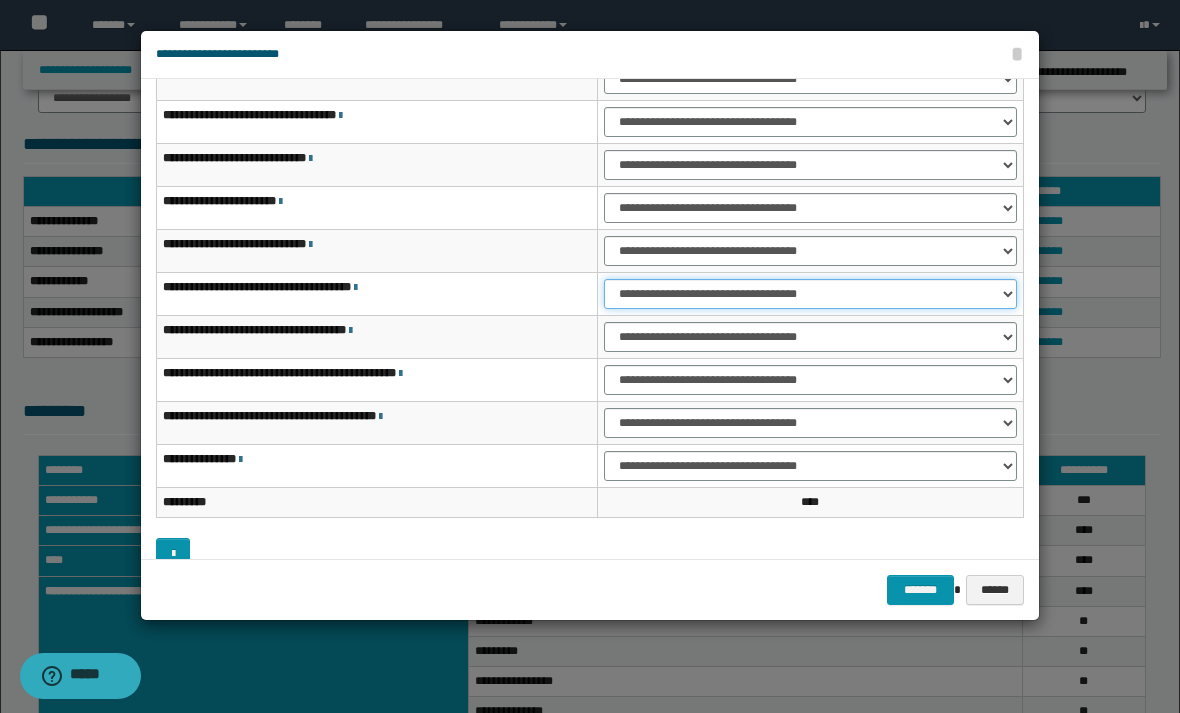 click on "**********" at bounding box center (810, 294) 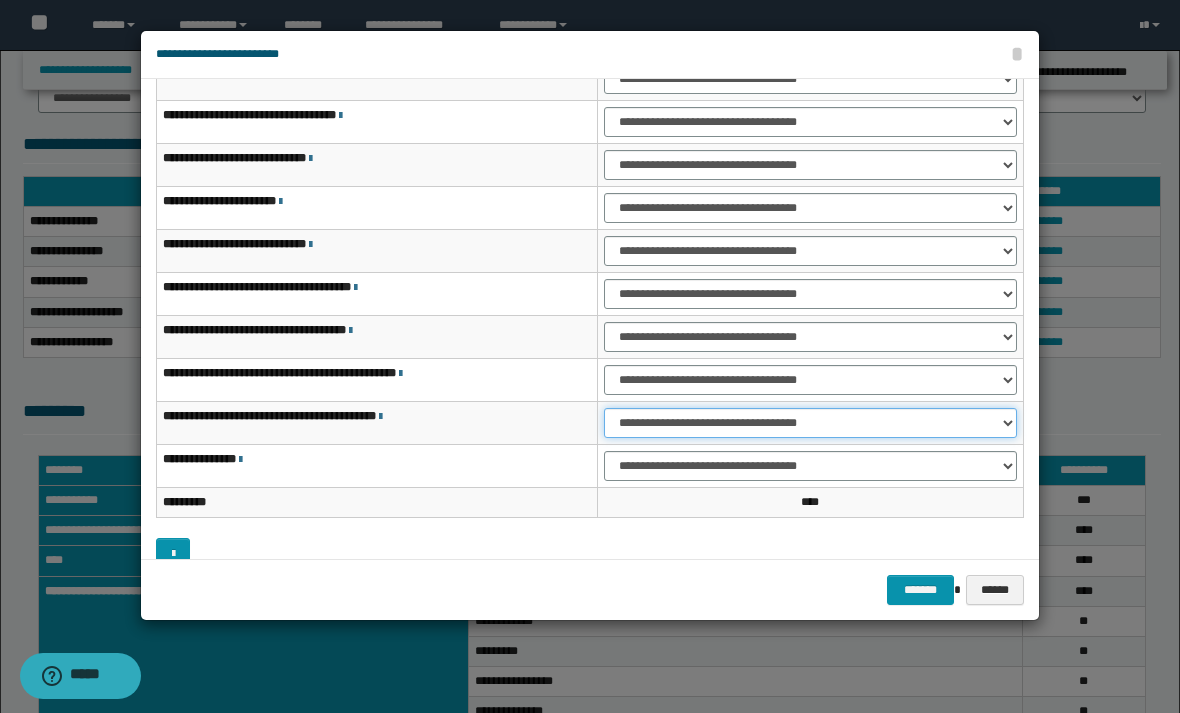 click on "**********" at bounding box center [810, 423] 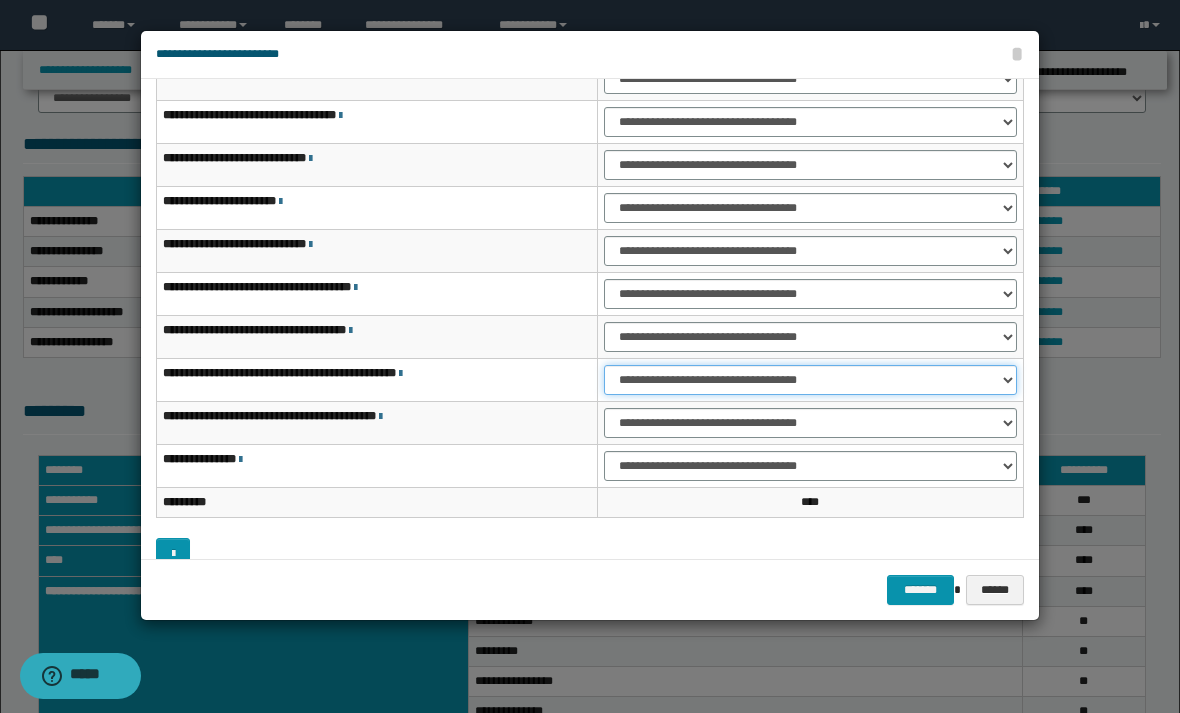 click on "**********" at bounding box center [810, 380] 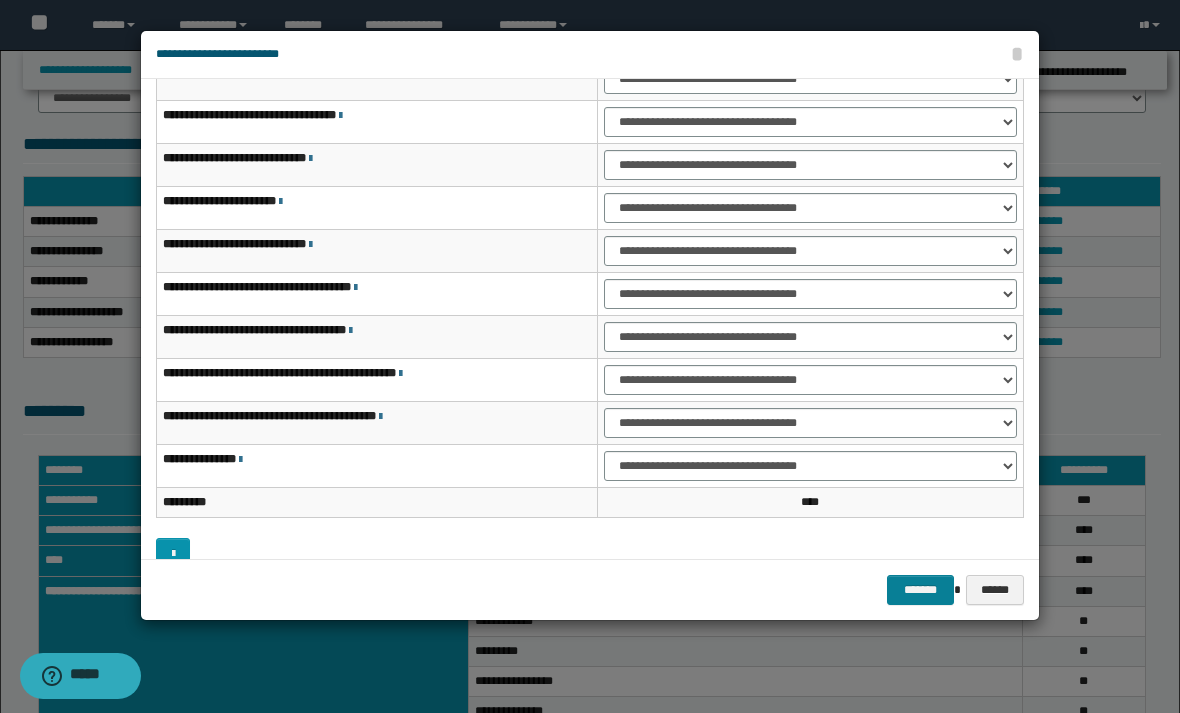 click on "*******" at bounding box center (921, 590) 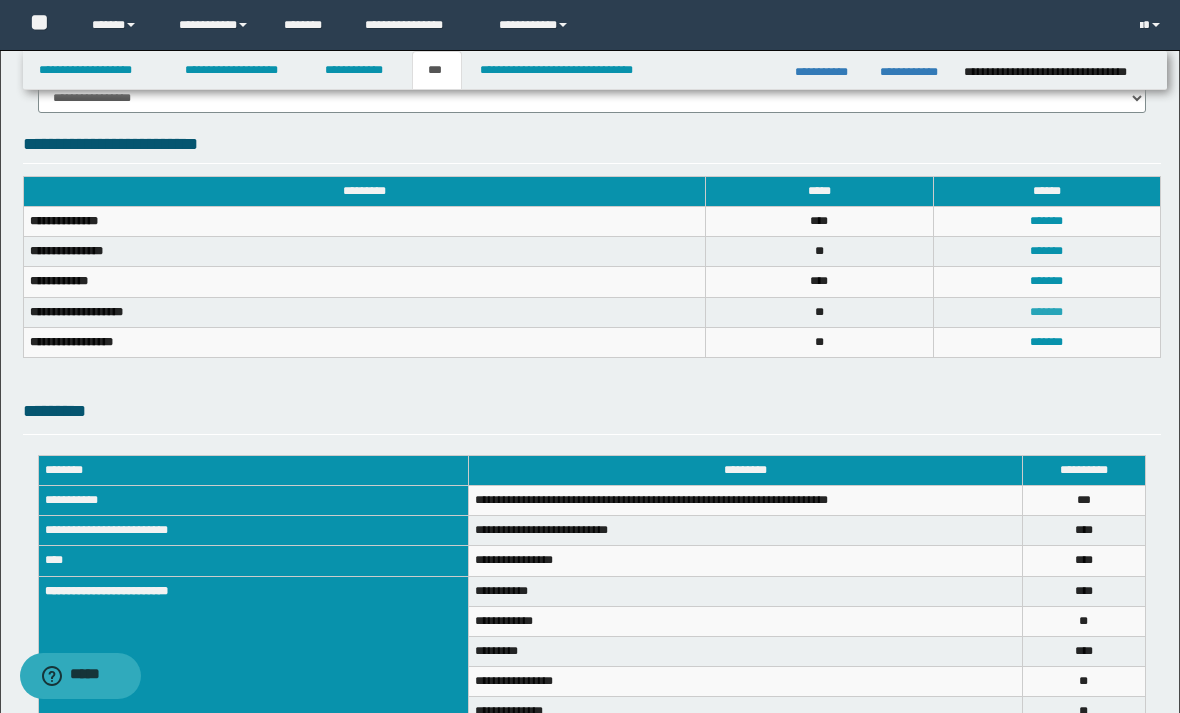 click on "*******" at bounding box center [1046, 312] 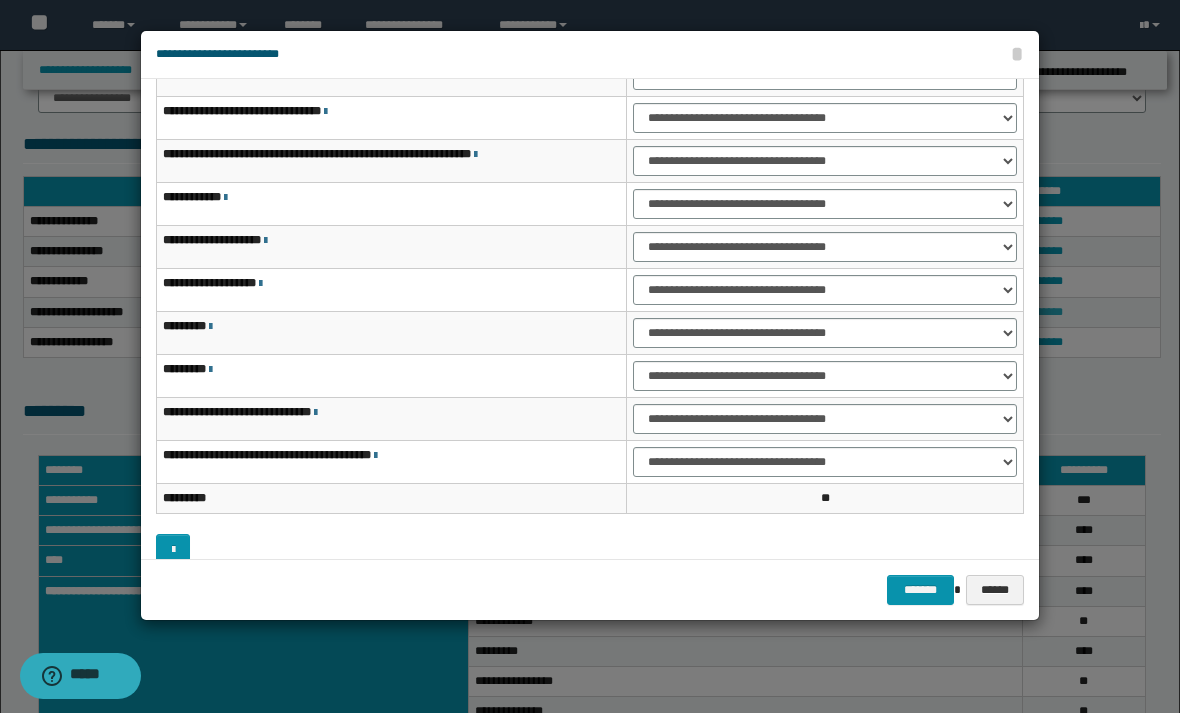 scroll, scrollTop: 108, scrollLeft: 0, axis: vertical 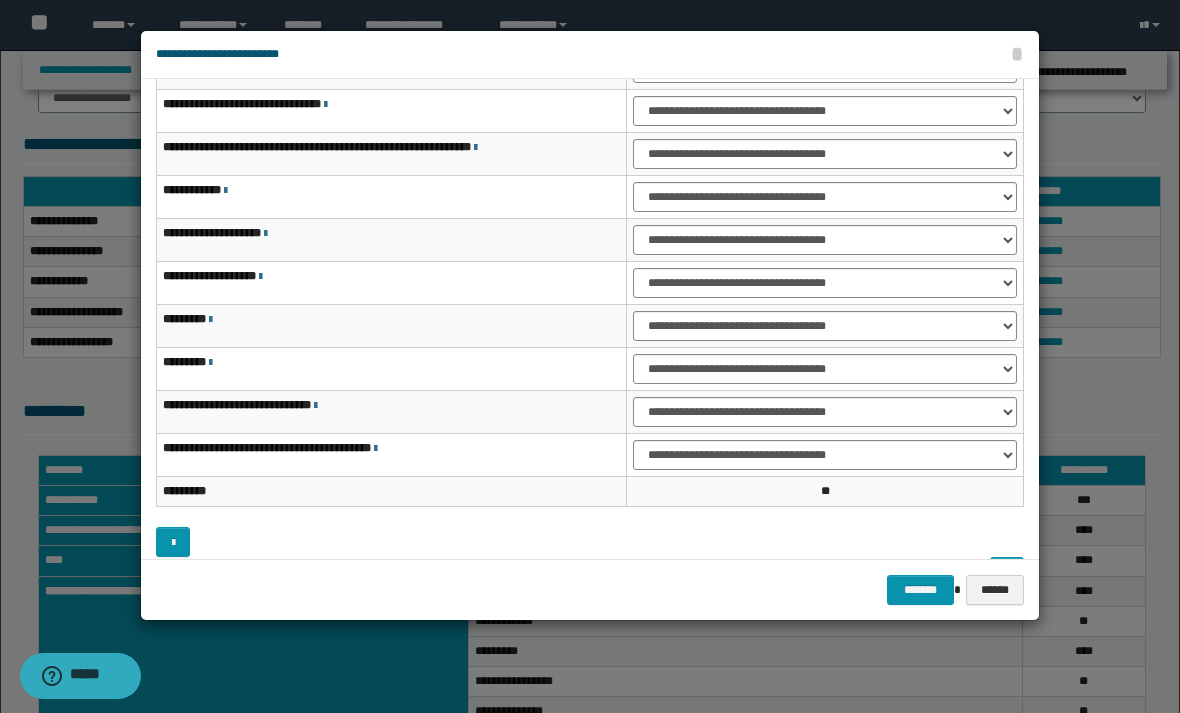click on "**********" at bounding box center [825, 455] 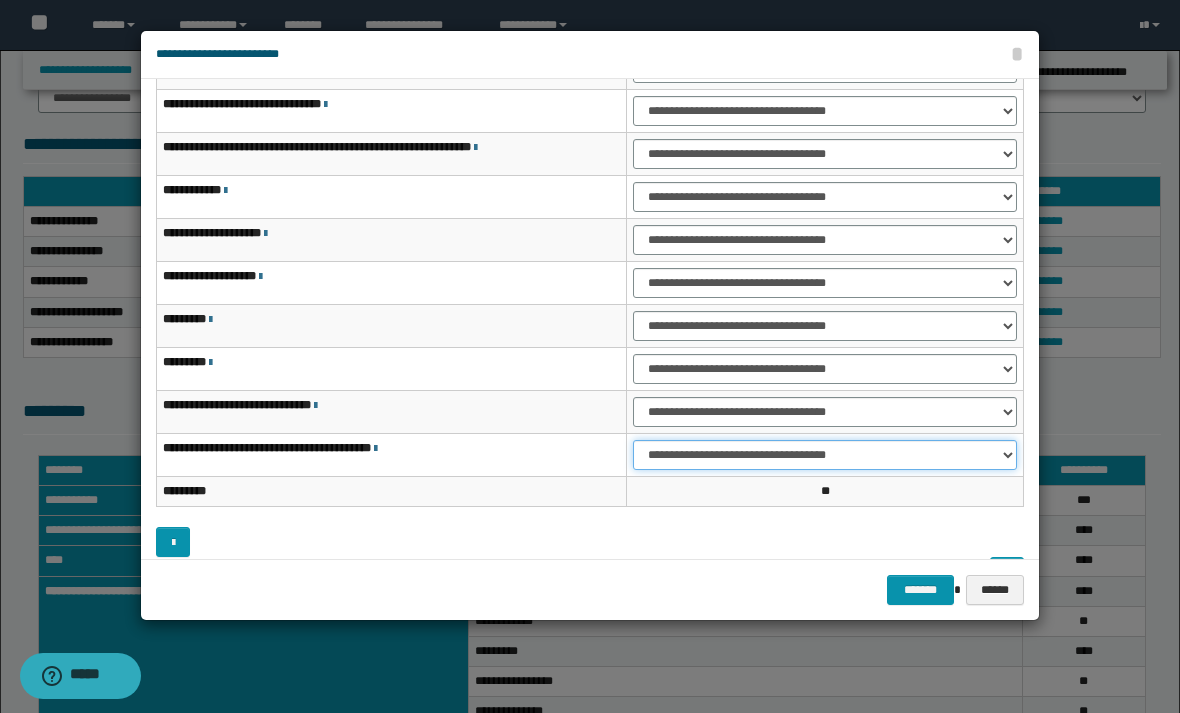 select on "***" 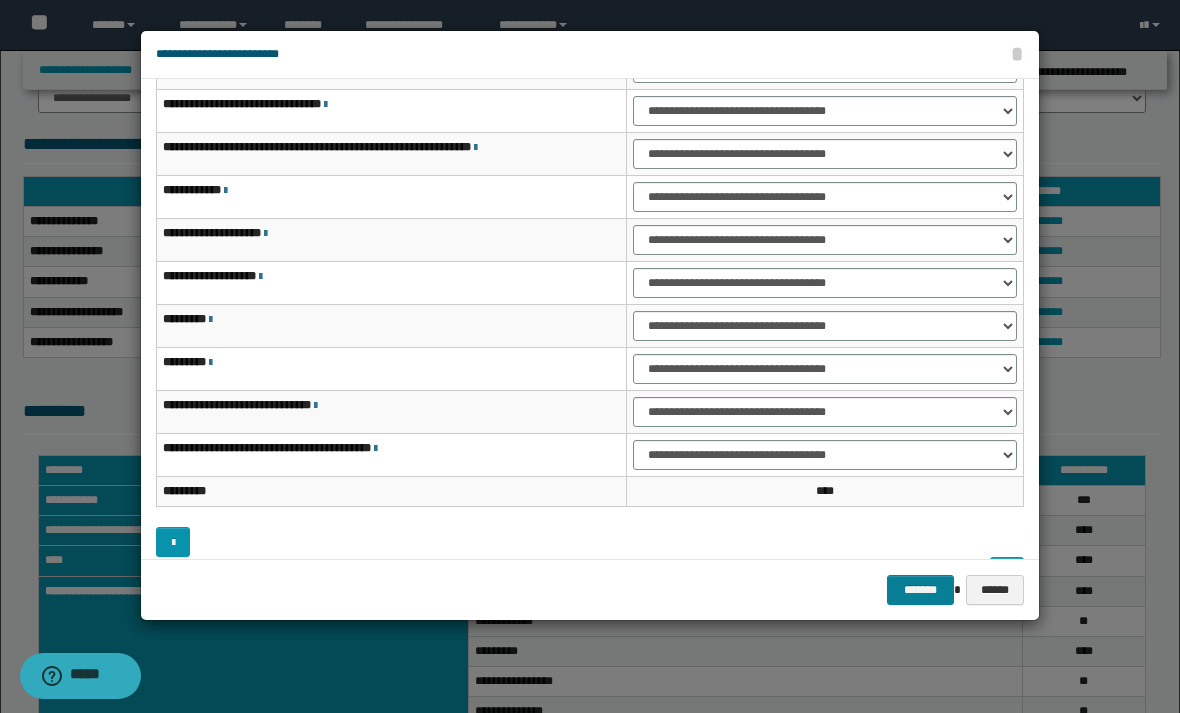 click on "*******" at bounding box center [921, 590] 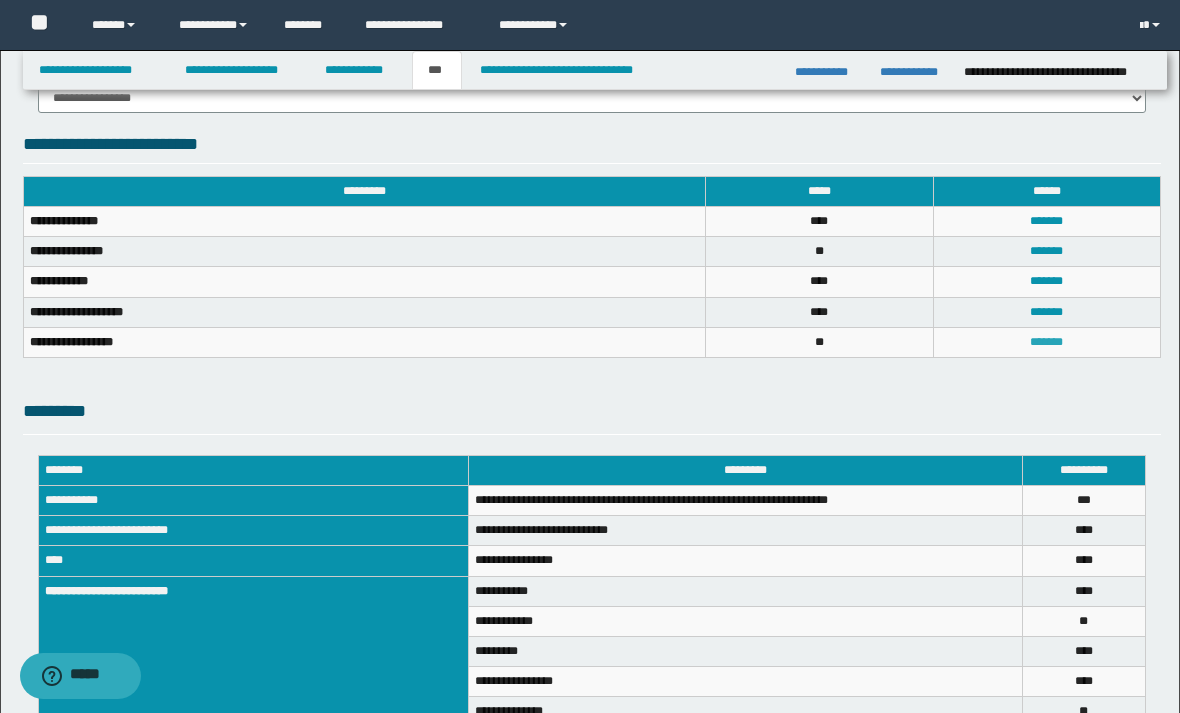 click on "*******" at bounding box center [1046, 342] 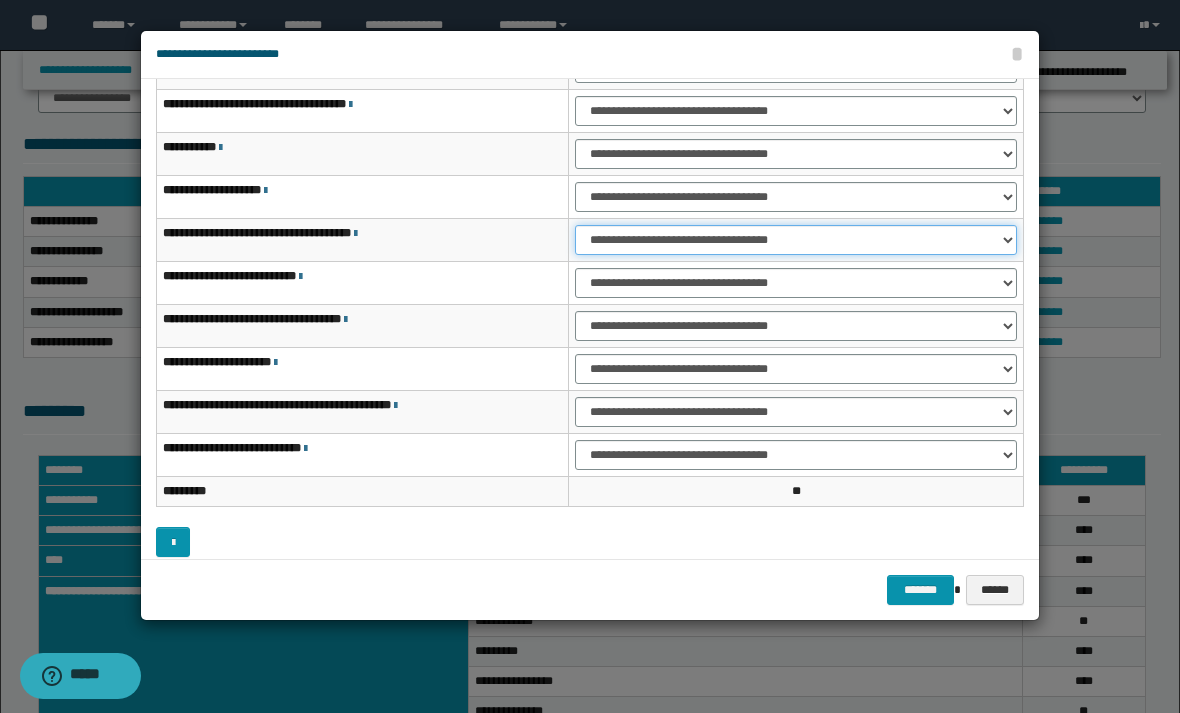 click on "**********" at bounding box center [796, 240] 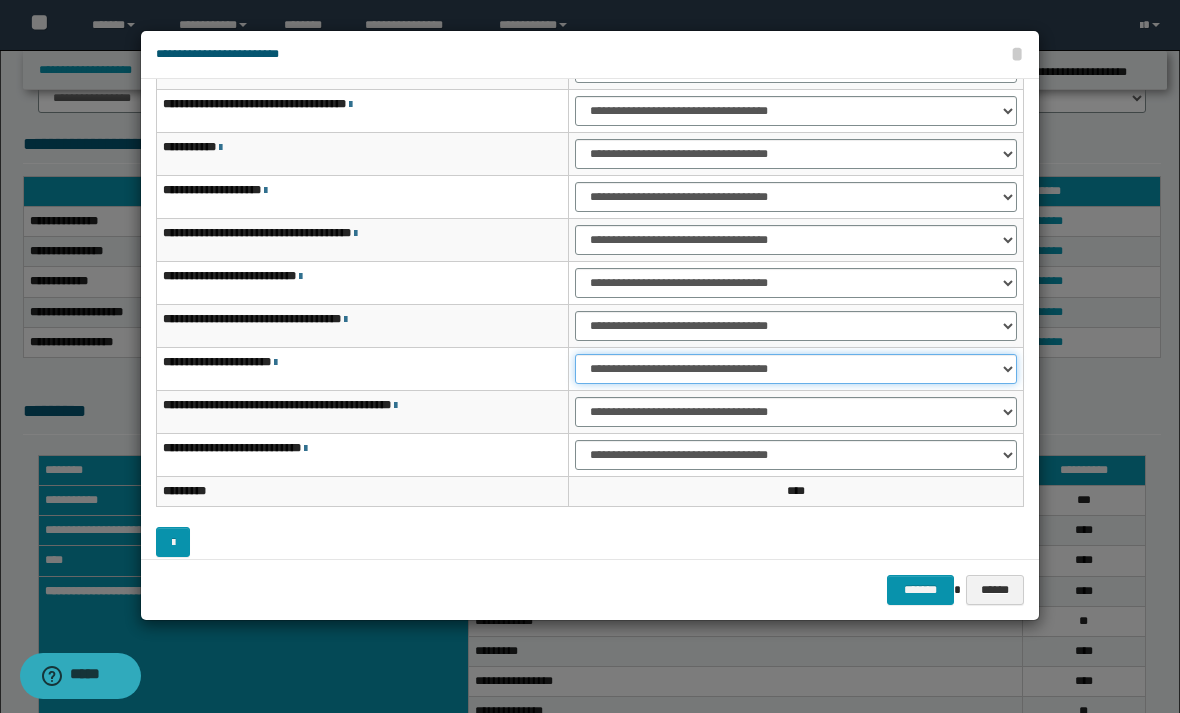 click on "**********" at bounding box center [796, 369] 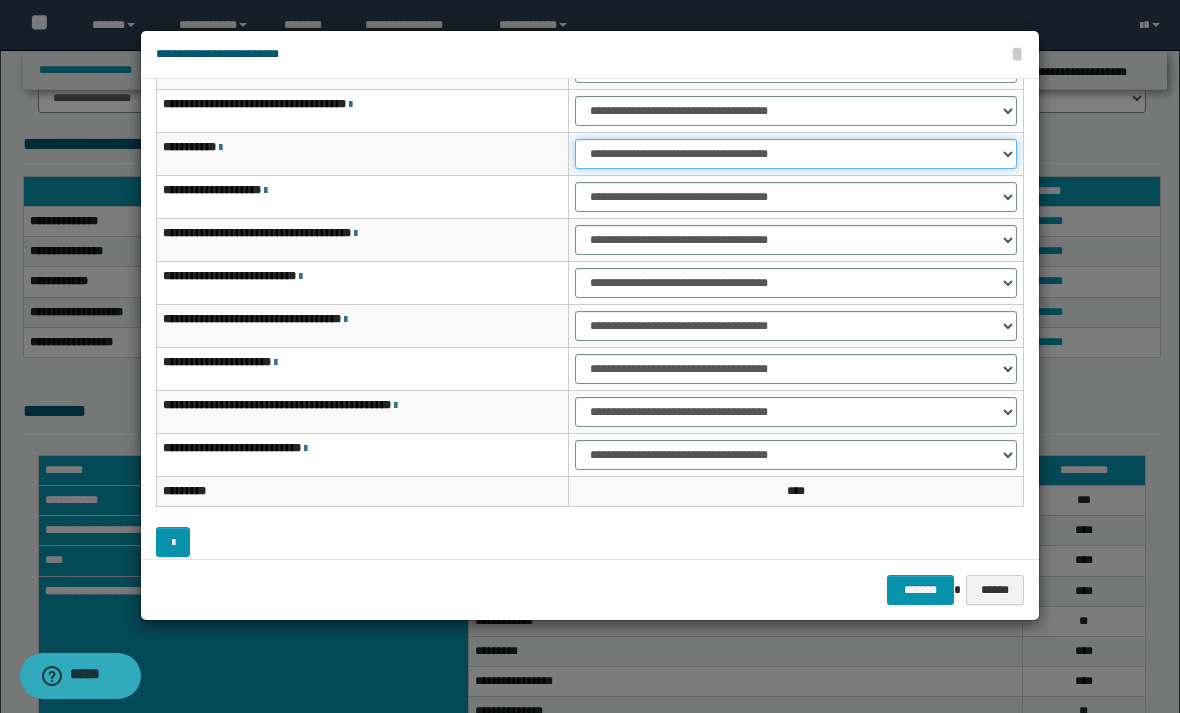 click on "**********" at bounding box center (796, 154) 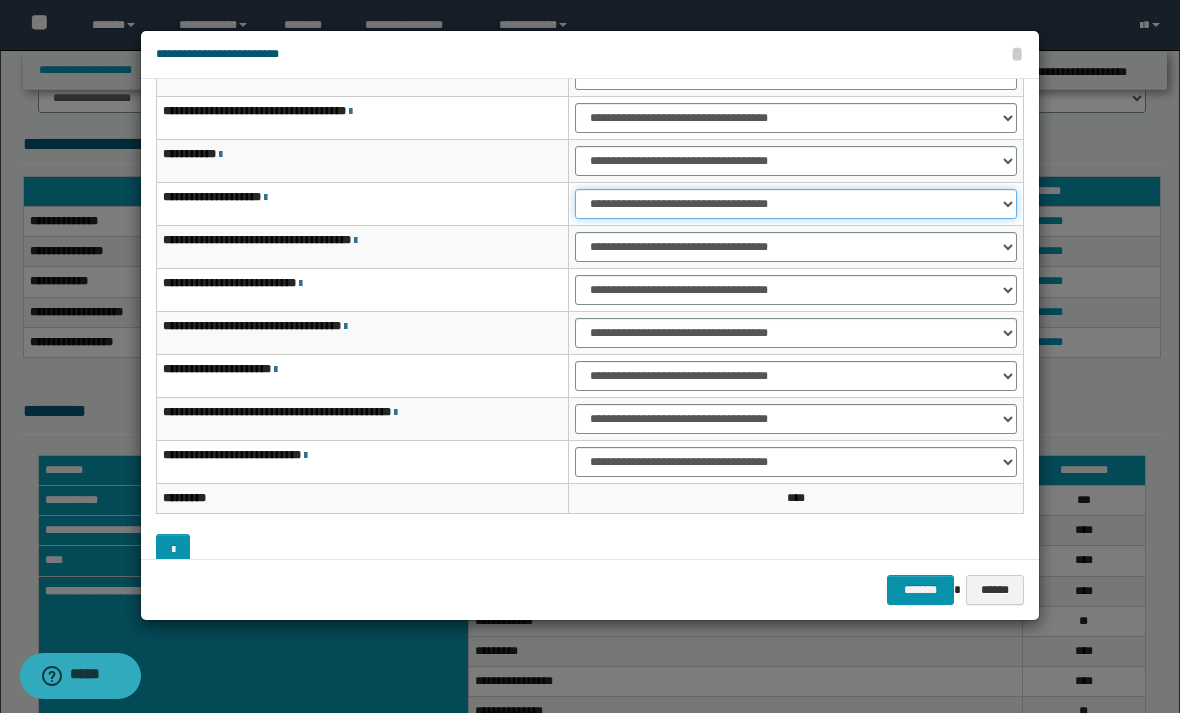 click on "**********" at bounding box center (796, 204) 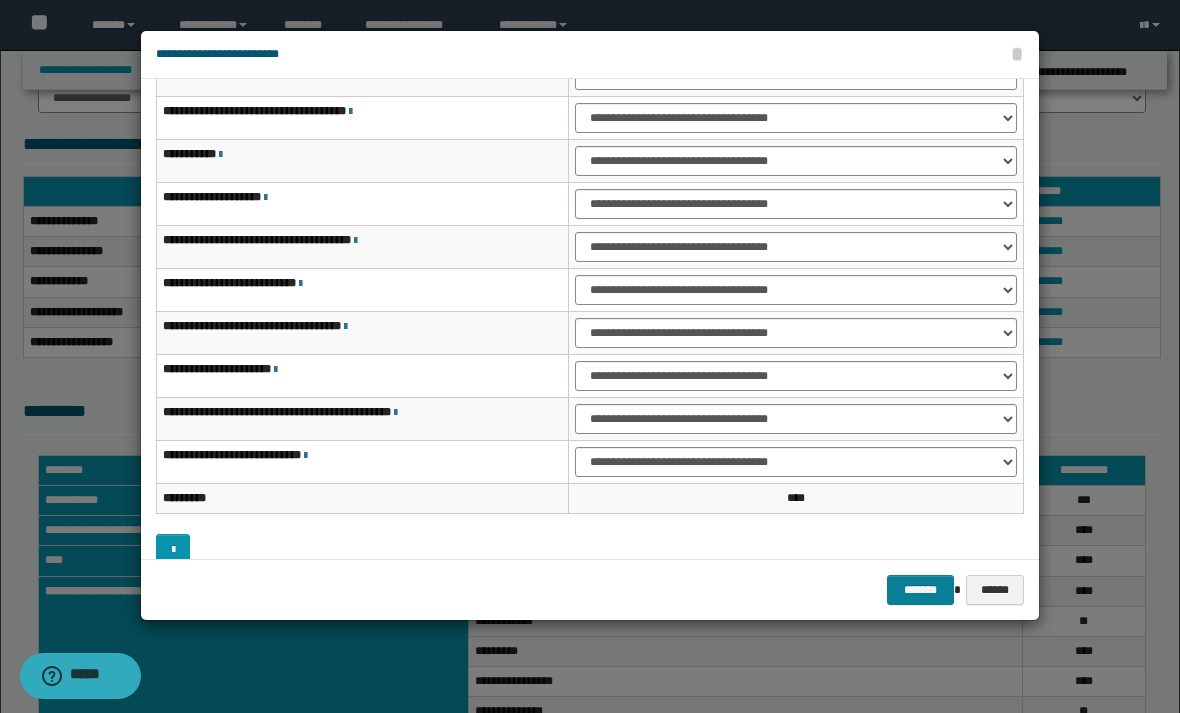 click on "*******" at bounding box center (921, 590) 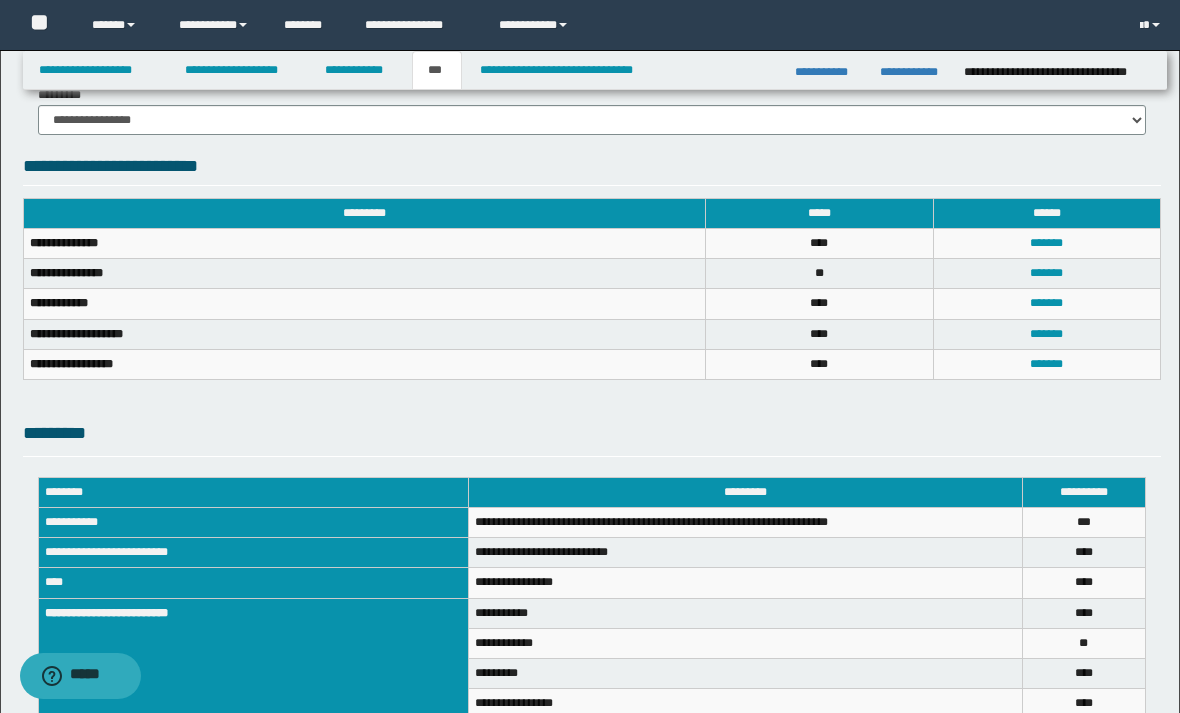 scroll, scrollTop: 652, scrollLeft: 0, axis: vertical 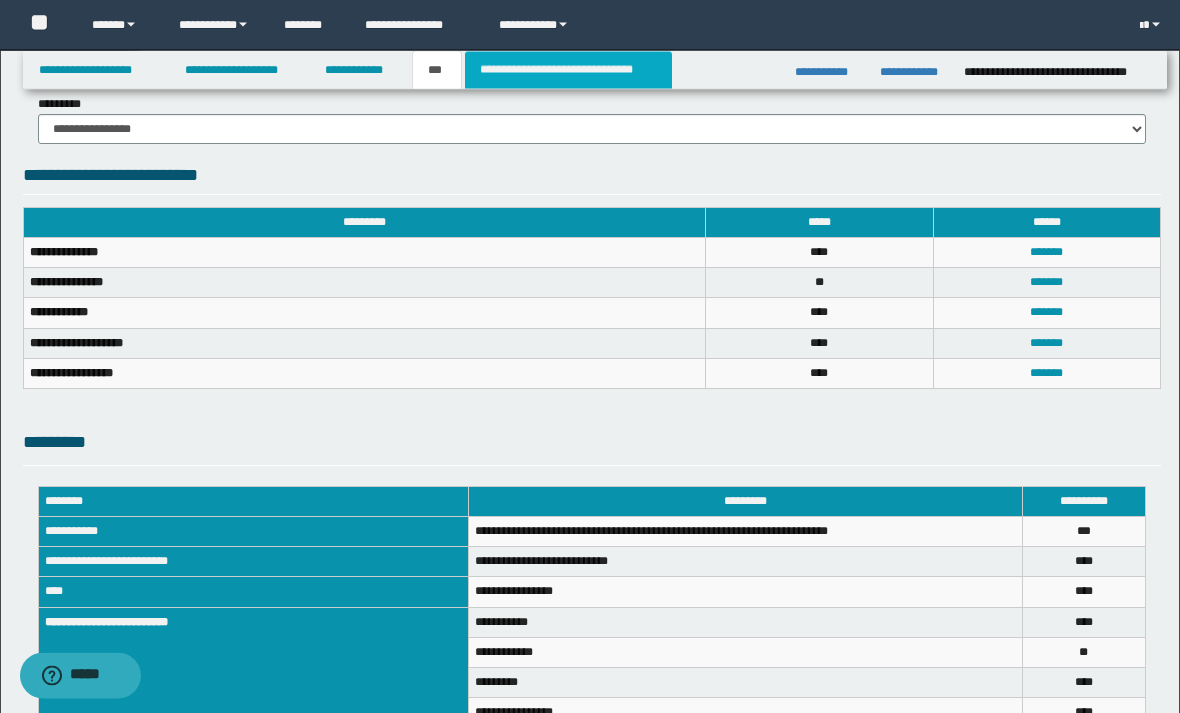 click on "**********" at bounding box center (568, 70) 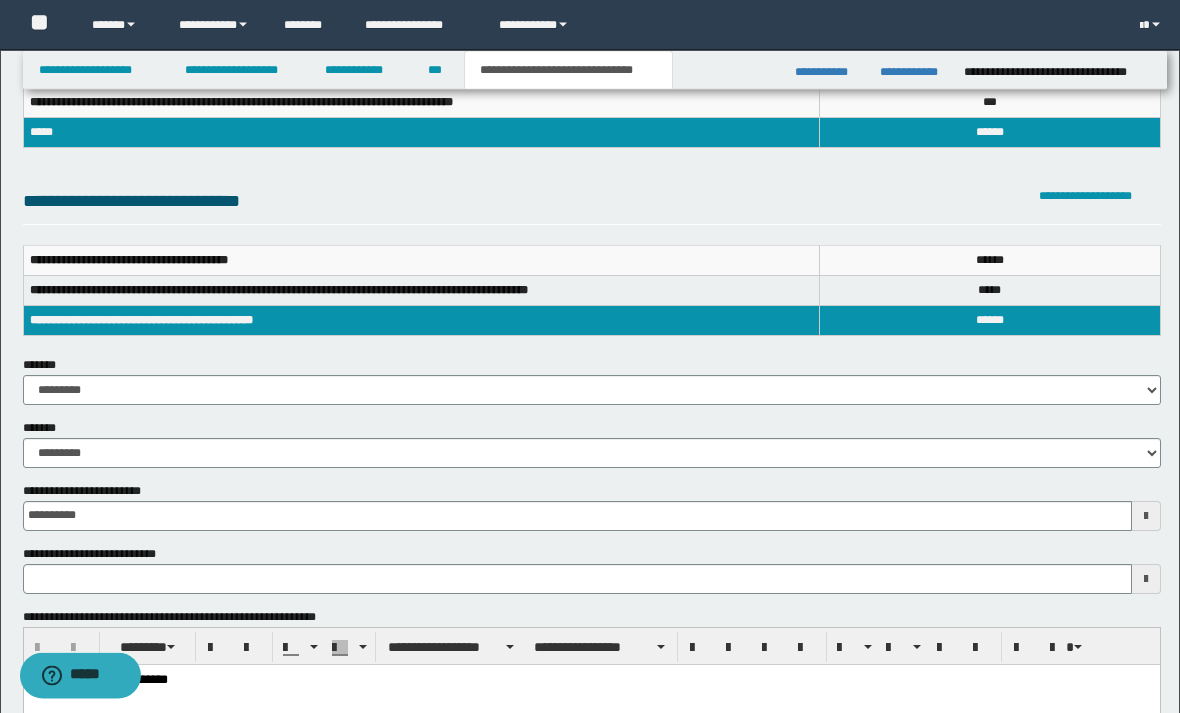scroll, scrollTop: 178, scrollLeft: 0, axis: vertical 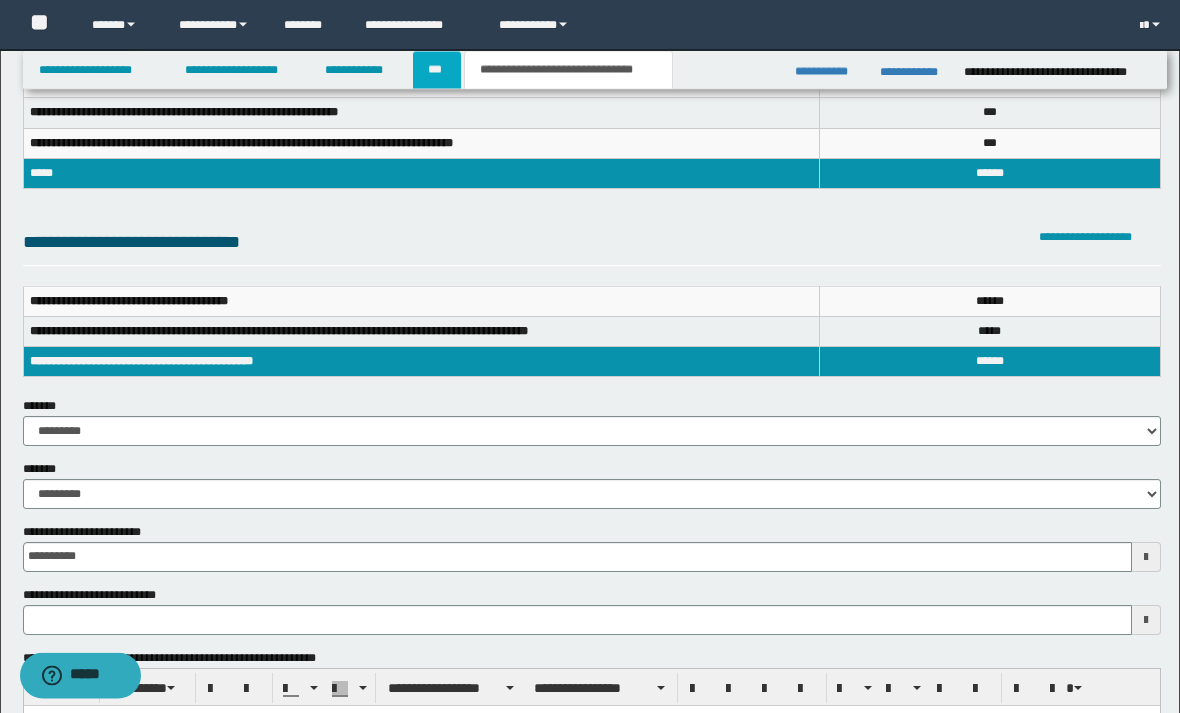 click on "***" at bounding box center (437, 70) 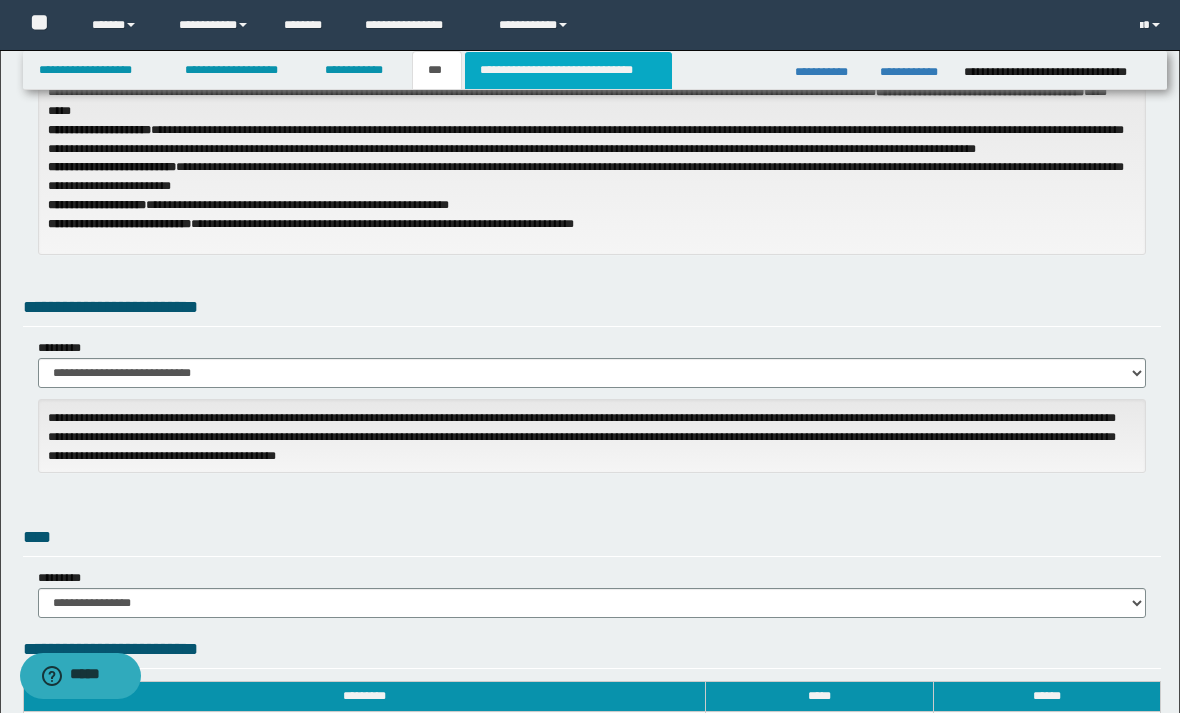 click on "**********" at bounding box center [568, 70] 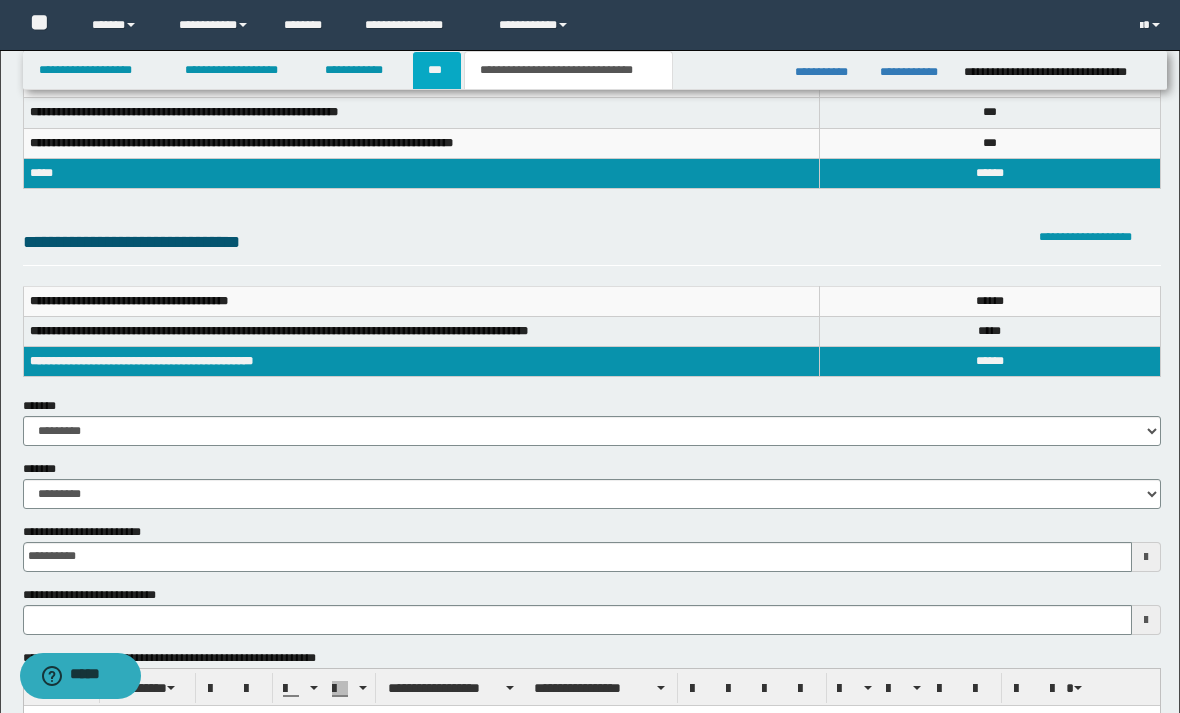 click on "***" at bounding box center (437, 70) 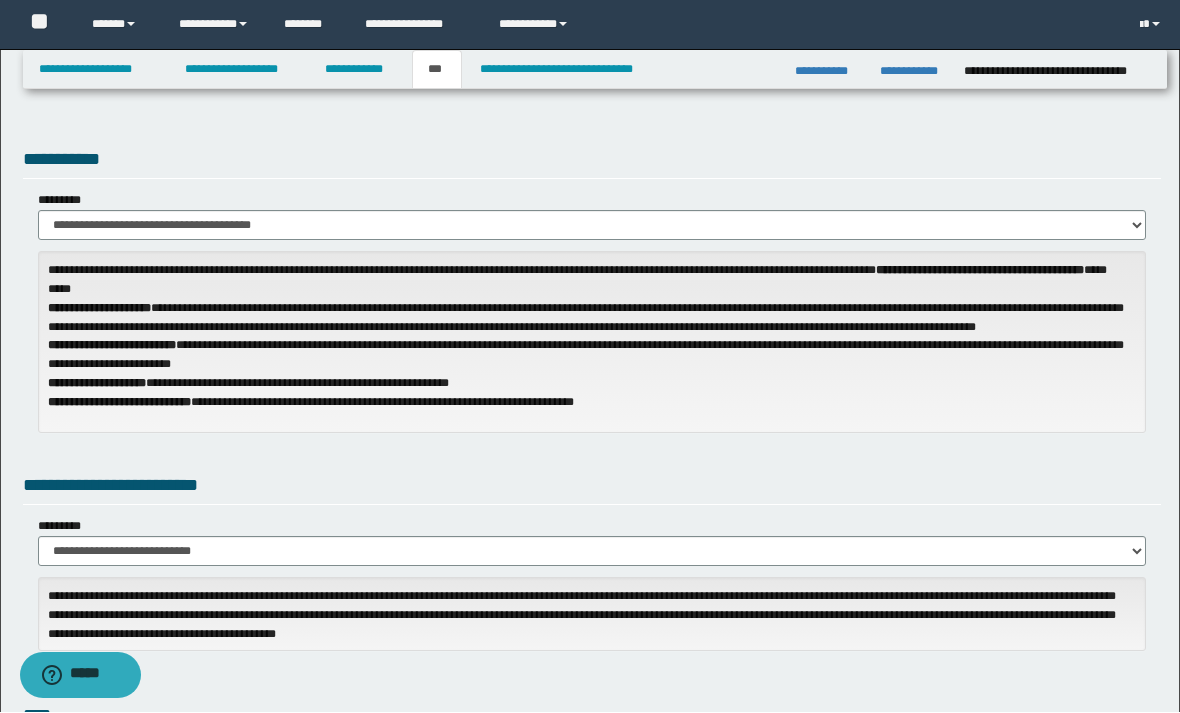 scroll, scrollTop: 2, scrollLeft: 0, axis: vertical 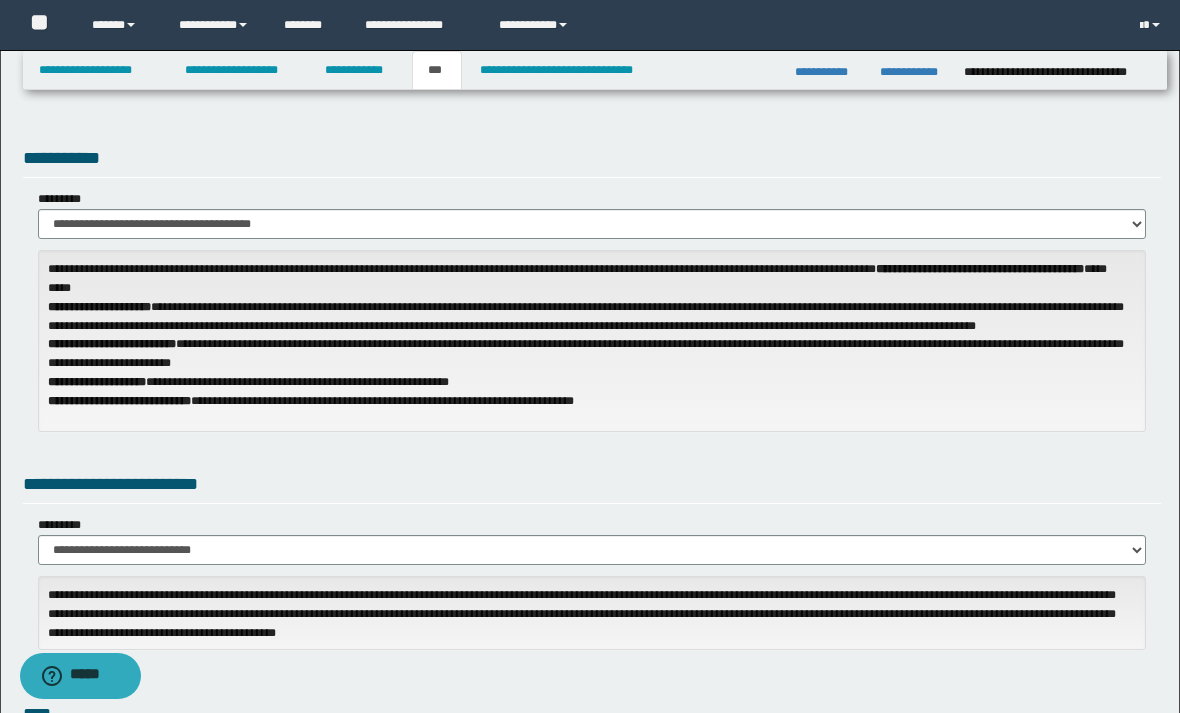 click on "**********" at bounding box center (592, 224) 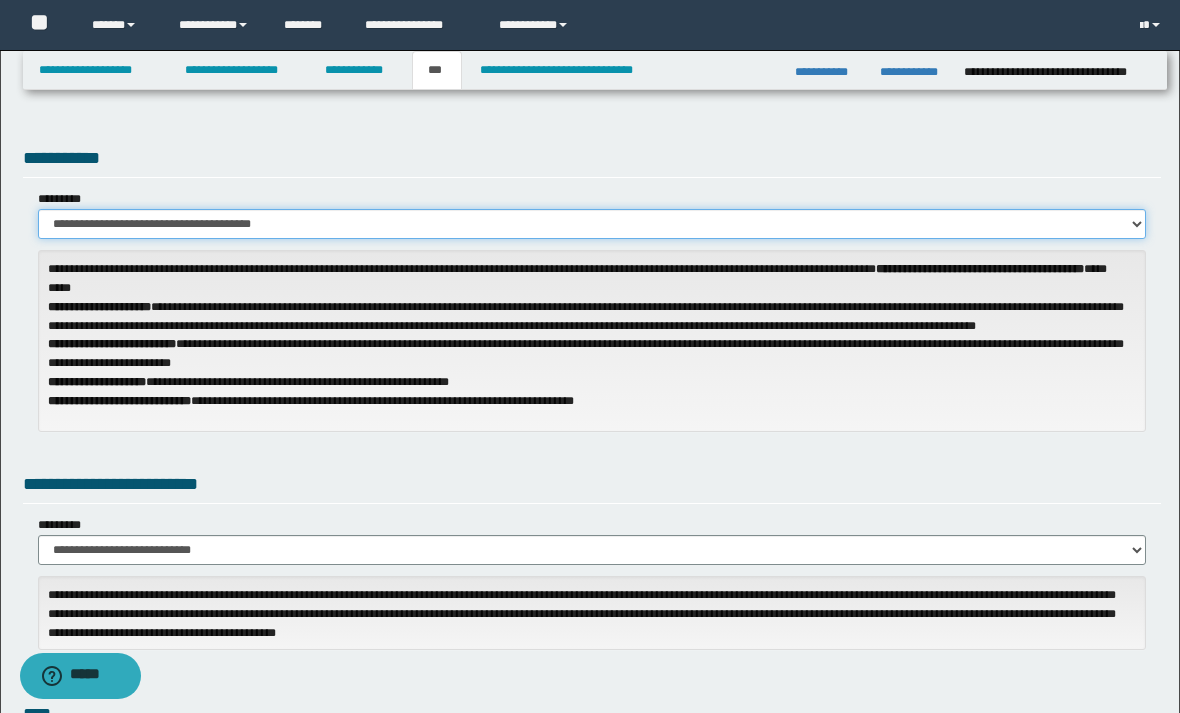 select on "**" 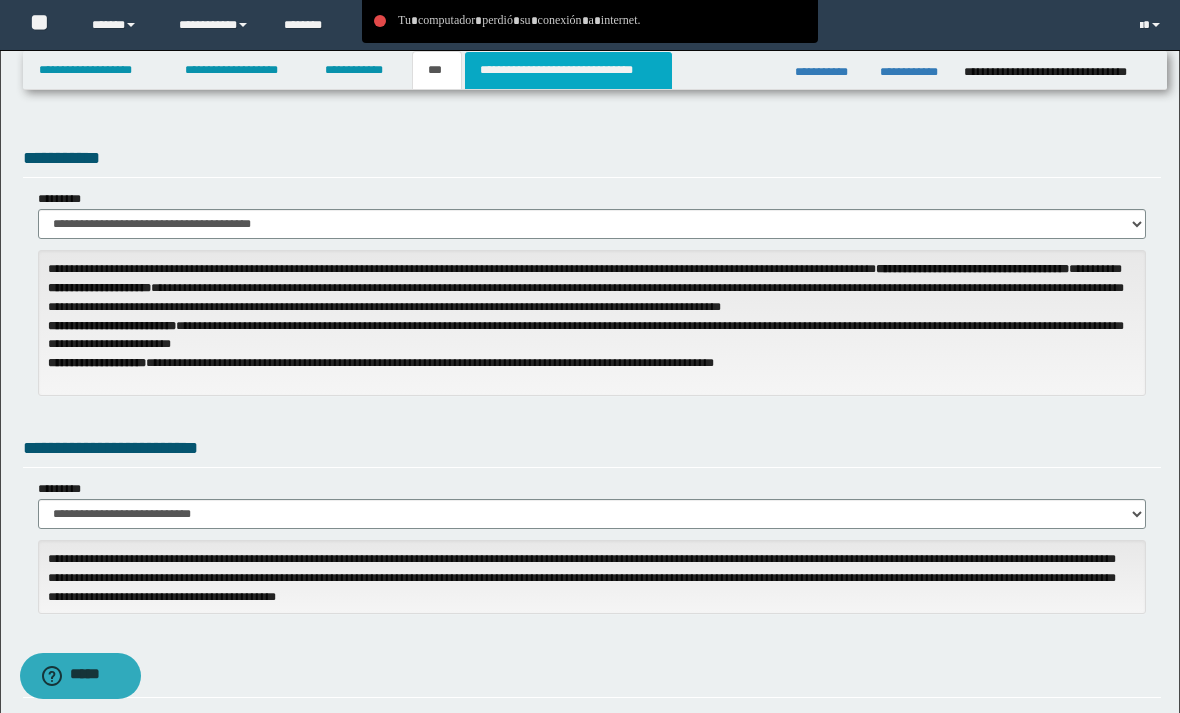 click on "**********" at bounding box center (568, 70) 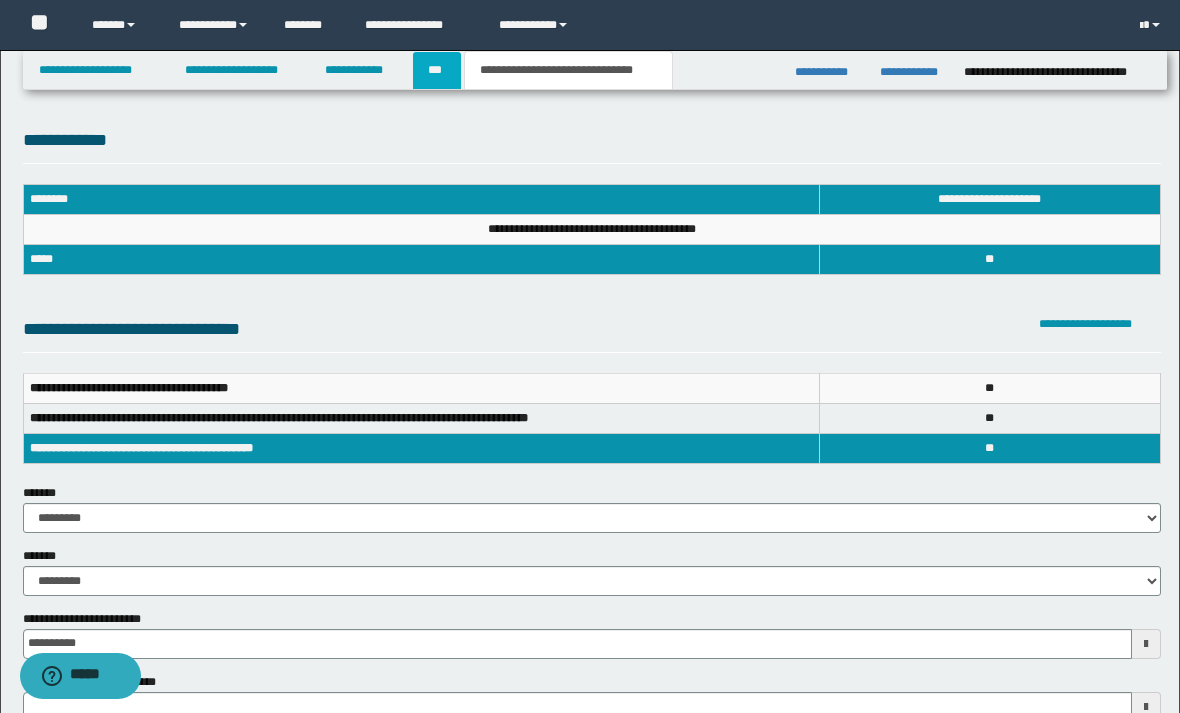 click on "***" at bounding box center [437, 70] 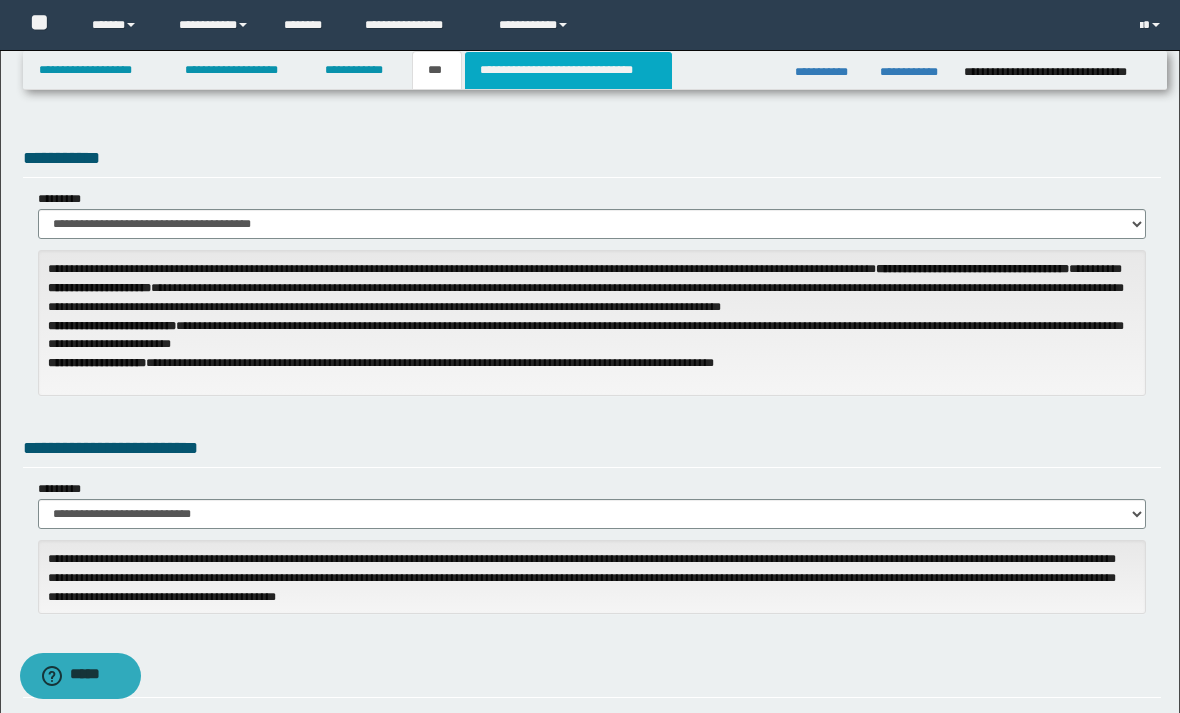 click on "**********" at bounding box center (568, 70) 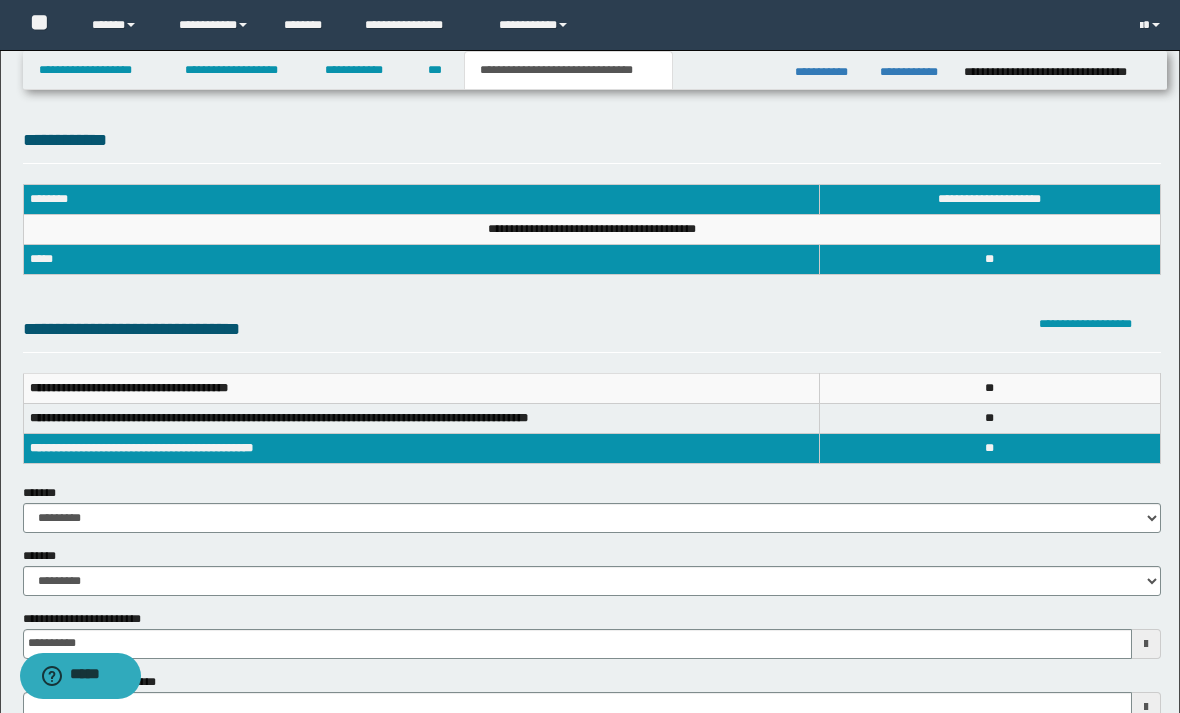 scroll, scrollTop: 0, scrollLeft: 0, axis: both 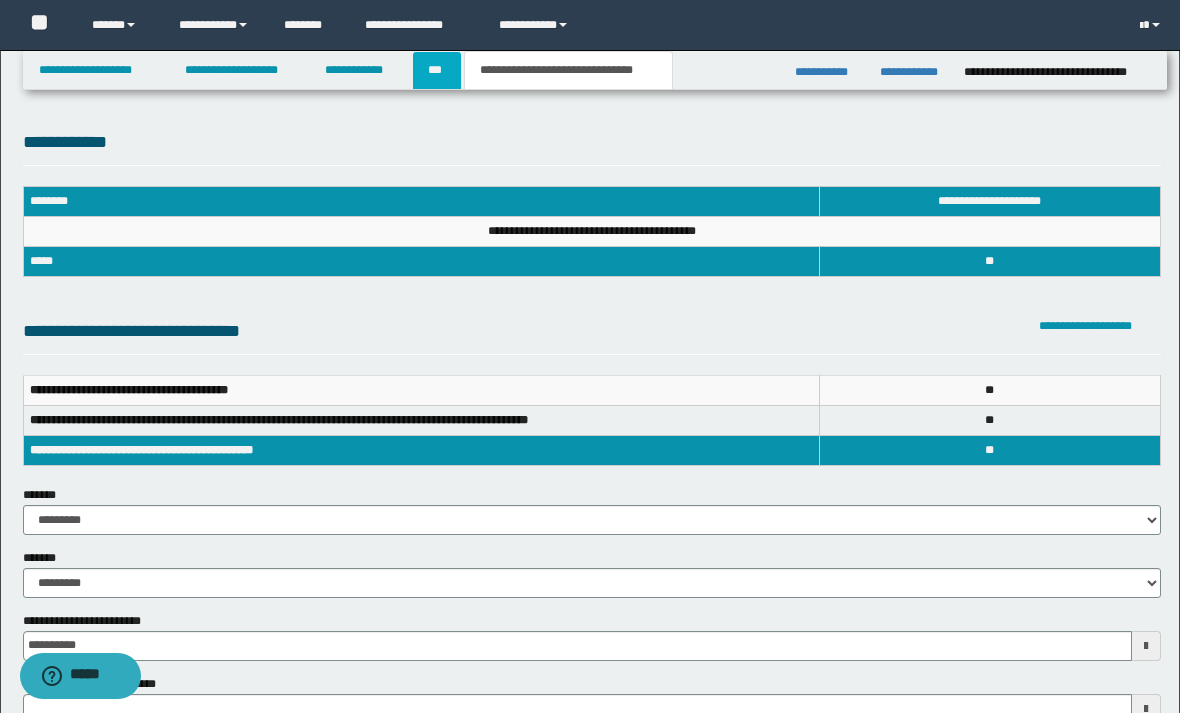click on "***" at bounding box center (437, 70) 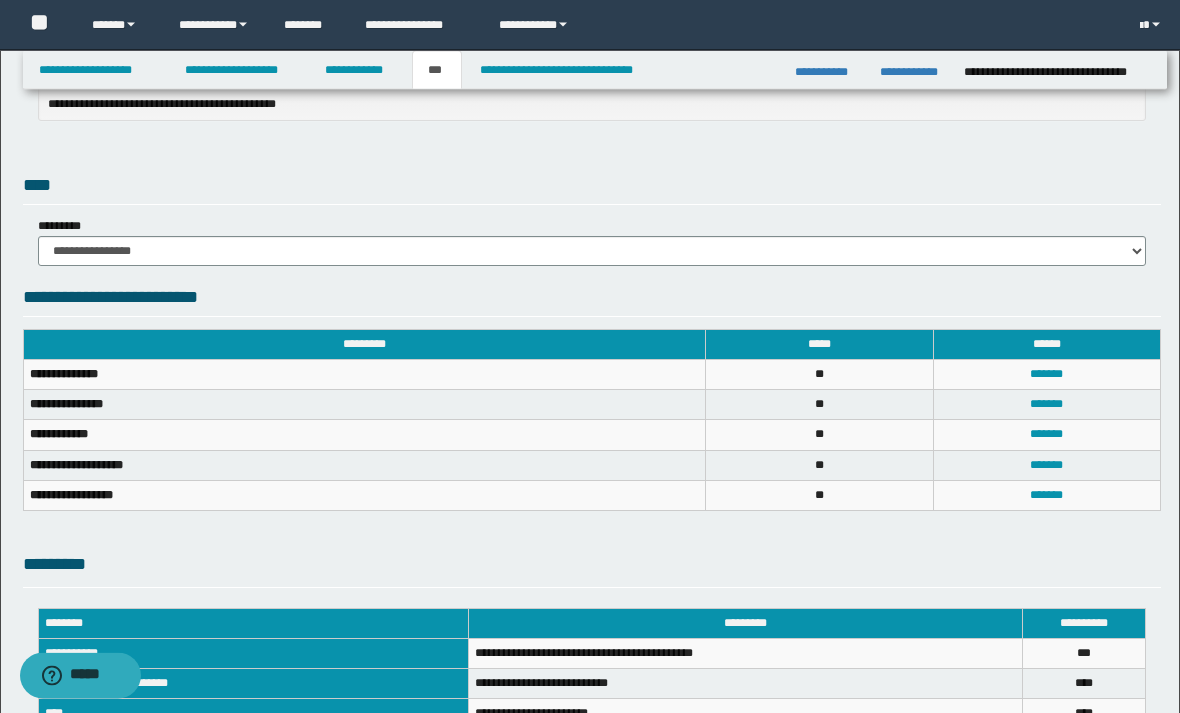 scroll, scrollTop: 483, scrollLeft: 0, axis: vertical 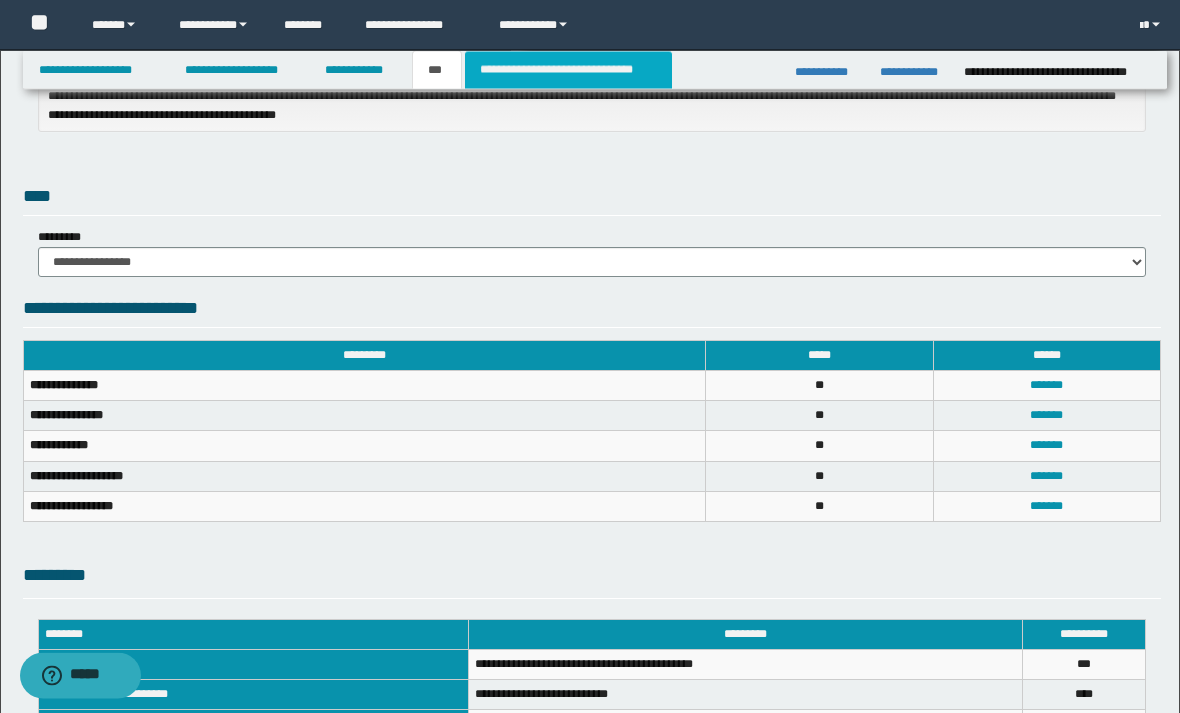 click on "**********" at bounding box center [568, 70] 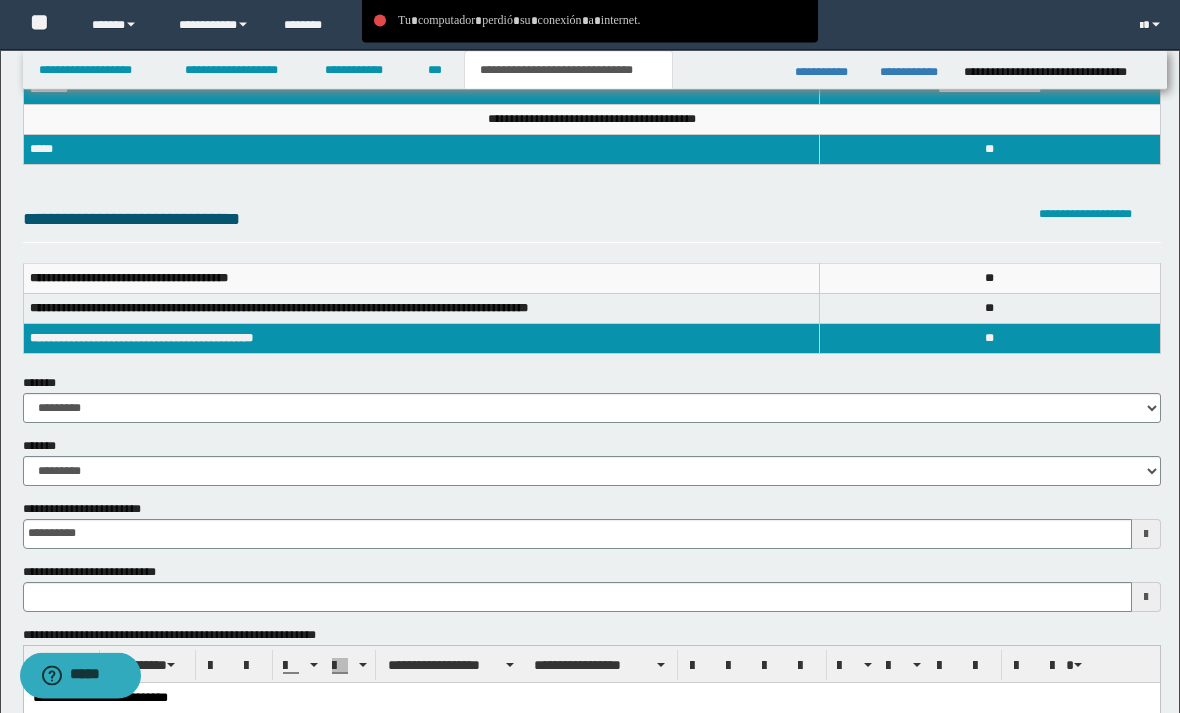 scroll, scrollTop: 0, scrollLeft: 0, axis: both 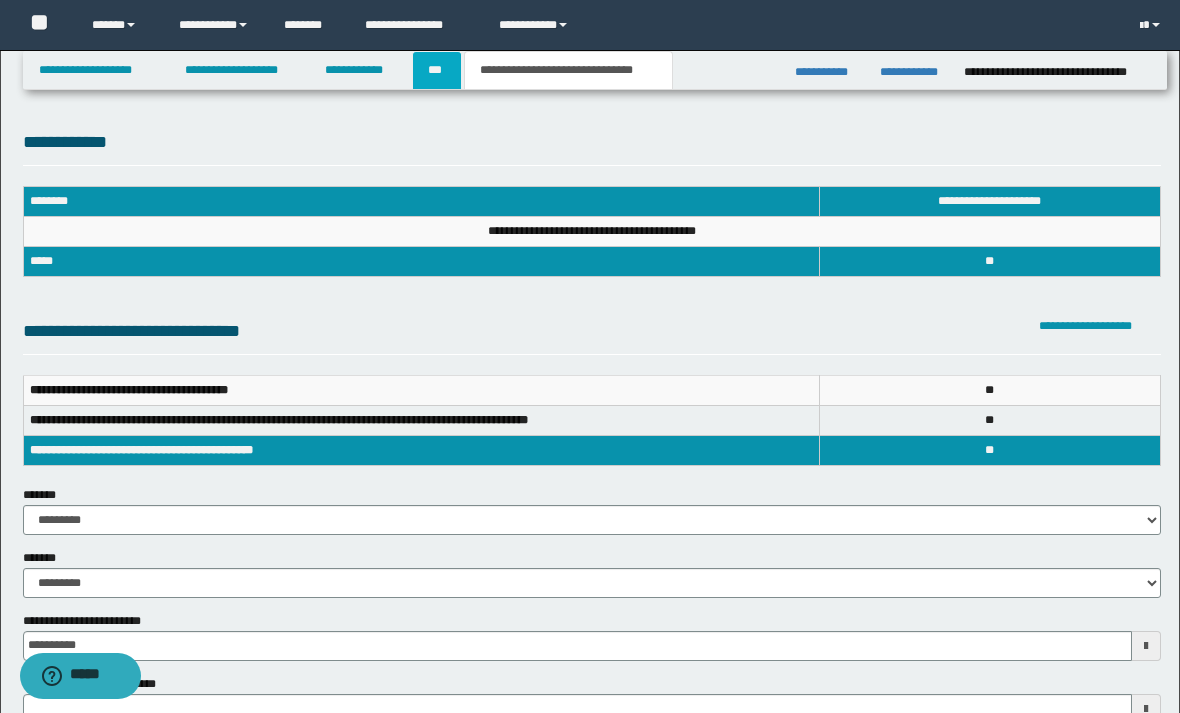 click on "***" at bounding box center [437, 70] 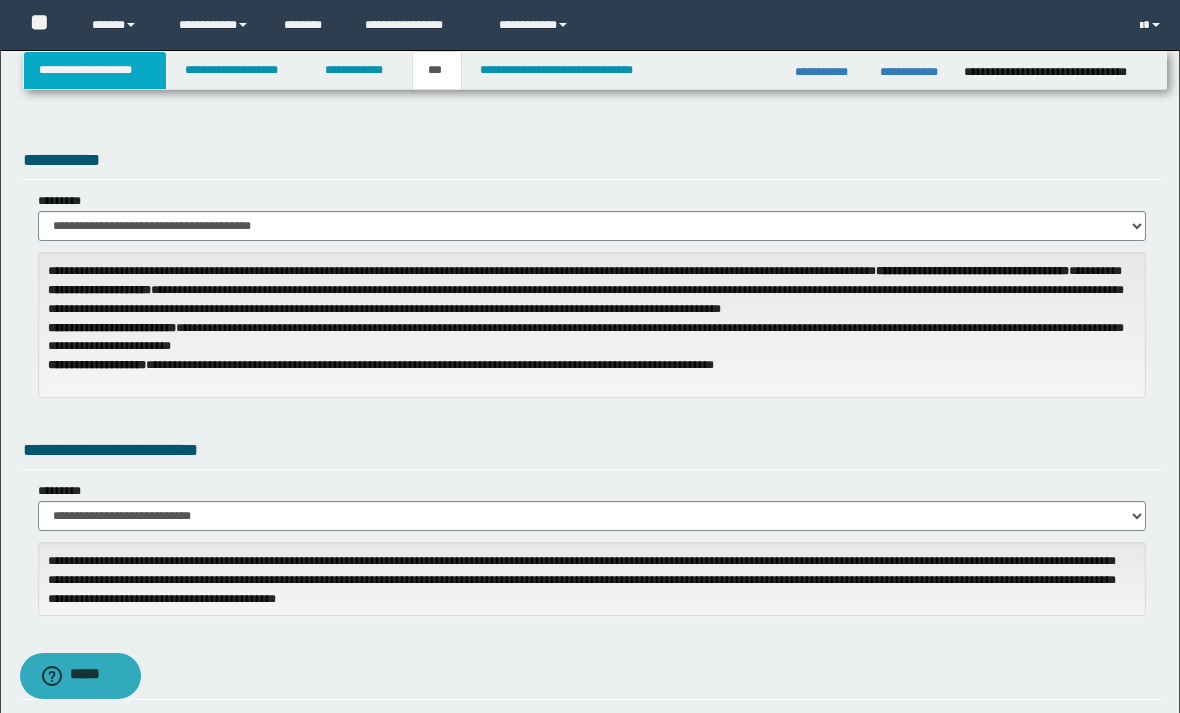 click on "**********" at bounding box center [95, 70] 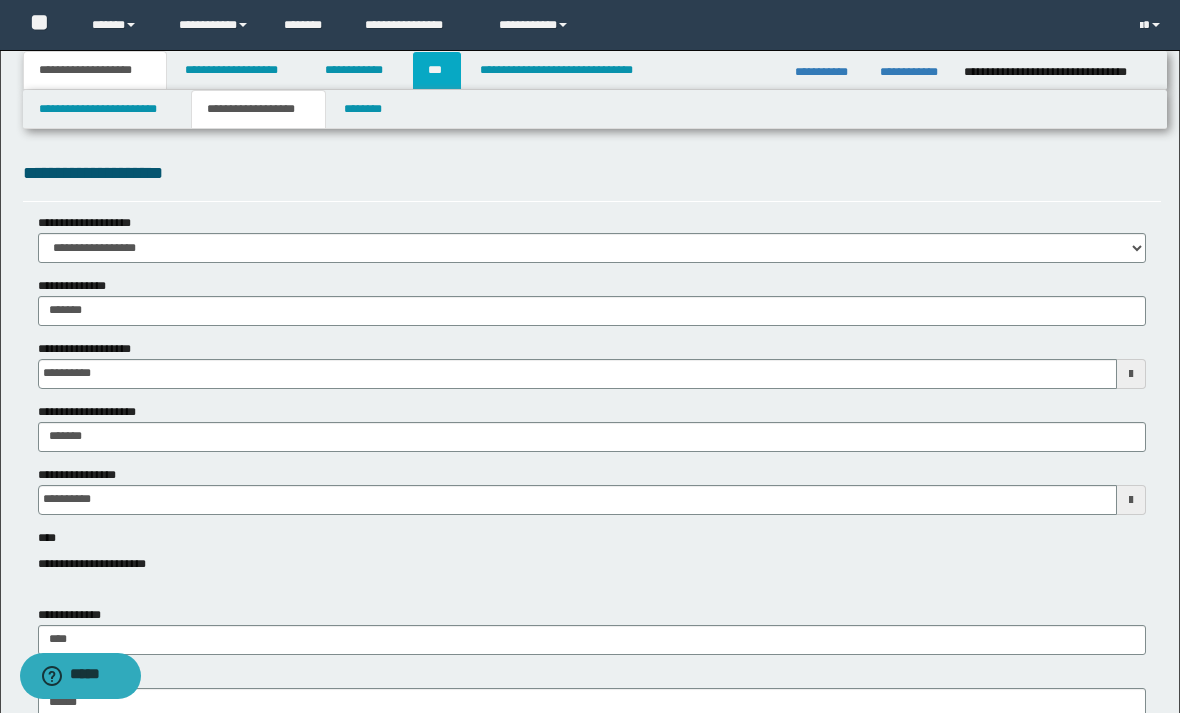 click on "***" at bounding box center (437, 70) 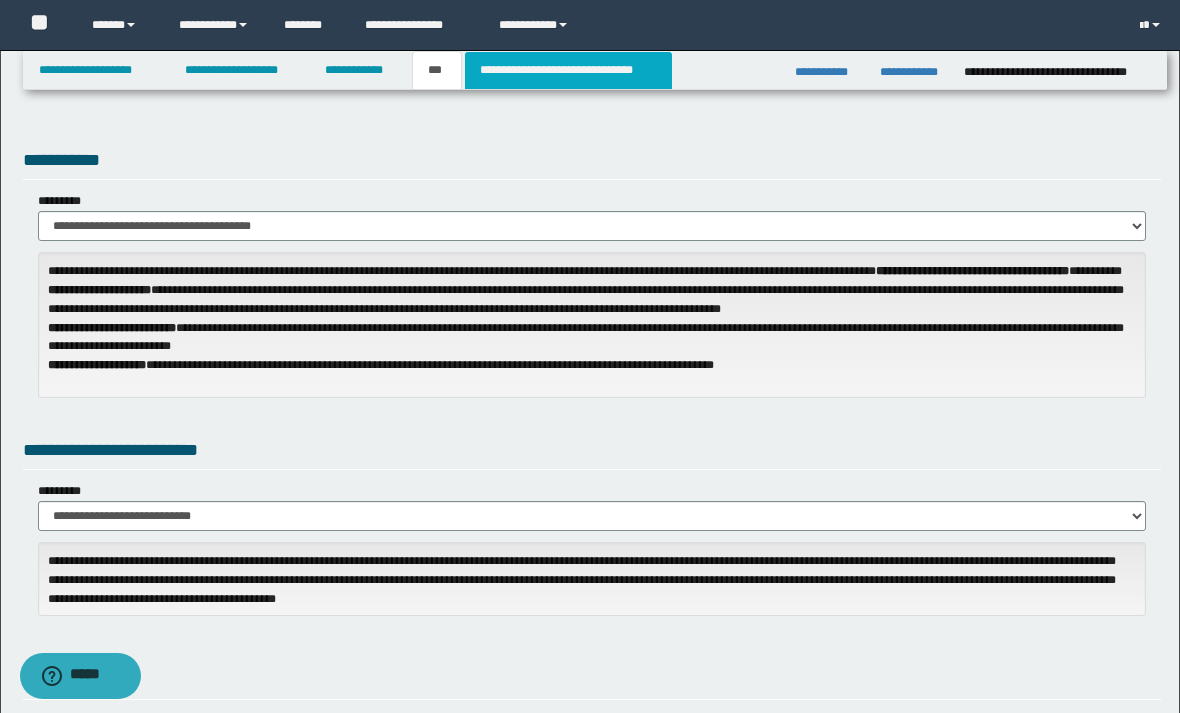 click on "**********" at bounding box center (568, 70) 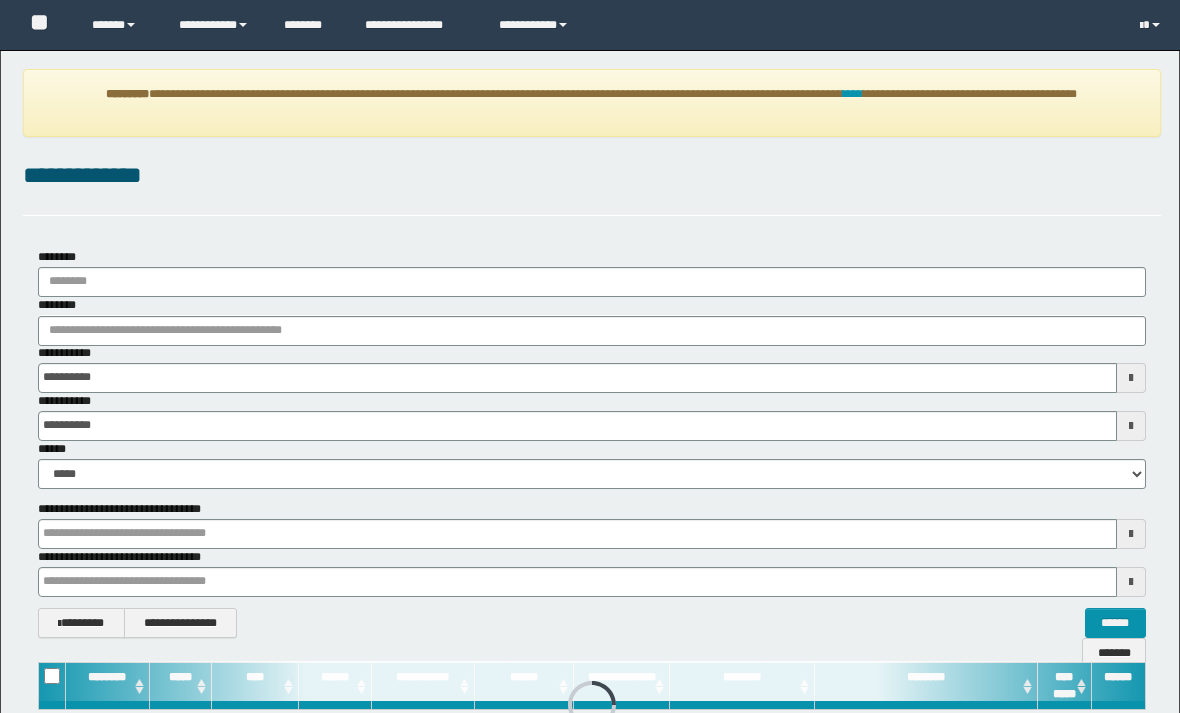 scroll, scrollTop: 0, scrollLeft: 0, axis: both 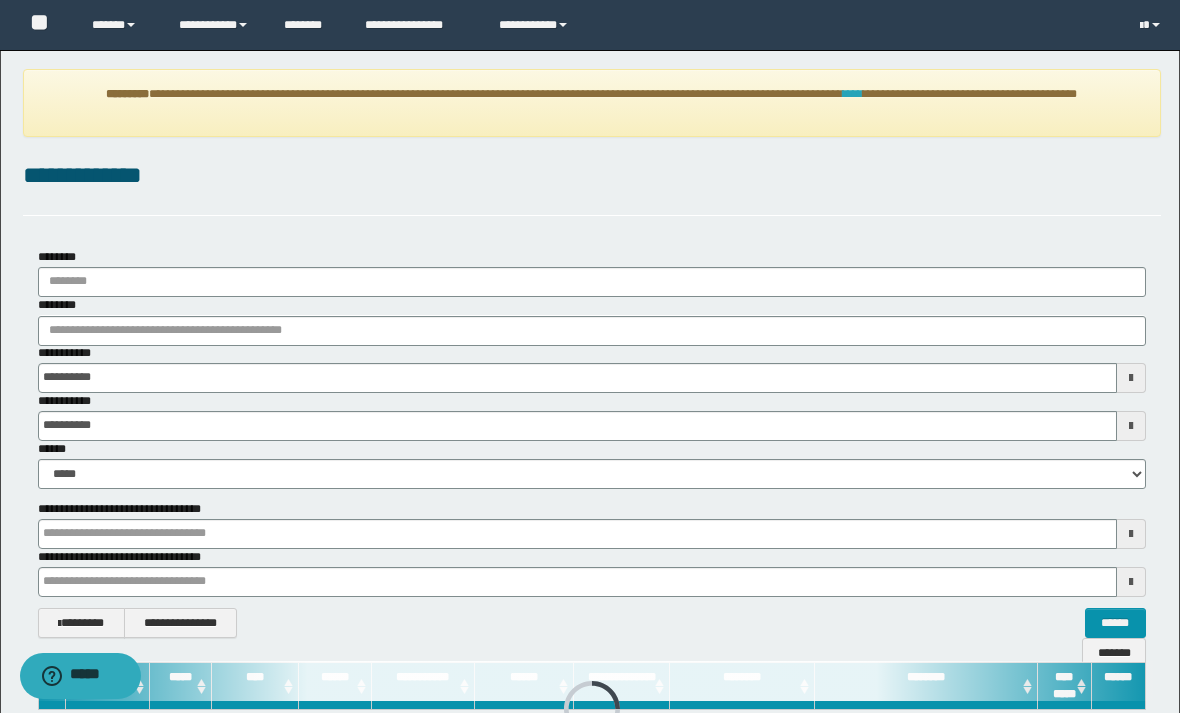 click on "****" at bounding box center [853, 94] 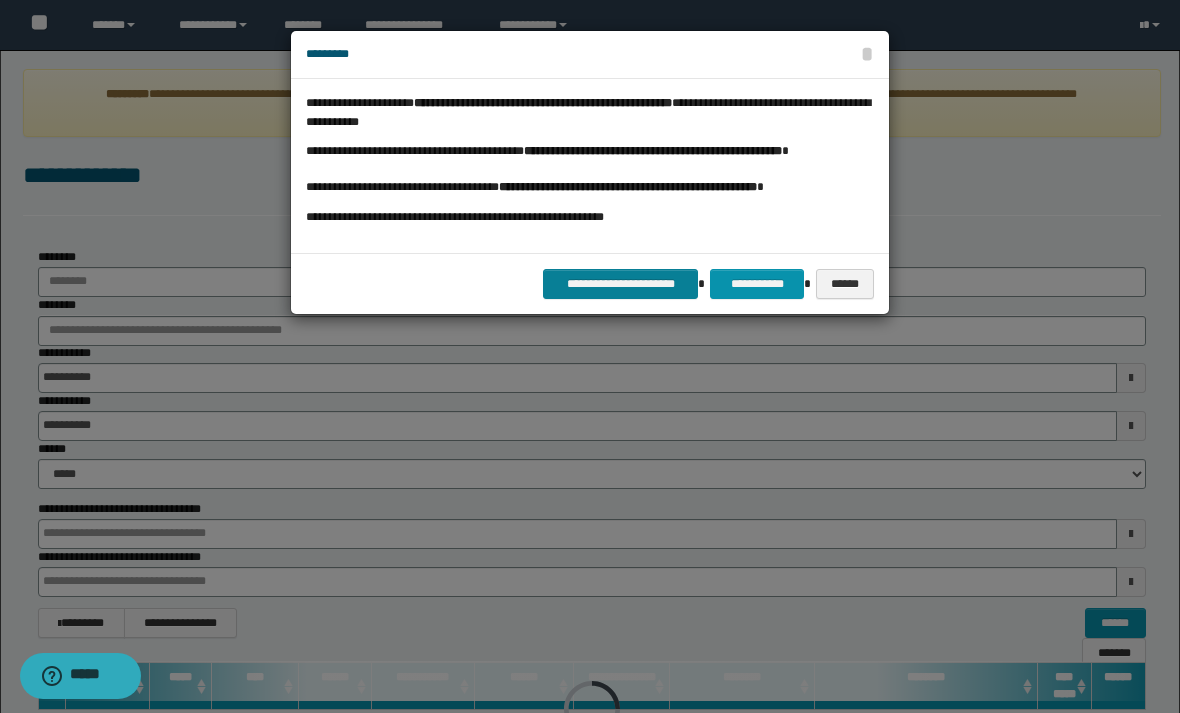 click on "**********" at bounding box center [620, 284] 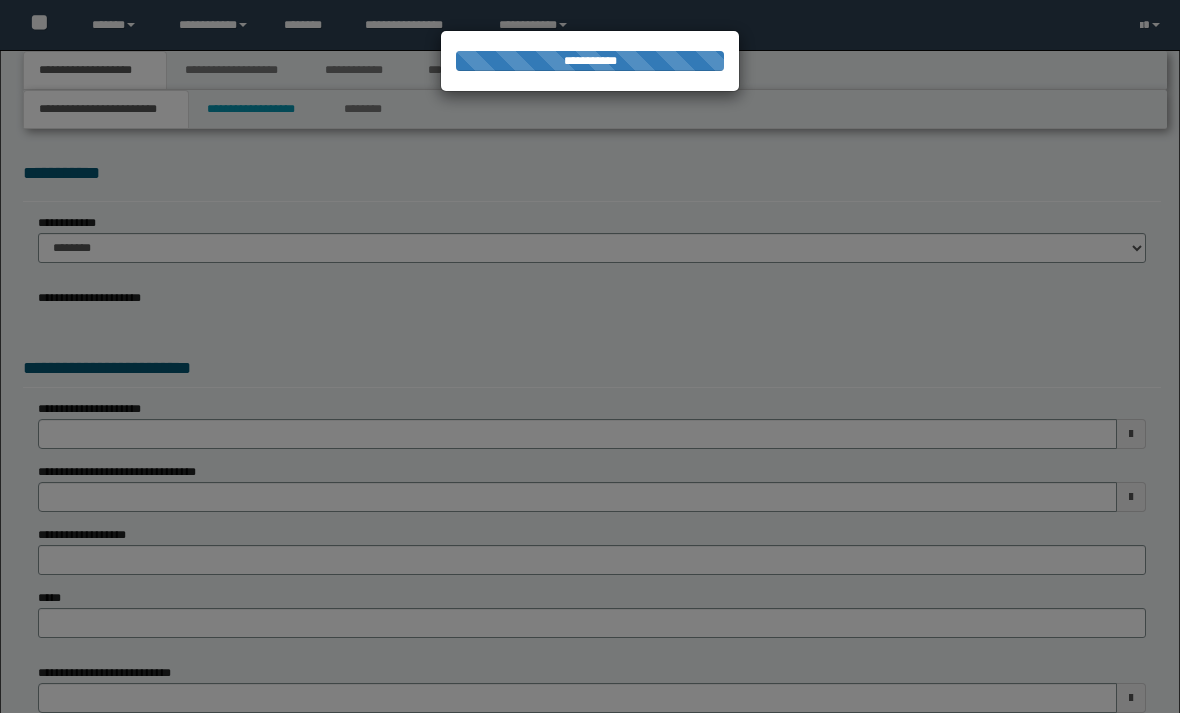 scroll, scrollTop: 0, scrollLeft: 0, axis: both 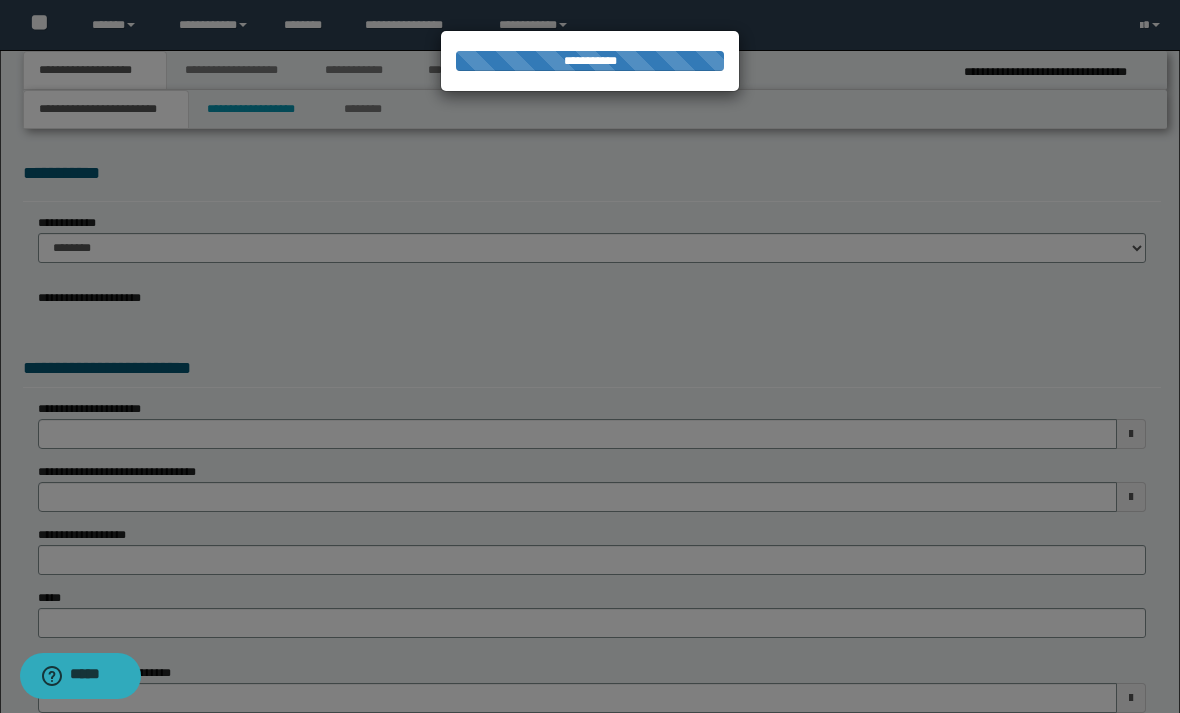 select on "*" 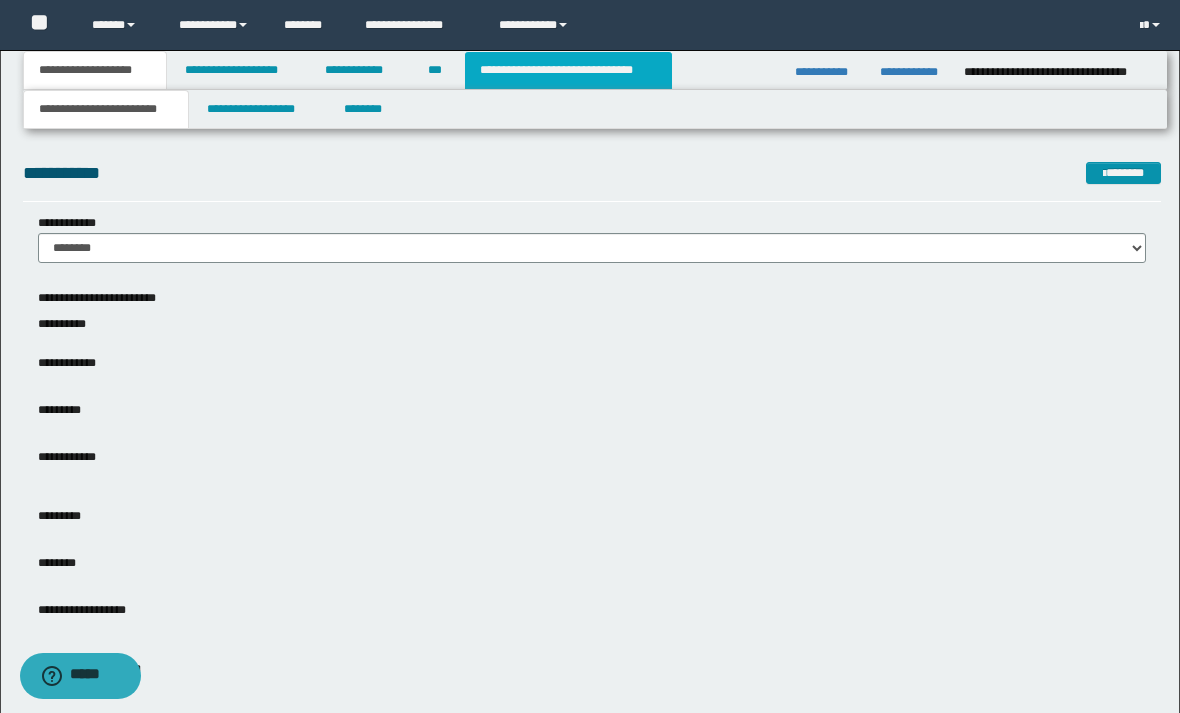 click on "**********" at bounding box center (568, 70) 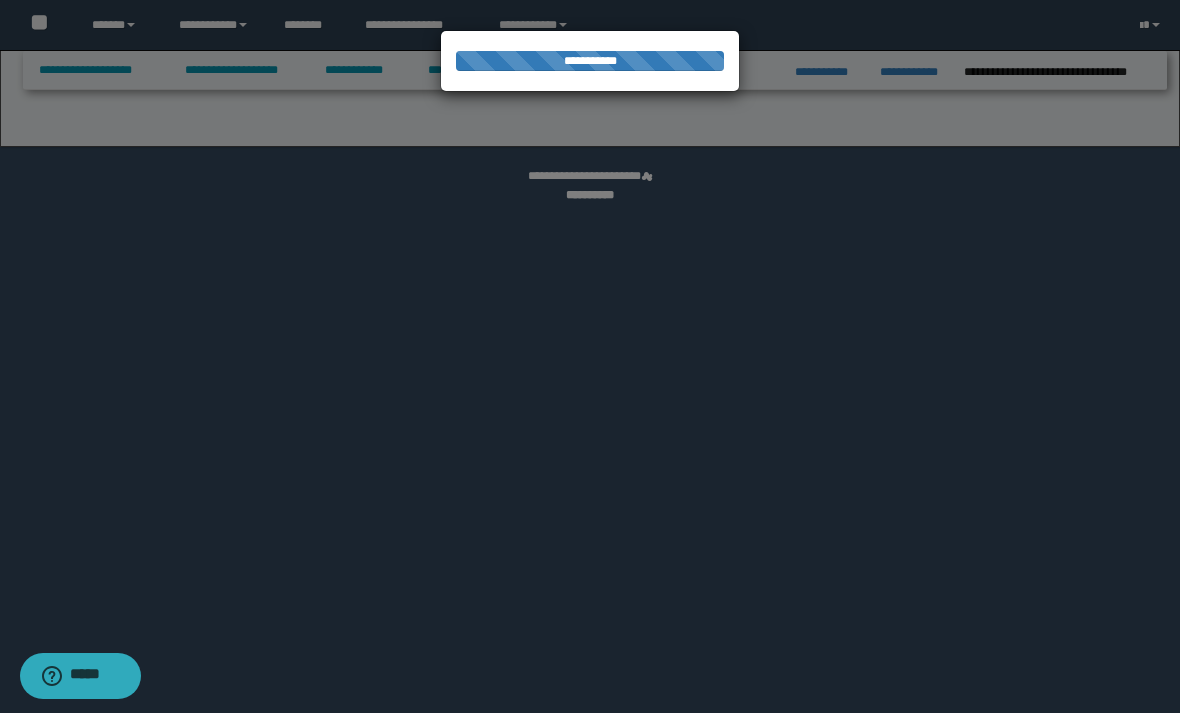 select on "*" 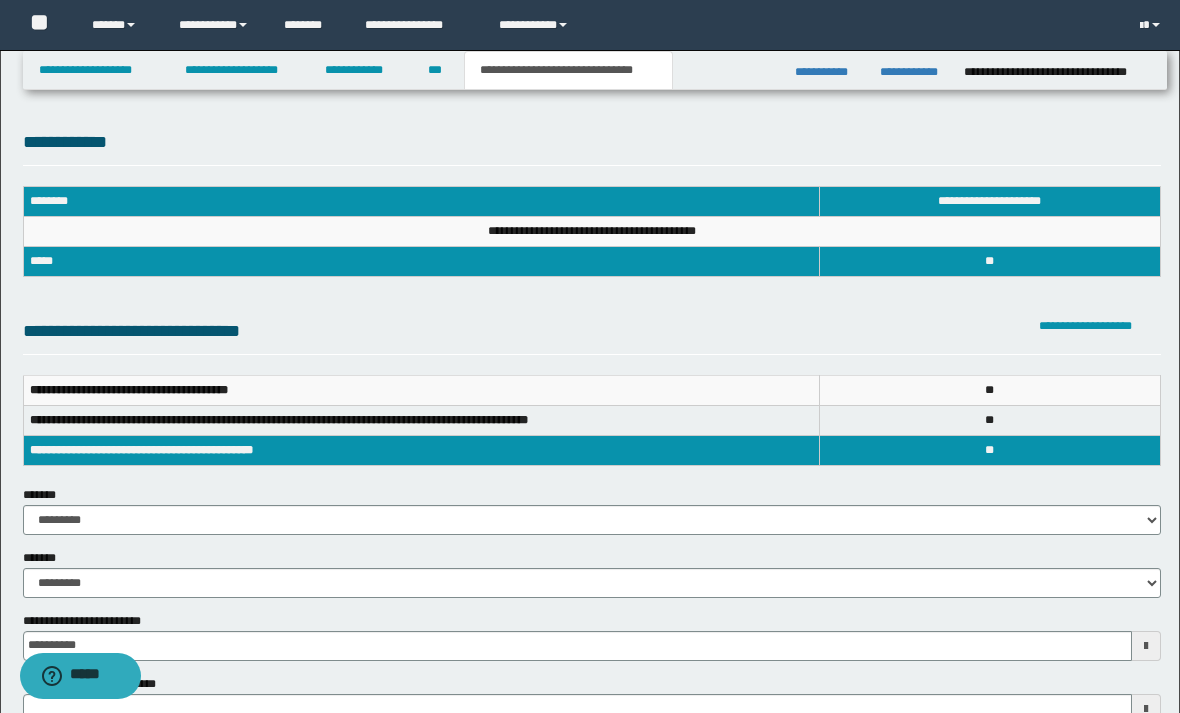 scroll, scrollTop: 0, scrollLeft: 0, axis: both 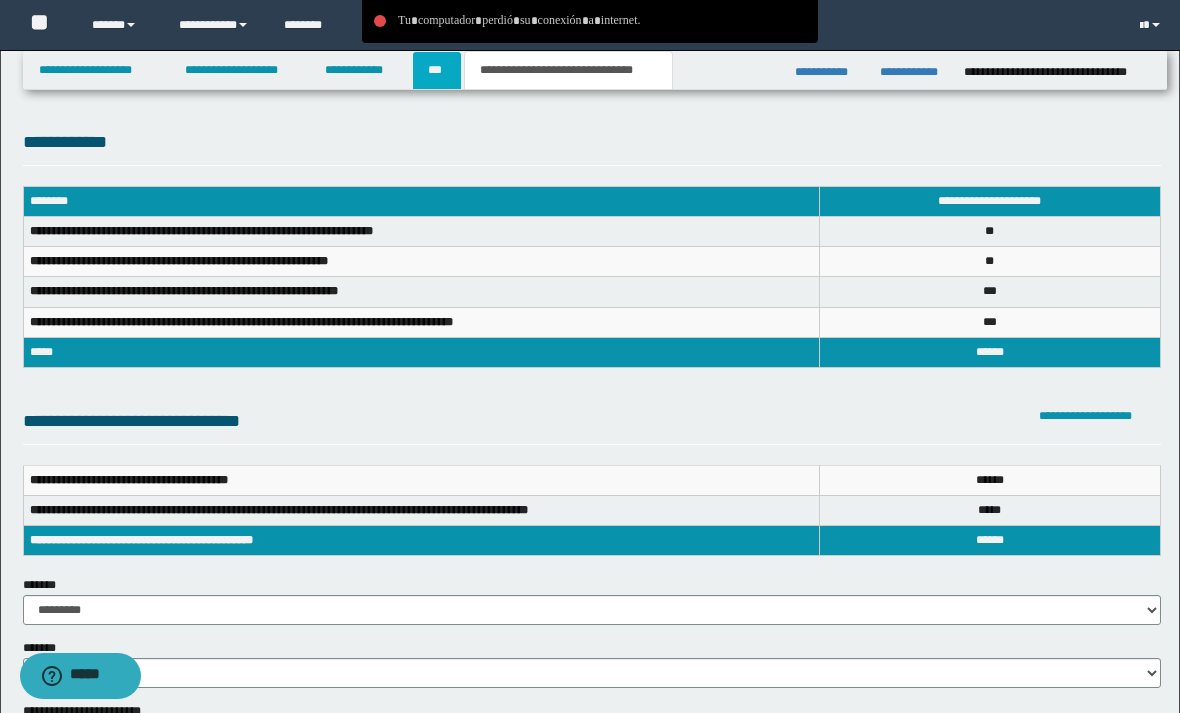 click on "***" at bounding box center [437, 70] 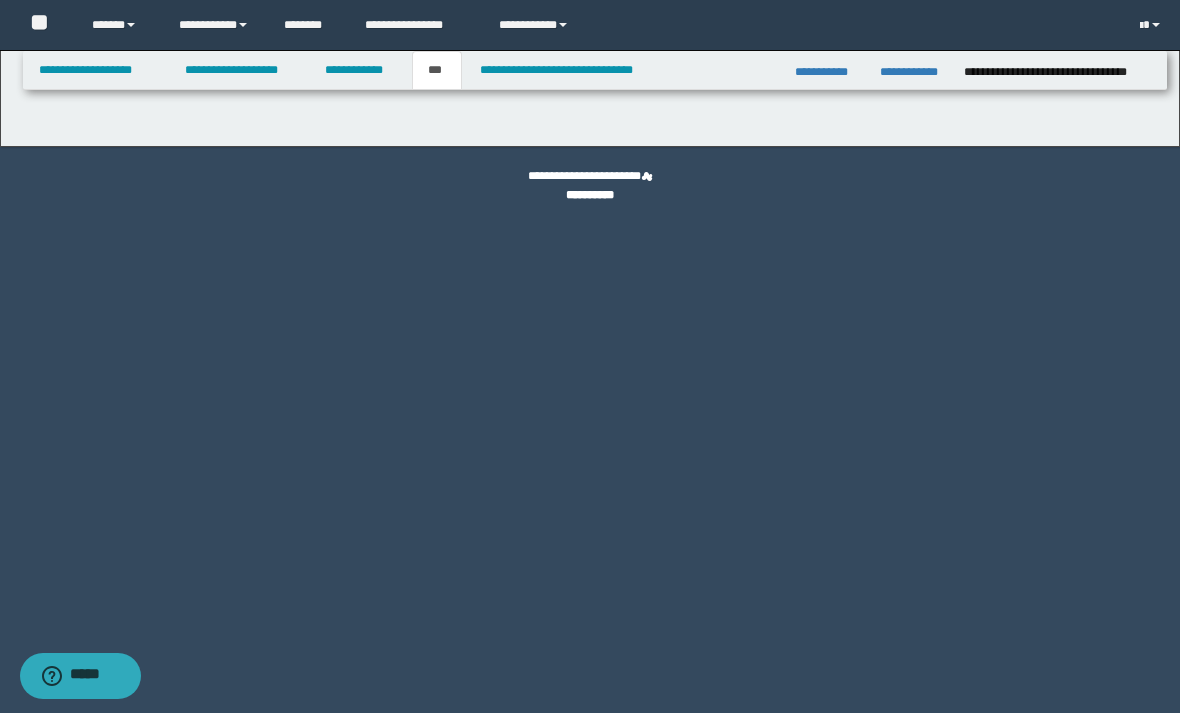 select on "***" 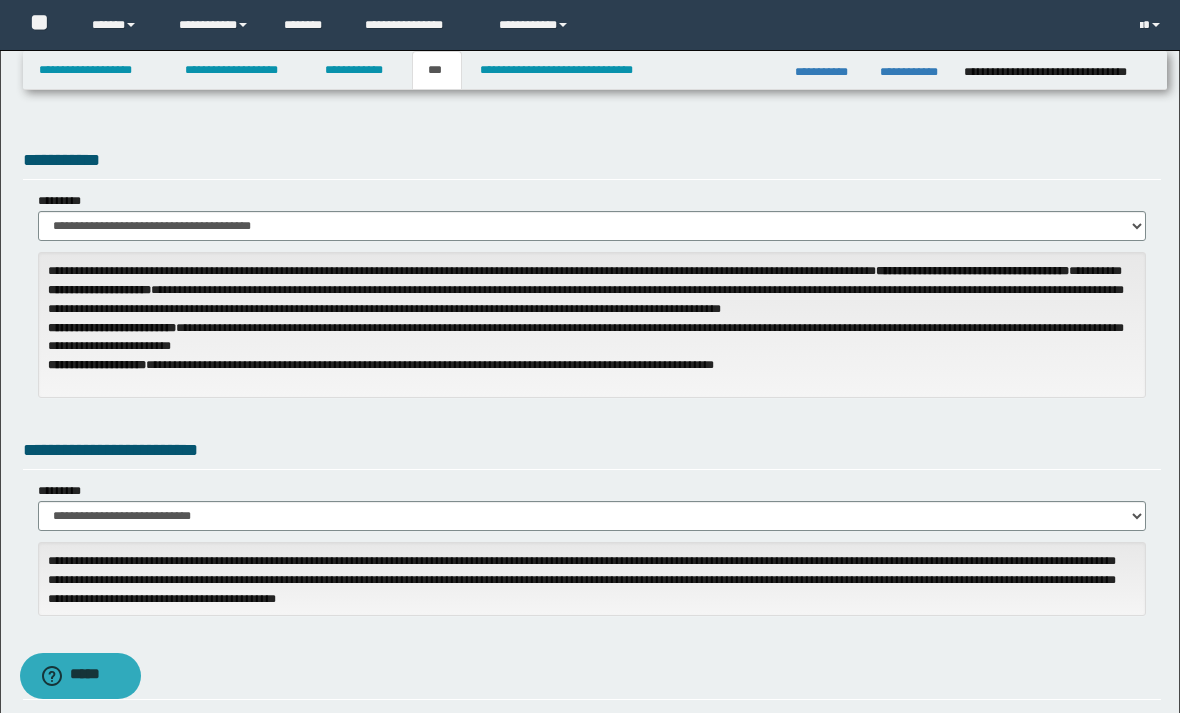click on "**********" at bounding box center (592, 226) 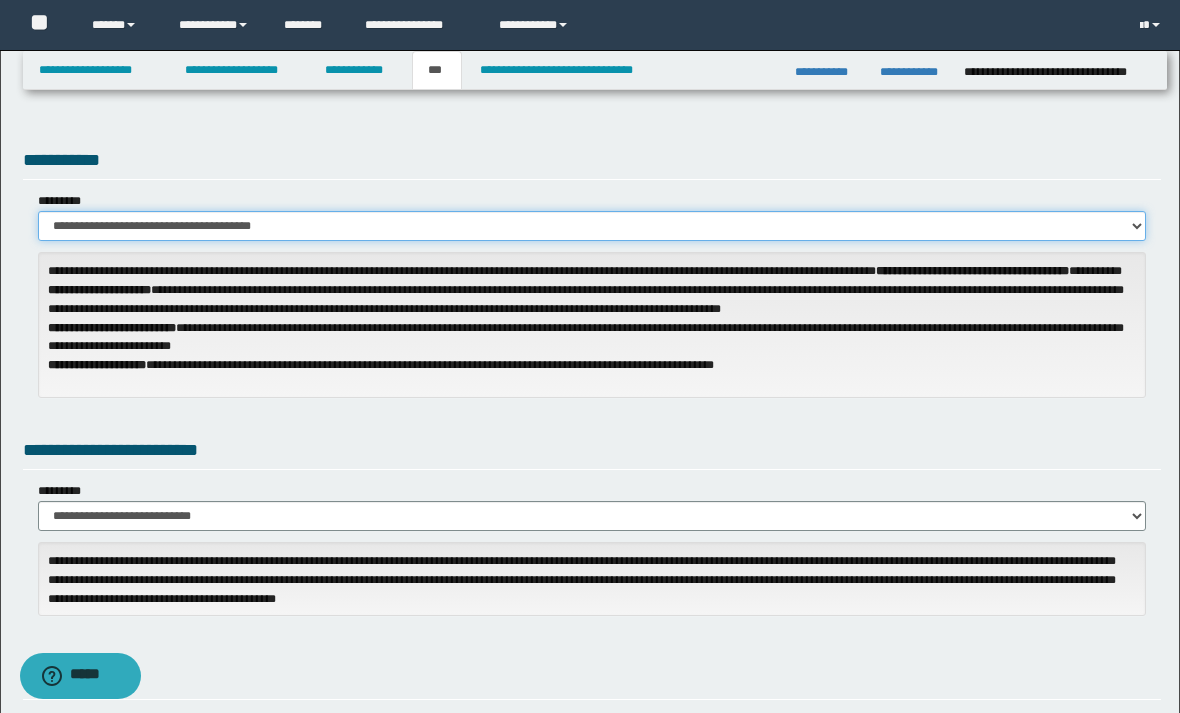 select on "**" 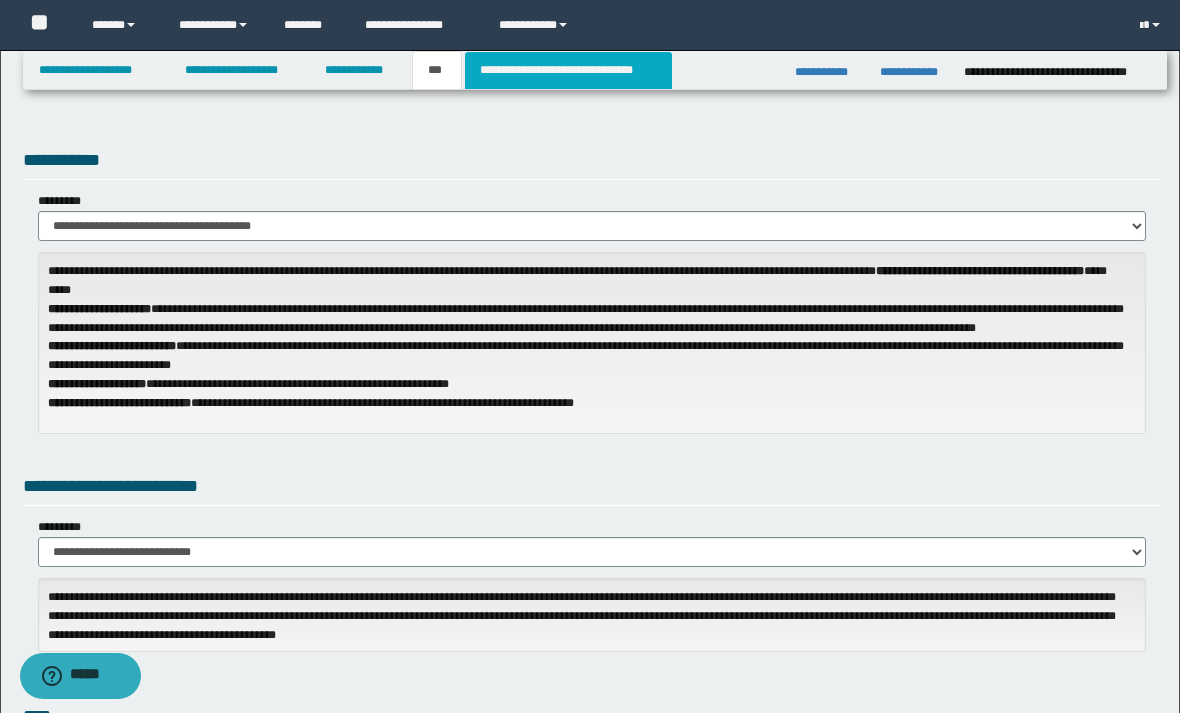 click on "**********" at bounding box center (568, 70) 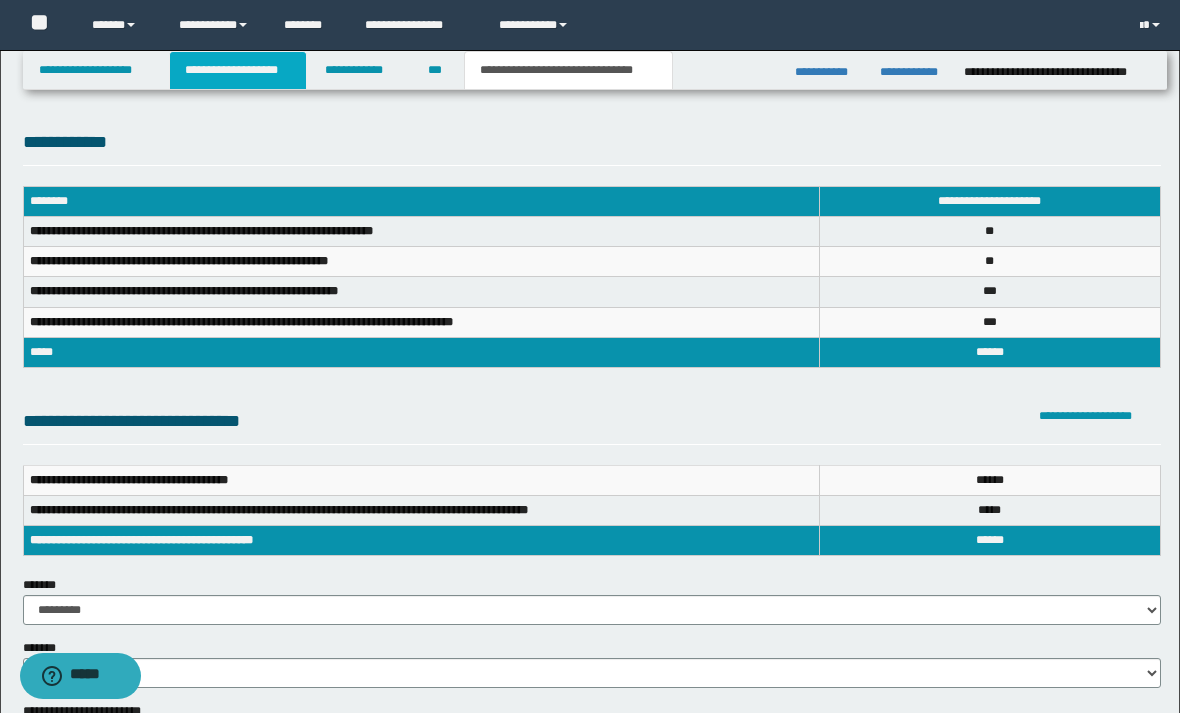click on "**********" at bounding box center [238, 70] 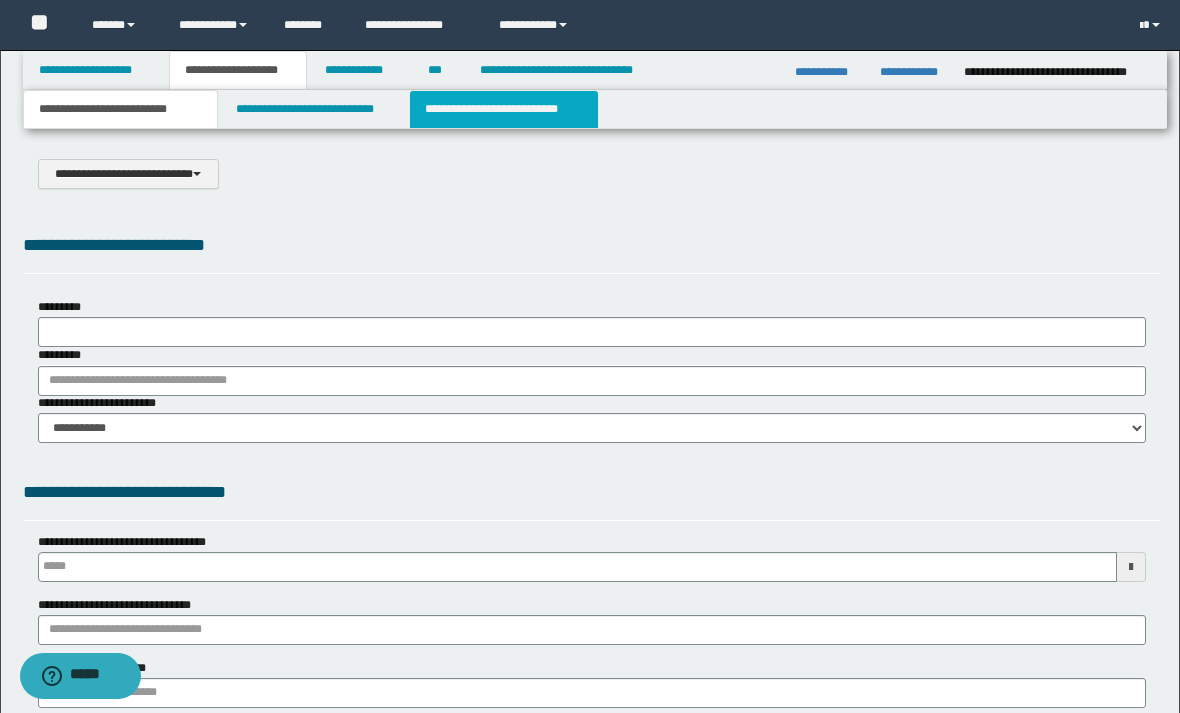 click on "**********" at bounding box center (504, 109) 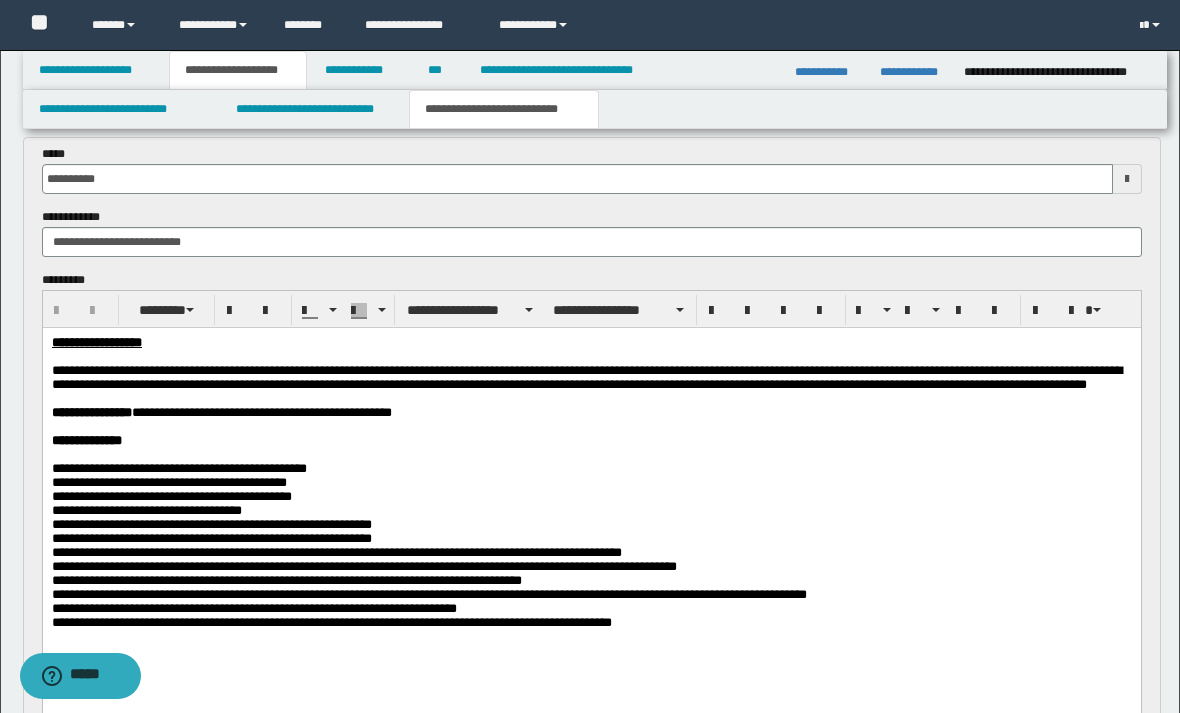 scroll, scrollTop: 87, scrollLeft: 0, axis: vertical 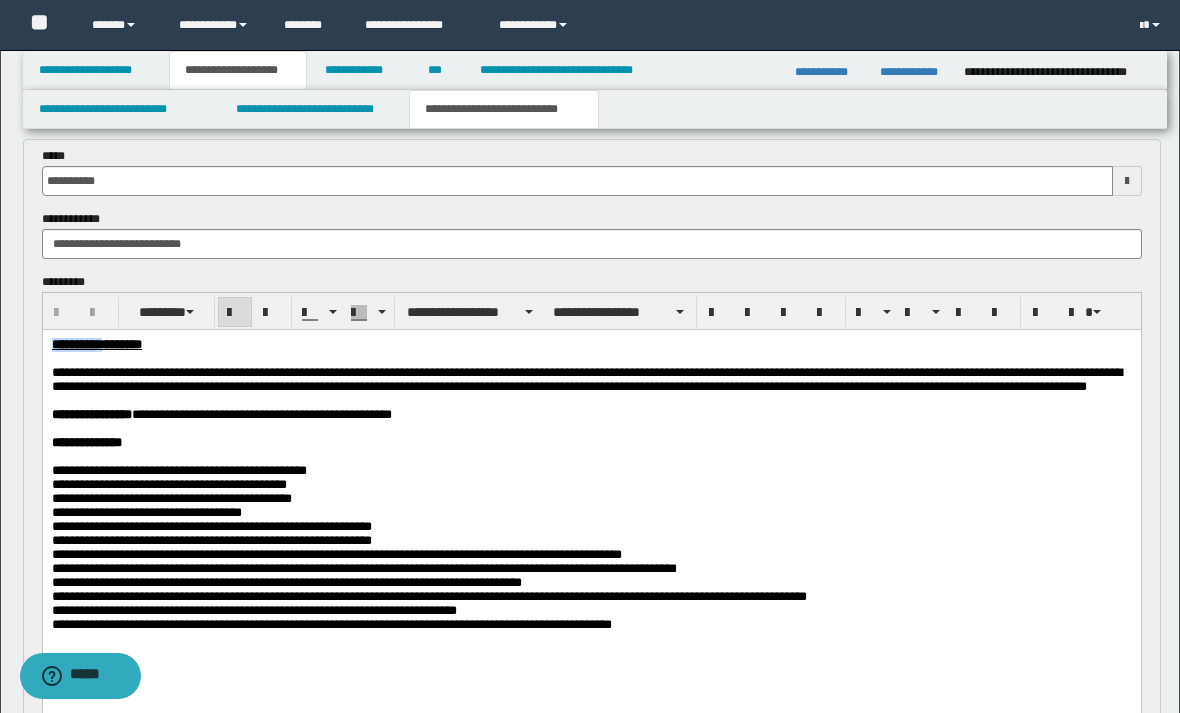 click on "**********" at bounding box center [586, 379] 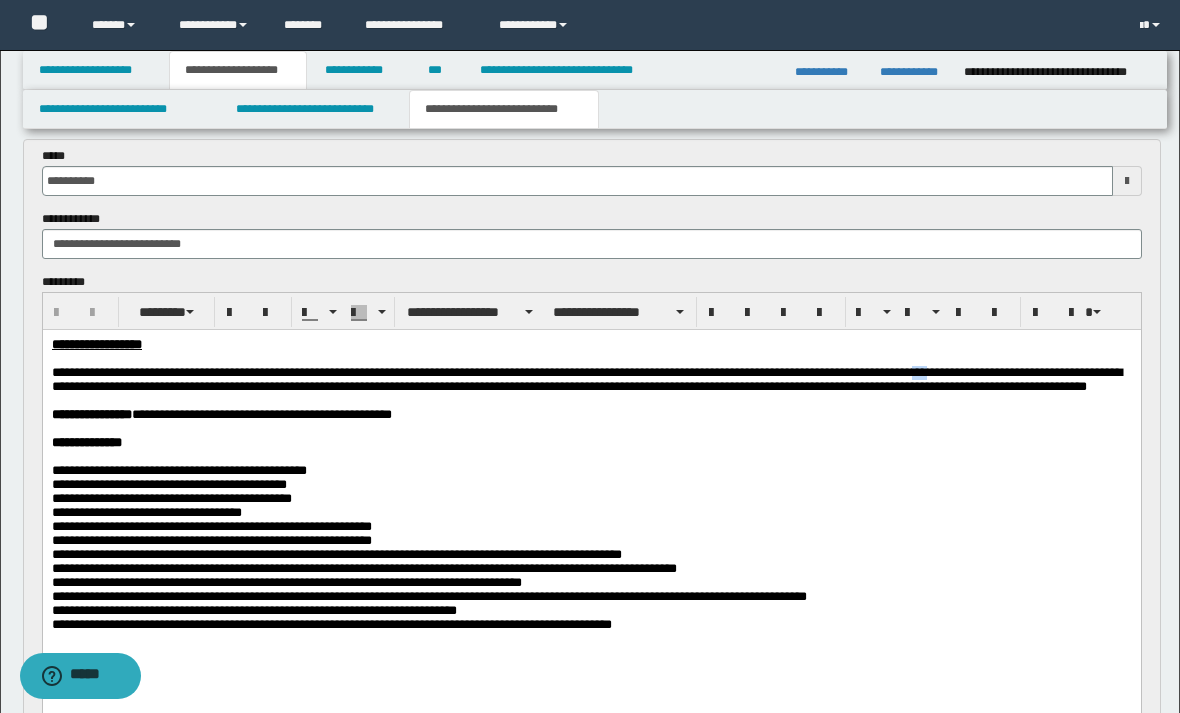 scroll, scrollTop: 0, scrollLeft: 0, axis: both 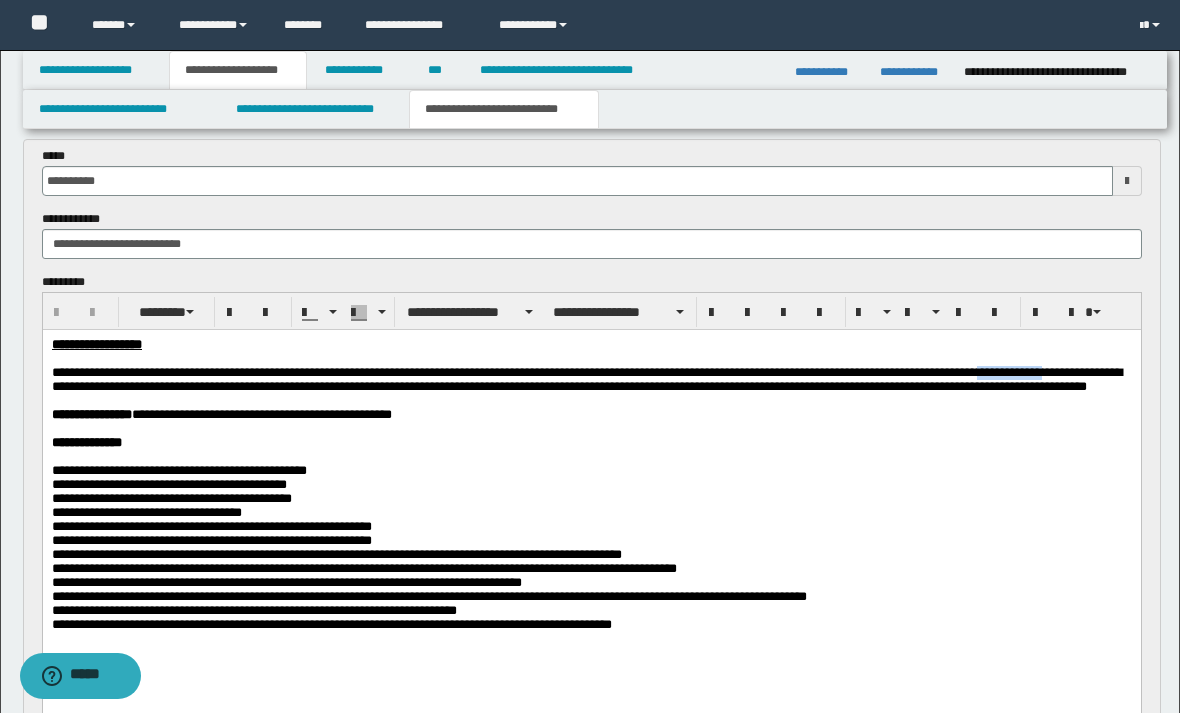 click on "**********" at bounding box center (591, 345) 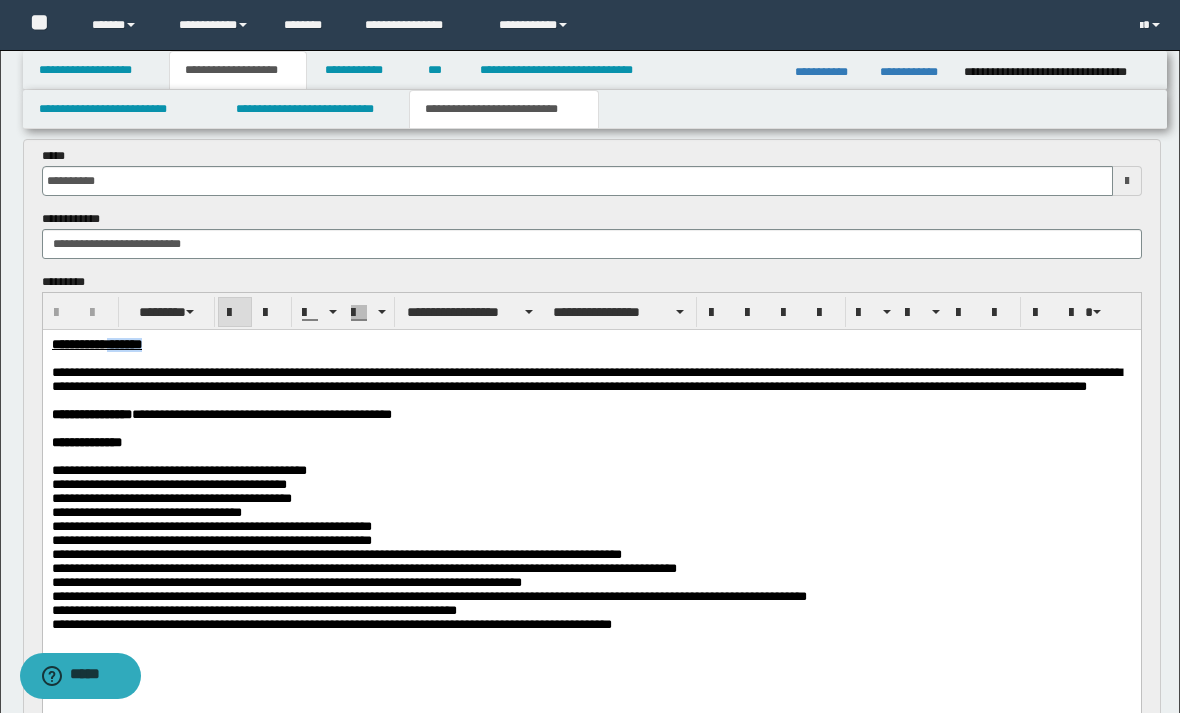 click on "**********" at bounding box center [591, 345] 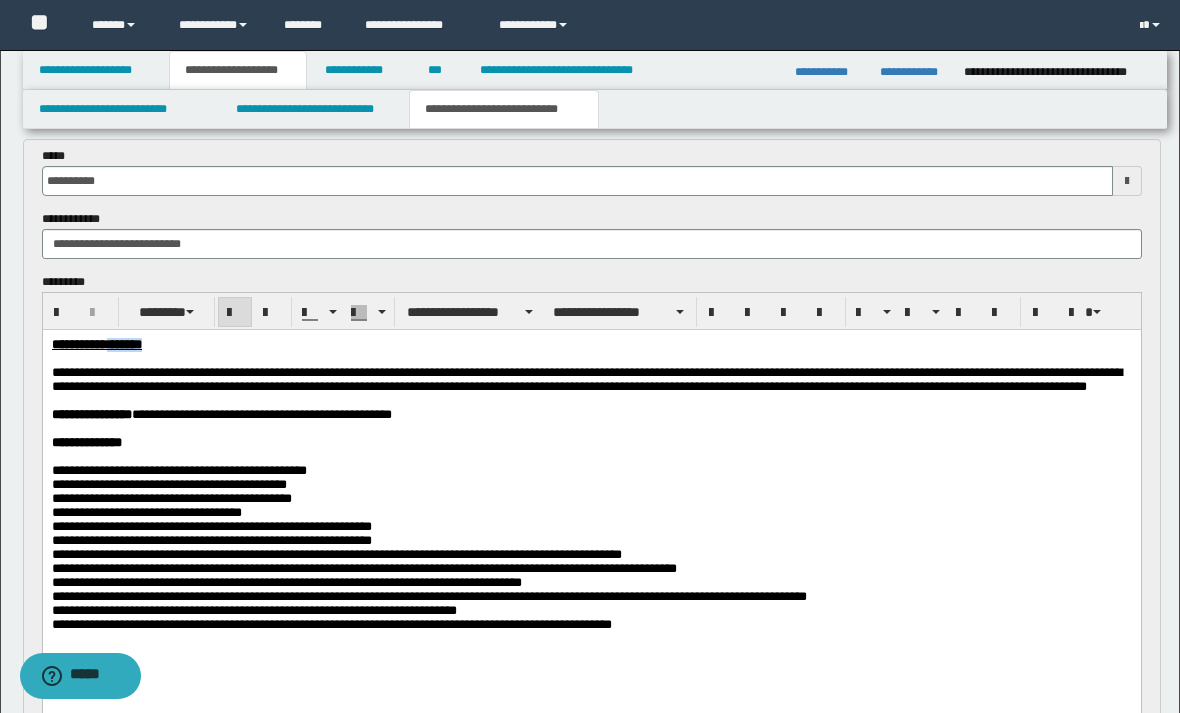 click on "**********" at bounding box center (586, 379) 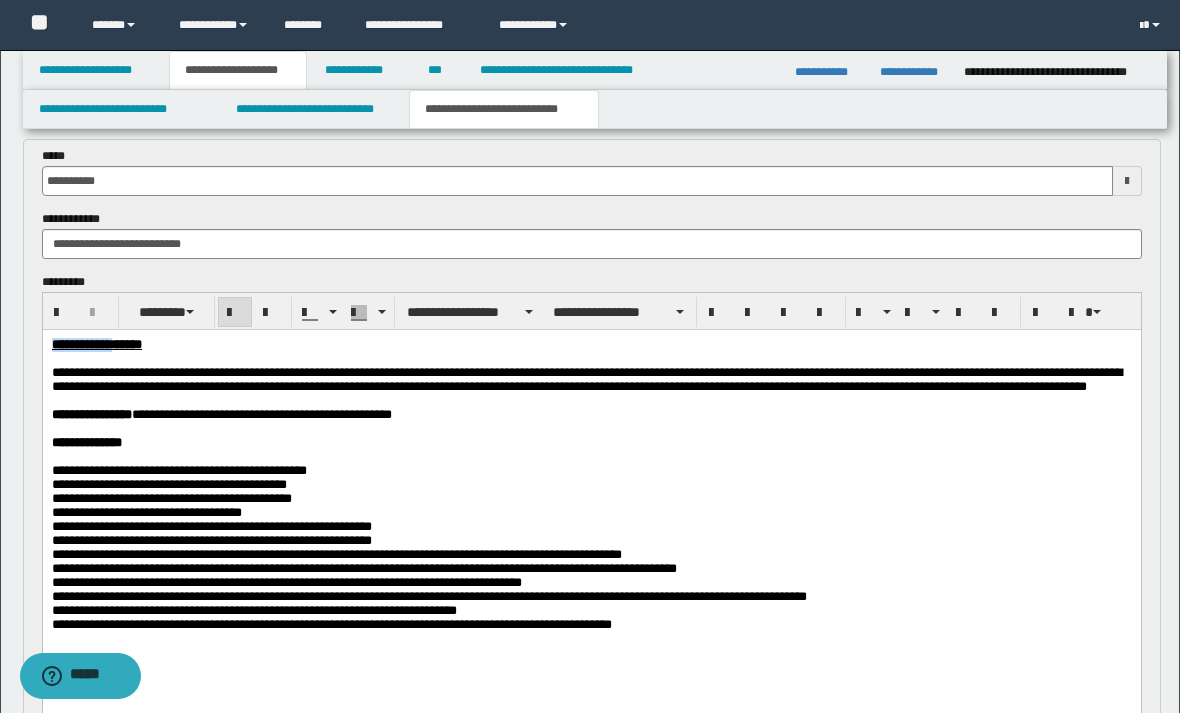 click at bounding box center [591, 429] 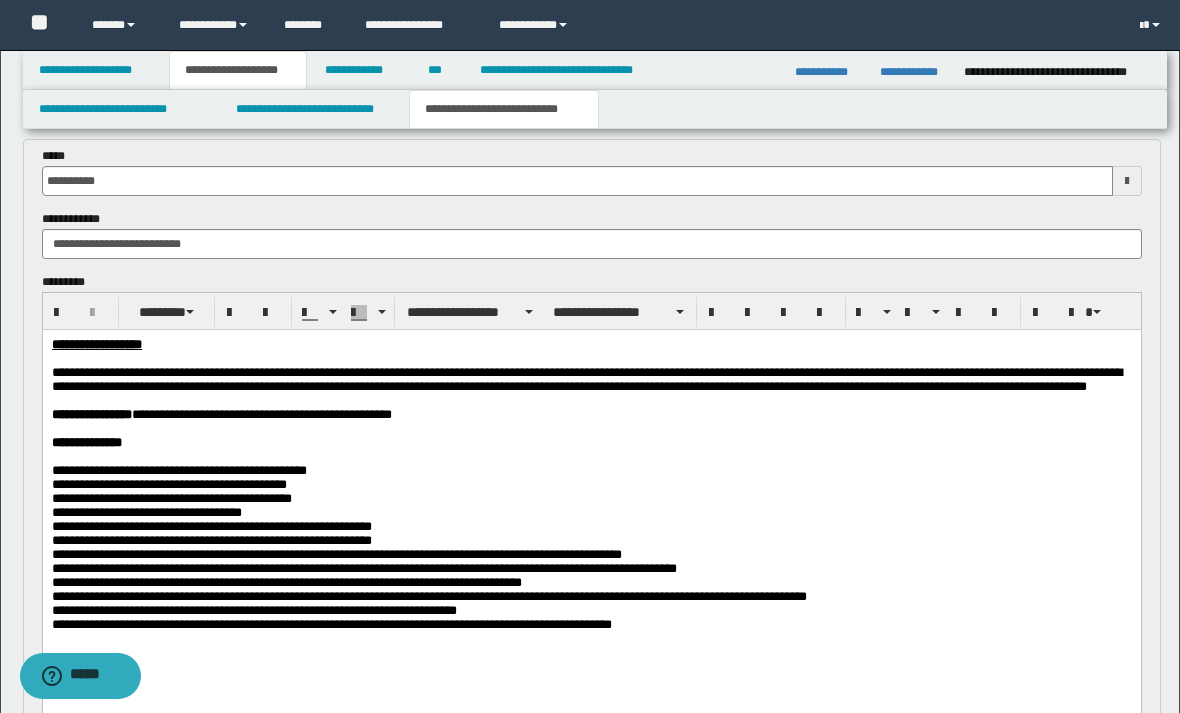 click on "**********" at bounding box center (591, 471) 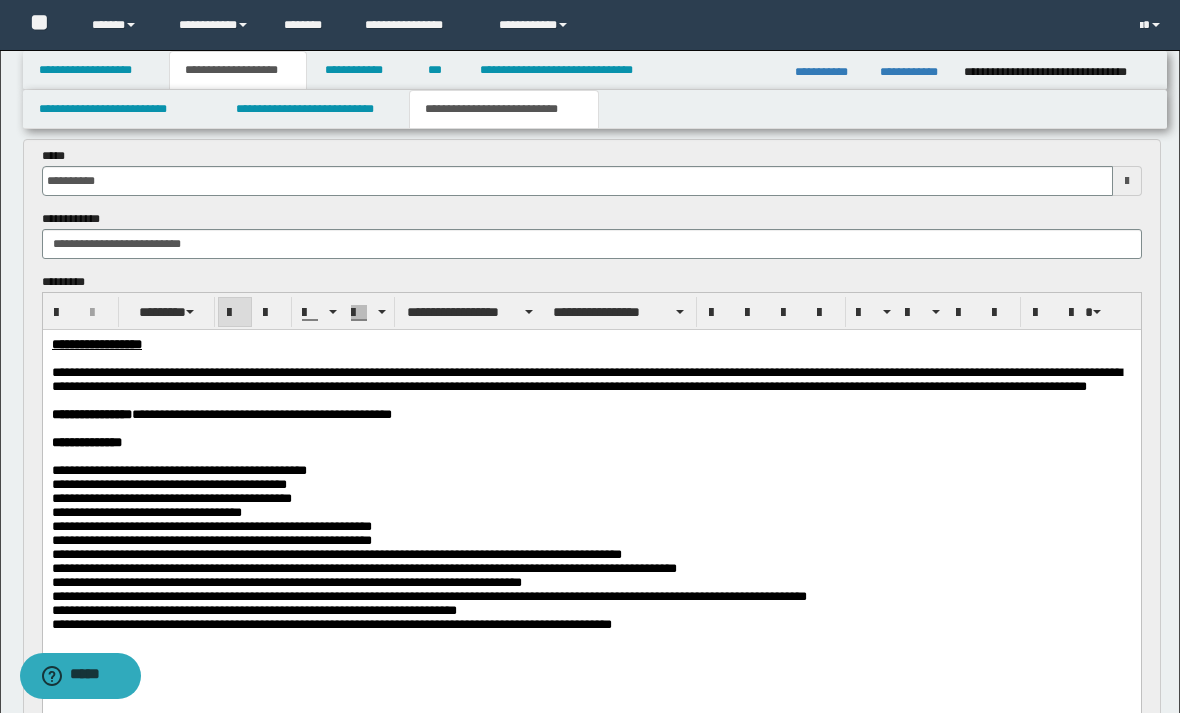 click at bounding box center [591, 359] 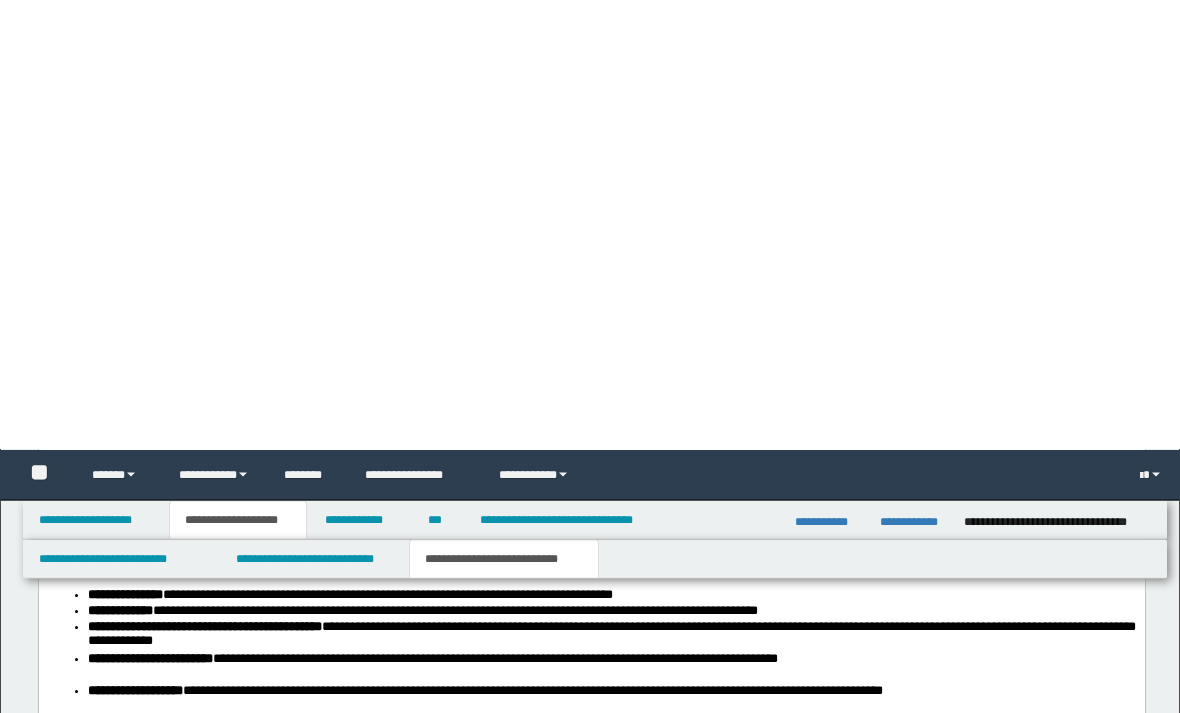 scroll, scrollTop: 1657, scrollLeft: 0, axis: vertical 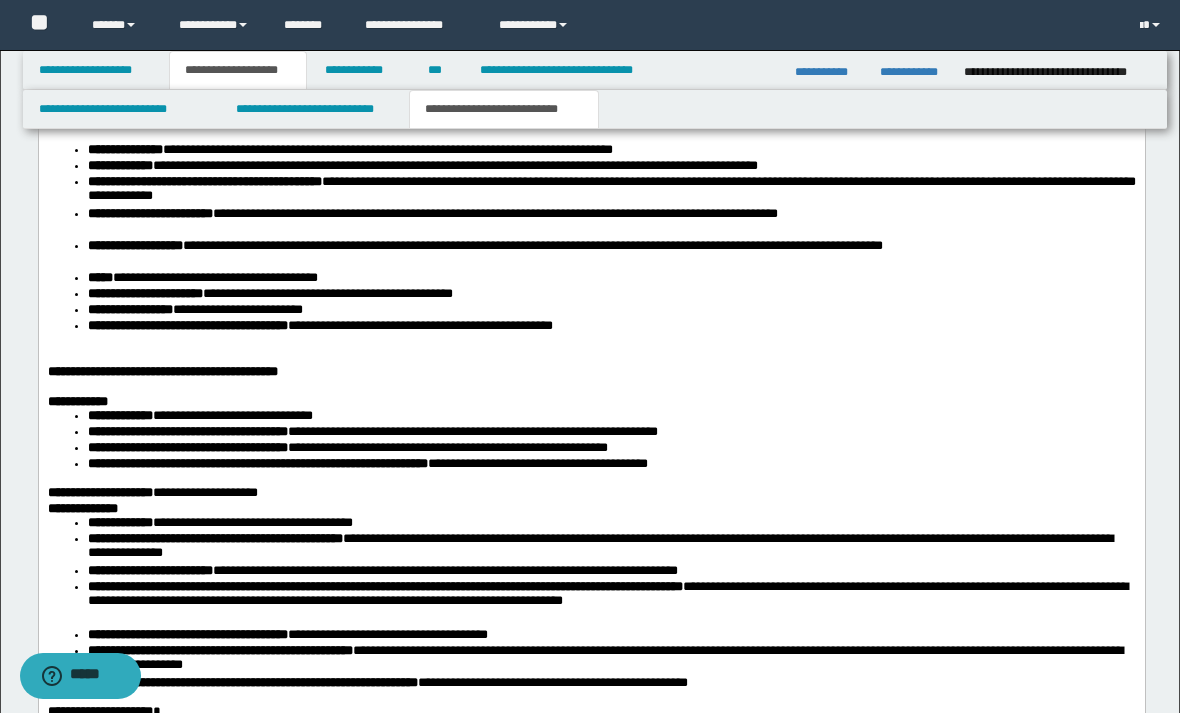 click on "**********" at bounding box center (591, 372) 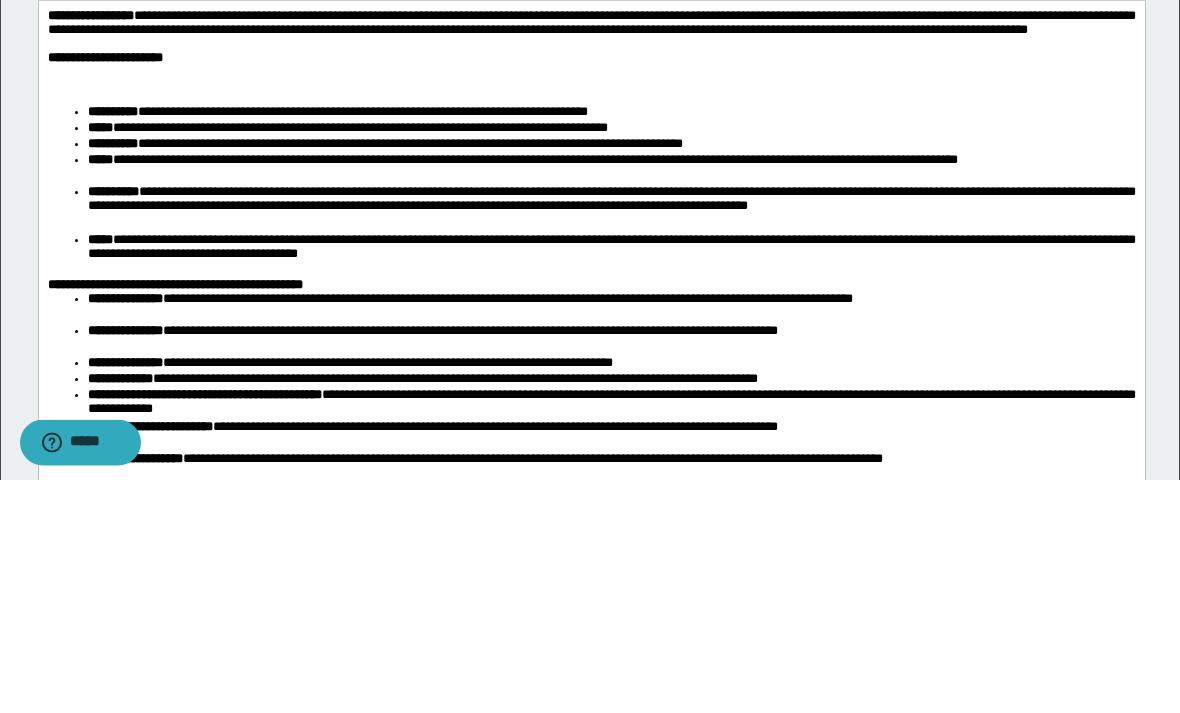 scroll, scrollTop: 1183, scrollLeft: 0, axis: vertical 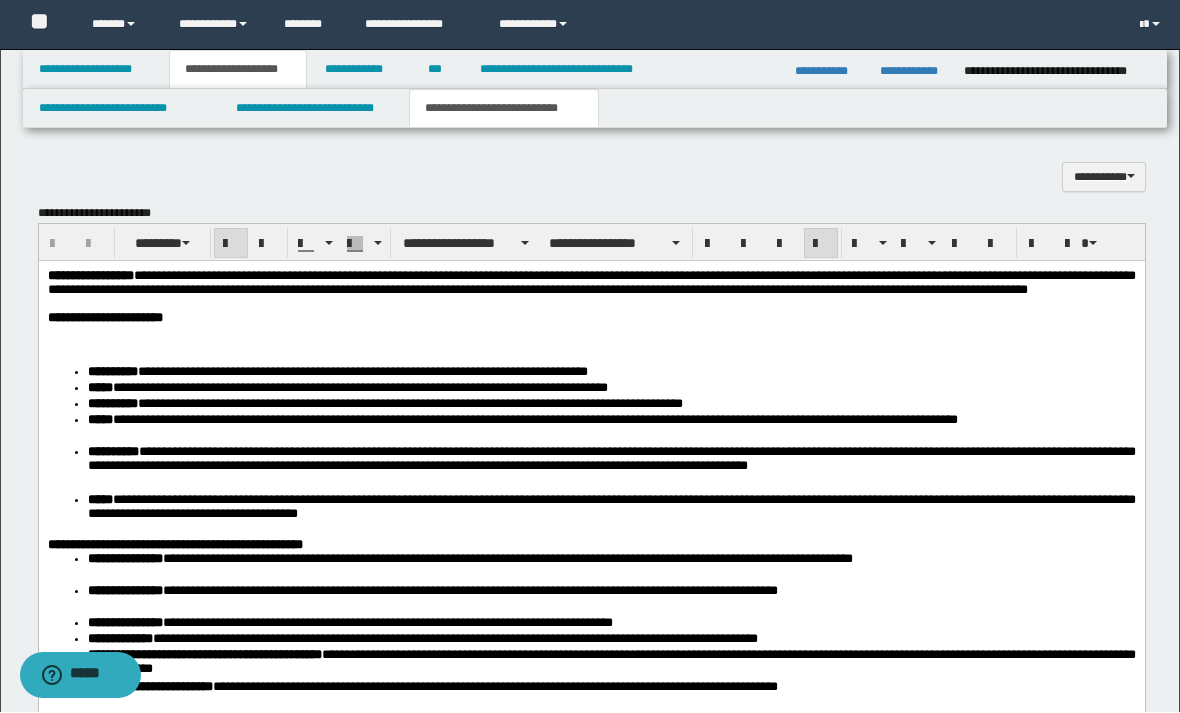 click on "**********" at bounding box center (591, 316) 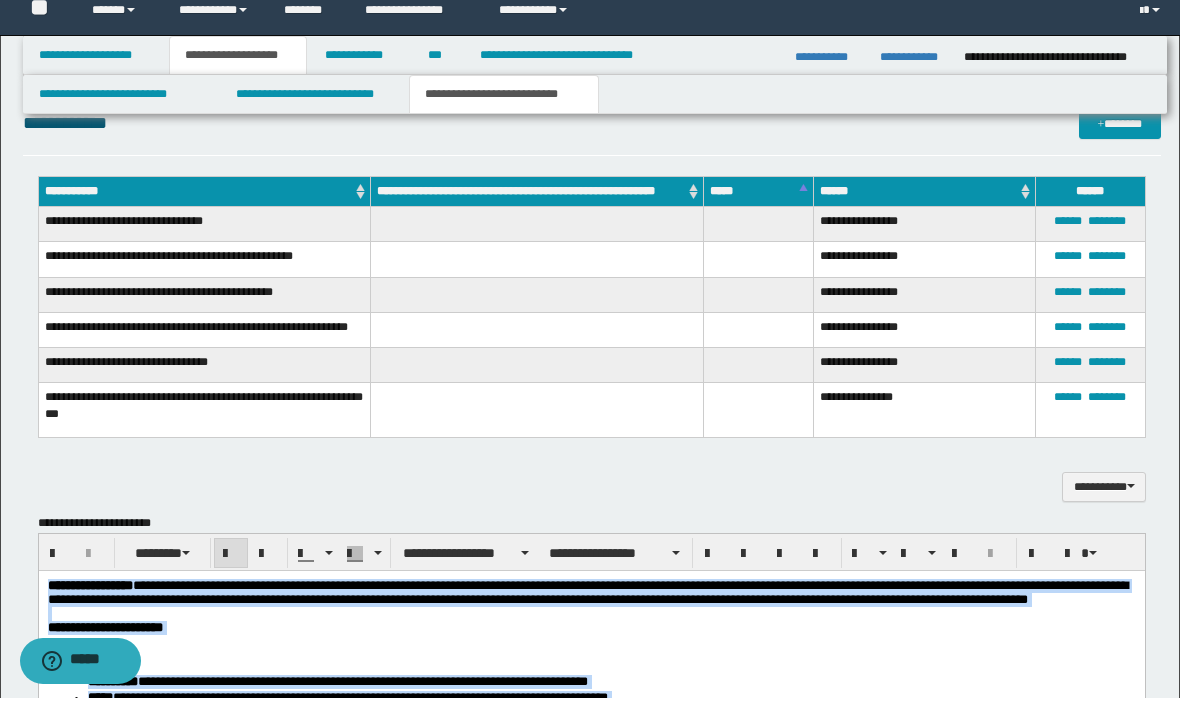 scroll, scrollTop: 854, scrollLeft: 0, axis: vertical 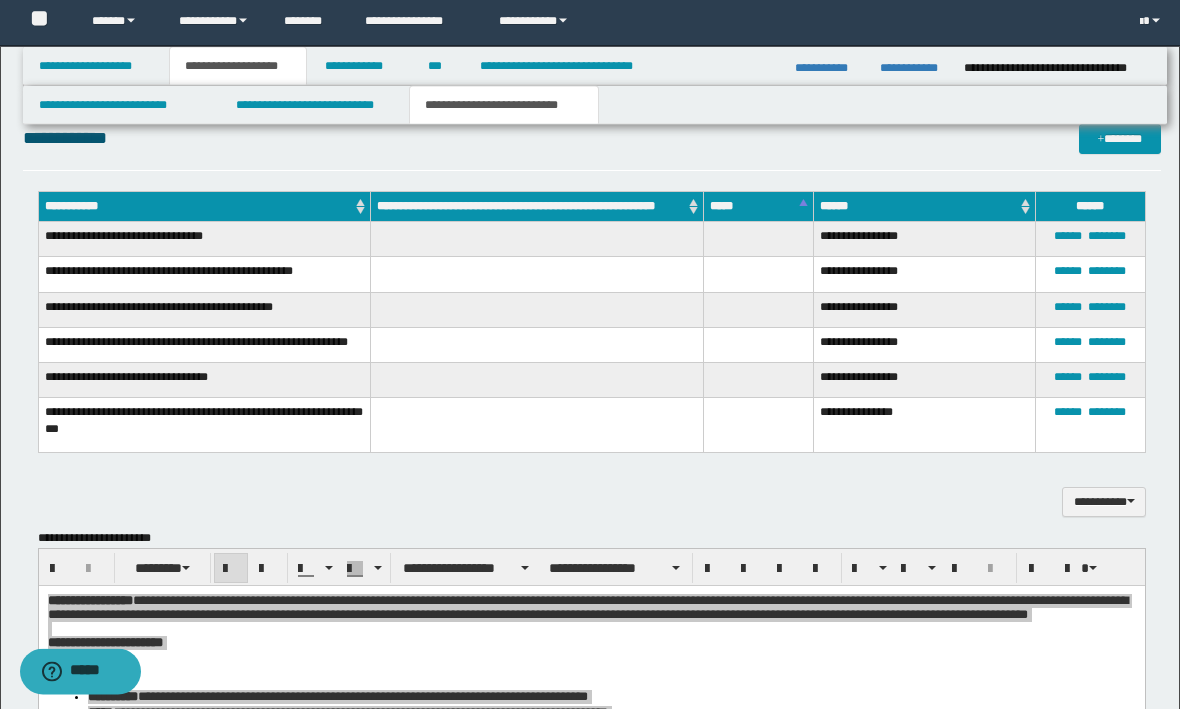 click on "**********" at bounding box center [592, 507] 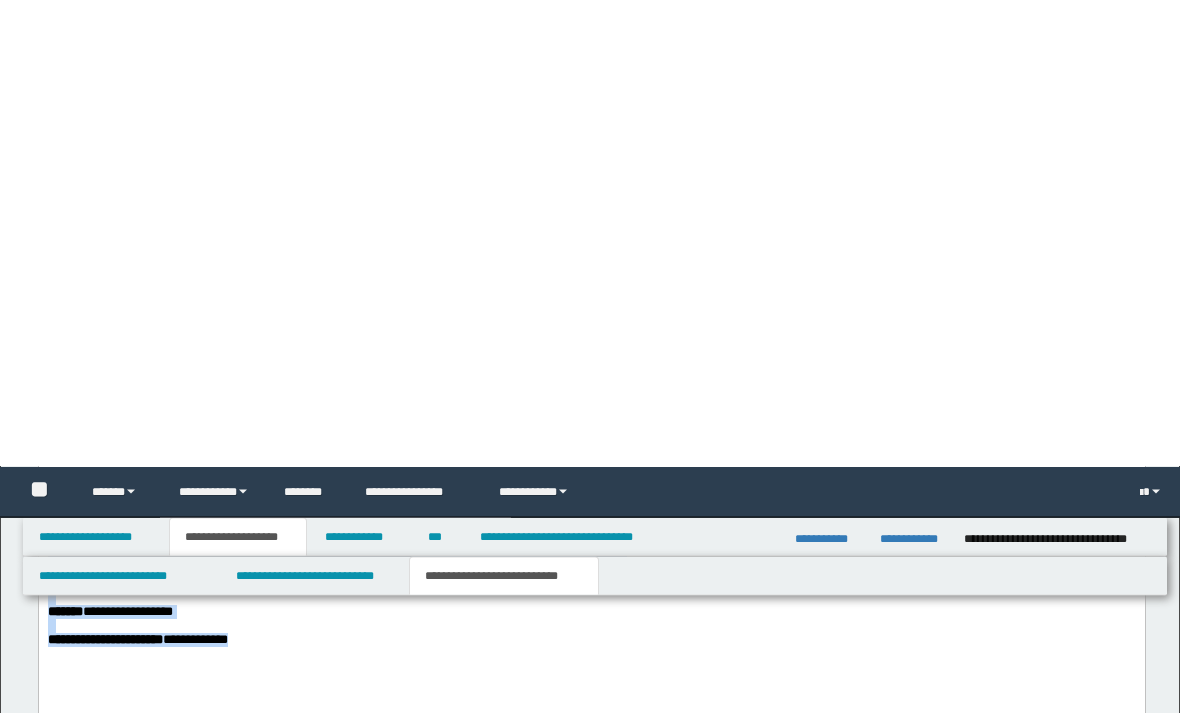 scroll, scrollTop: 2793, scrollLeft: 0, axis: vertical 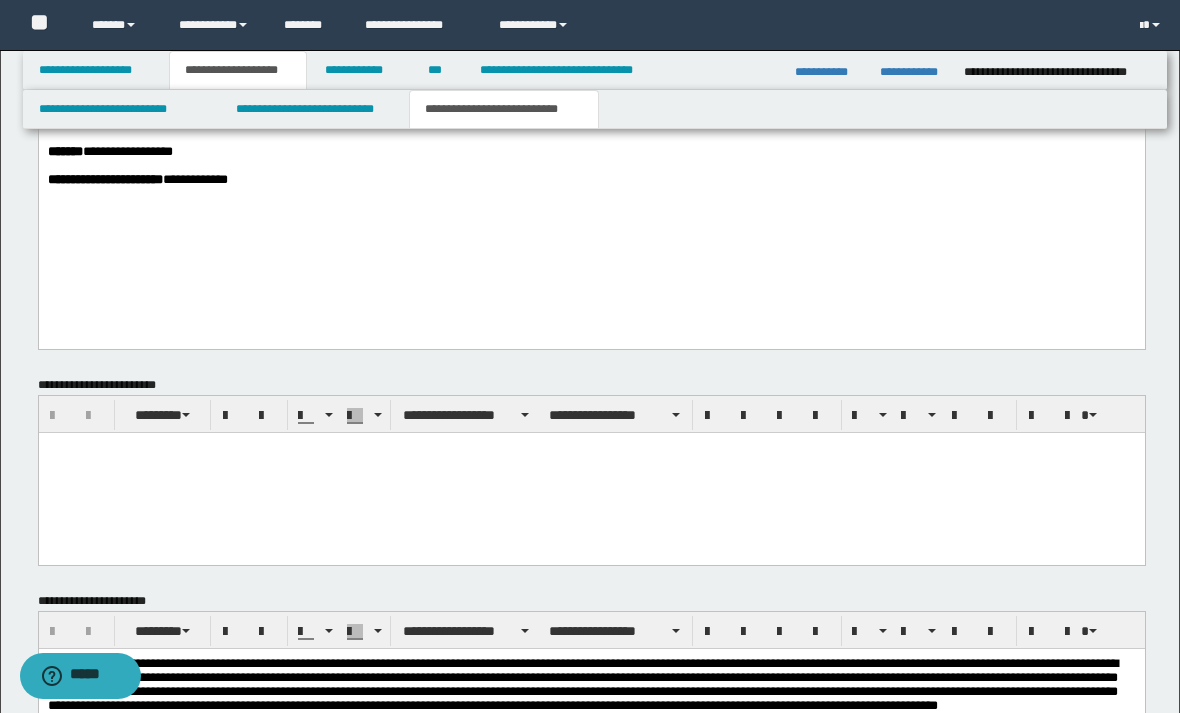 click on "**********" at bounding box center [591, -552] 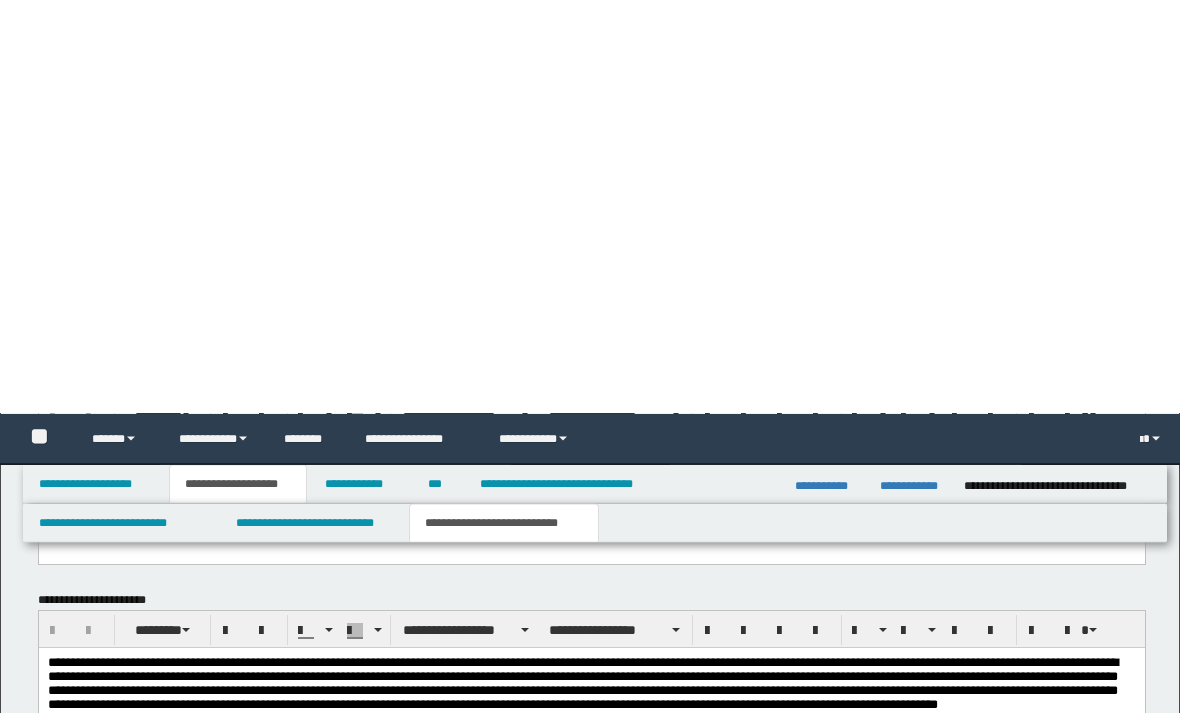 scroll, scrollTop: 3207, scrollLeft: 0, axis: vertical 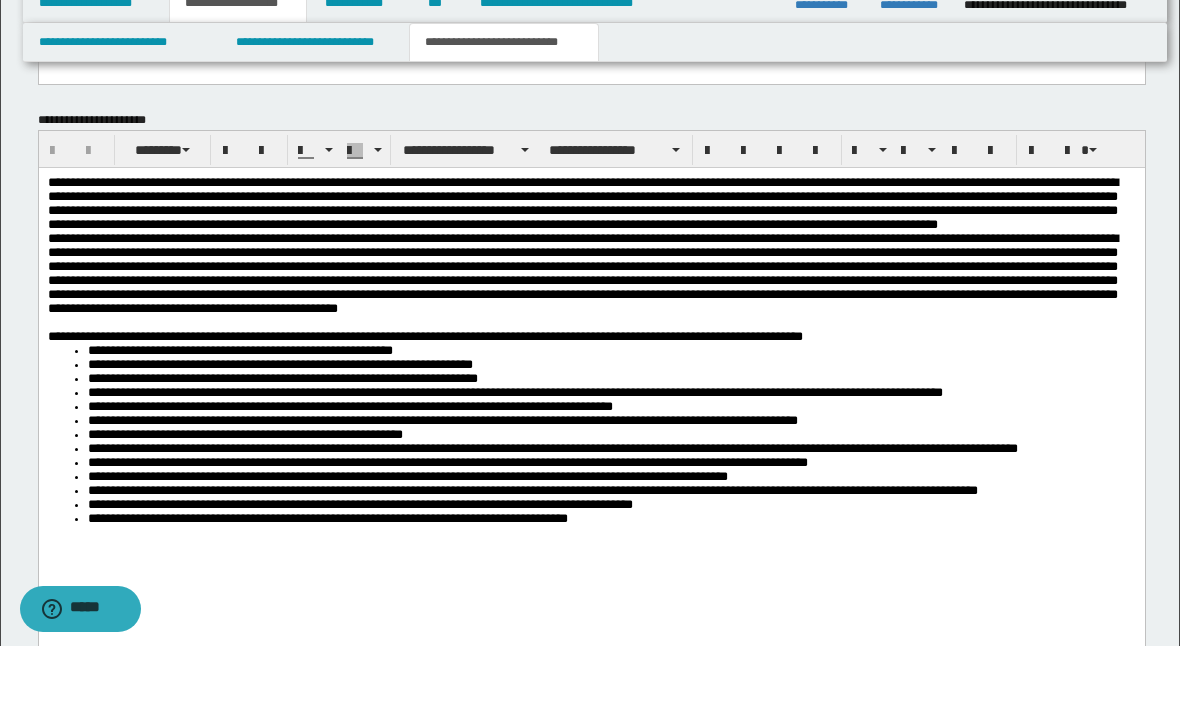 click at bounding box center [582, 272] 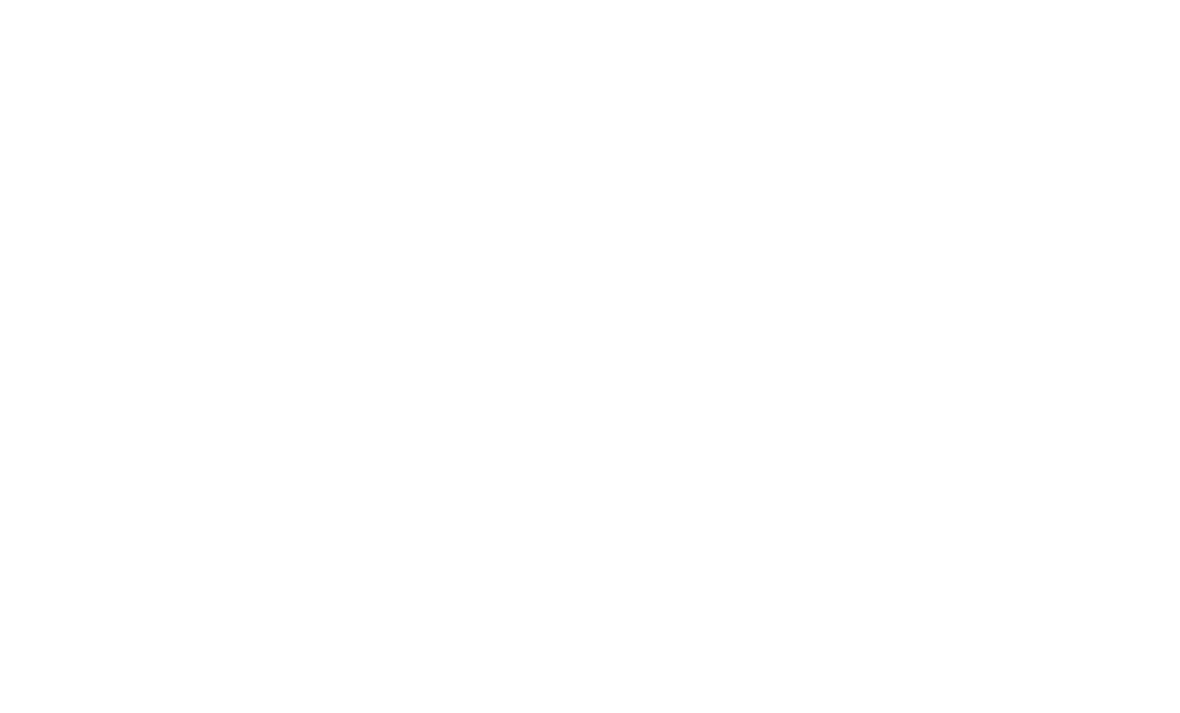 scroll, scrollTop: 1217, scrollLeft: 0, axis: vertical 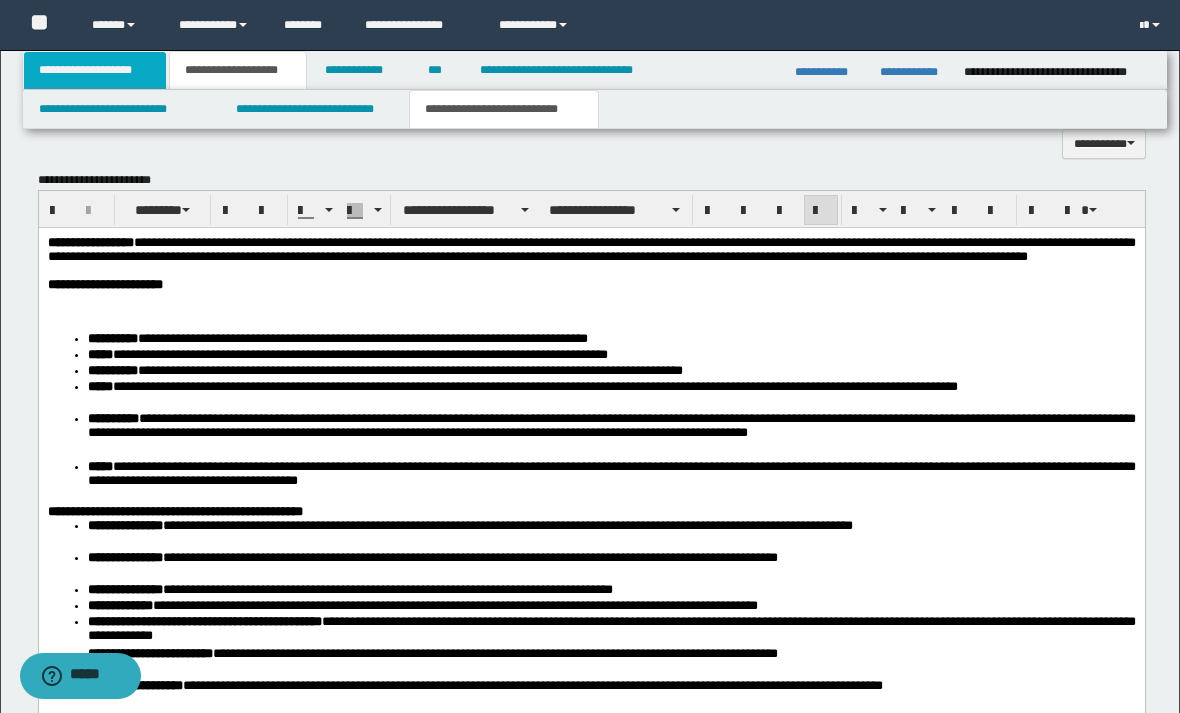 click on "**********" at bounding box center [95, 70] 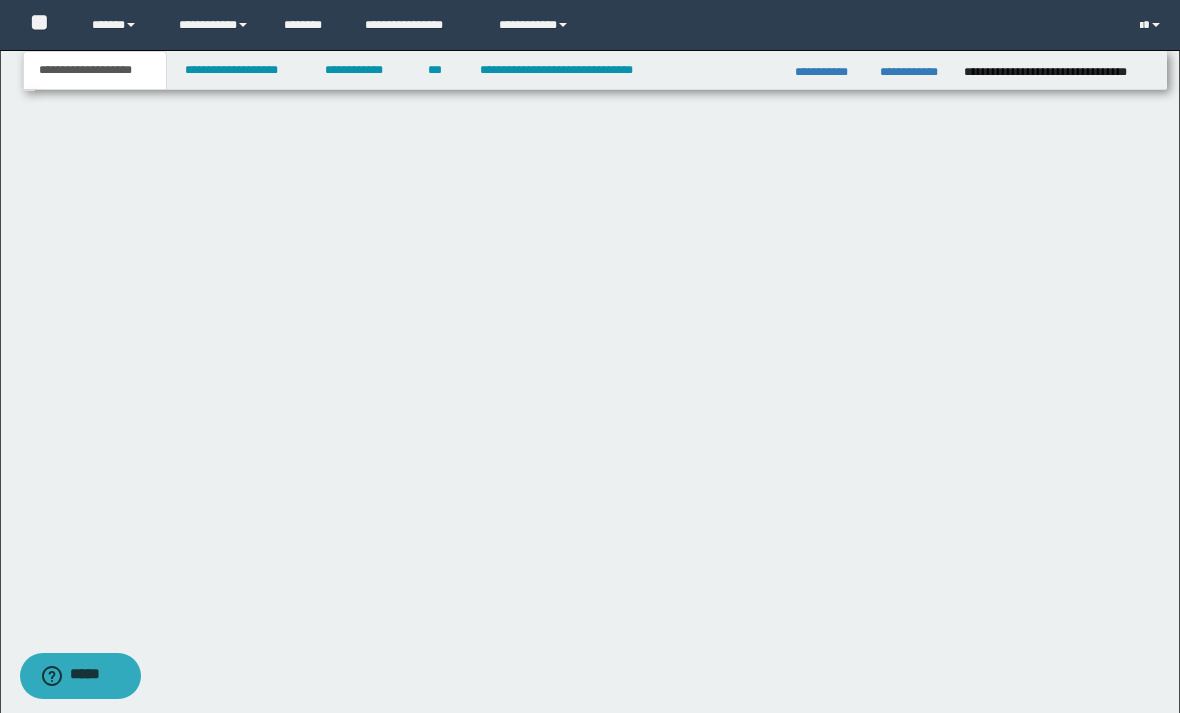 scroll, scrollTop: 867, scrollLeft: 0, axis: vertical 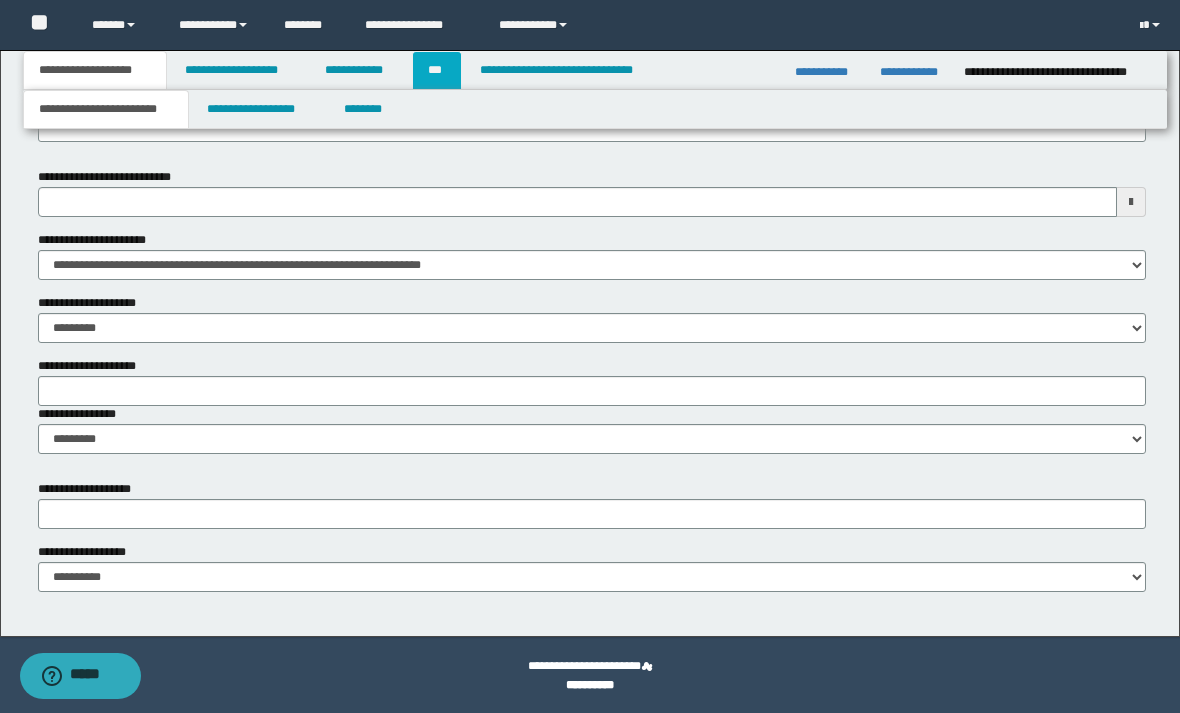 click on "***" at bounding box center [437, 70] 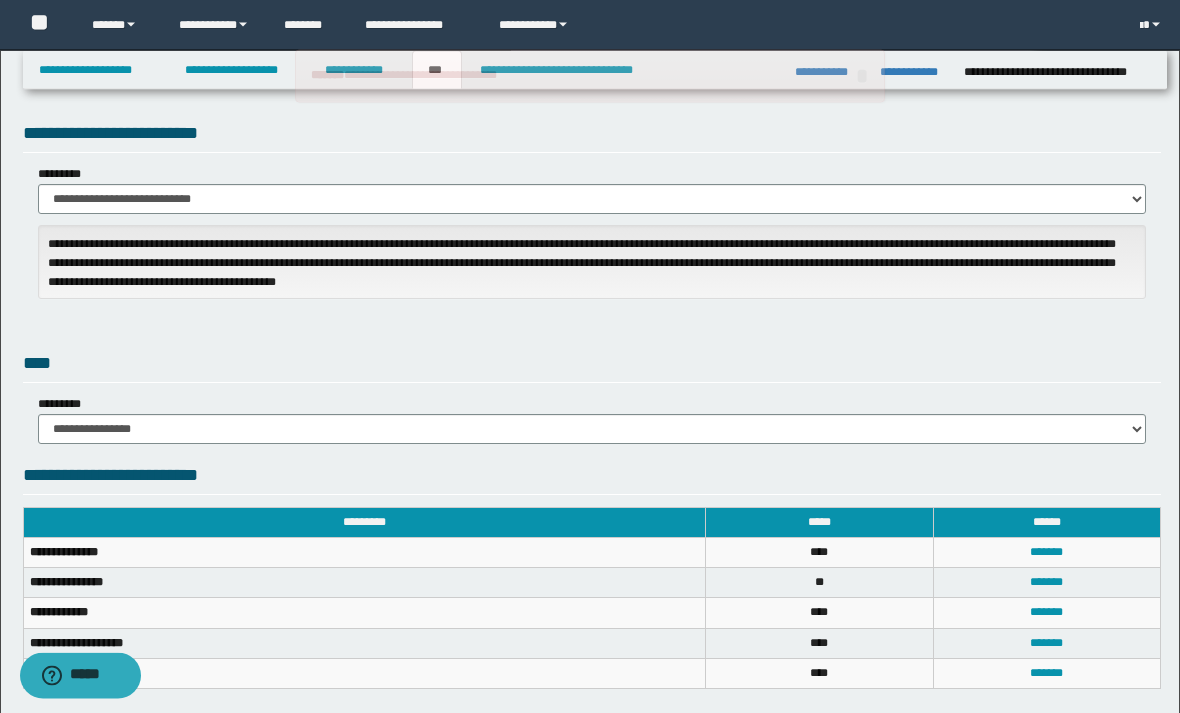 scroll, scrollTop: 353, scrollLeft: 0, axis: vertical 